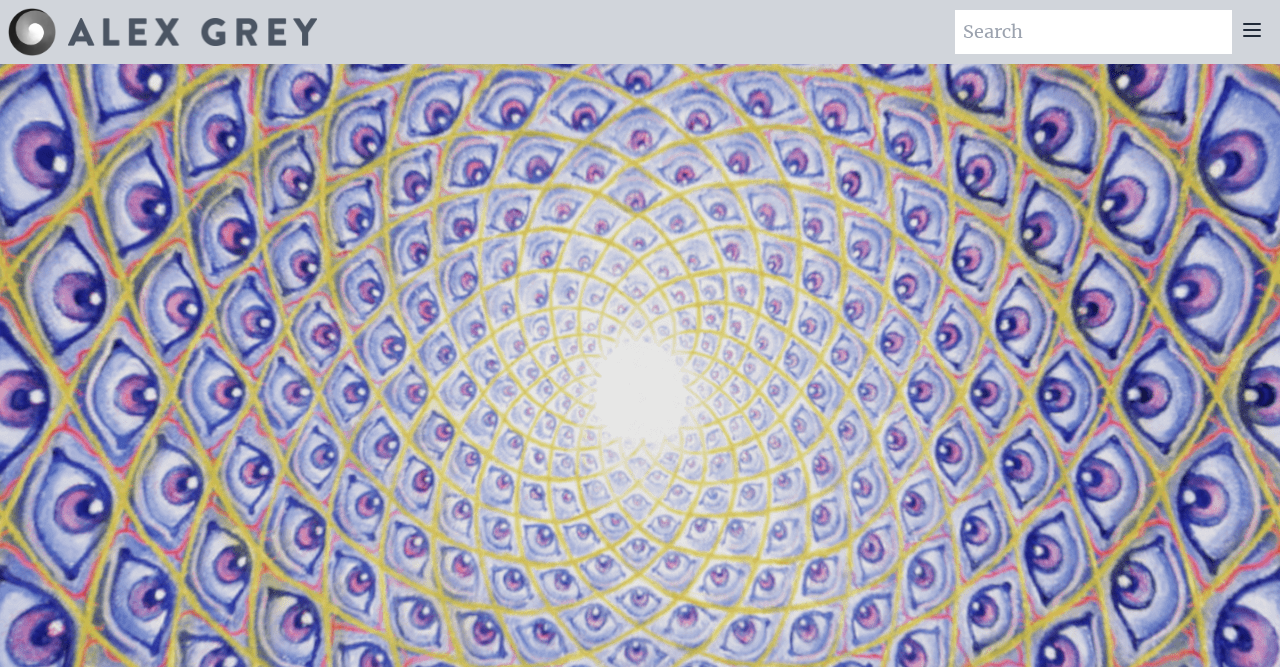 scroll, scrollTop: 0, scrollLeft: 0, axis: both 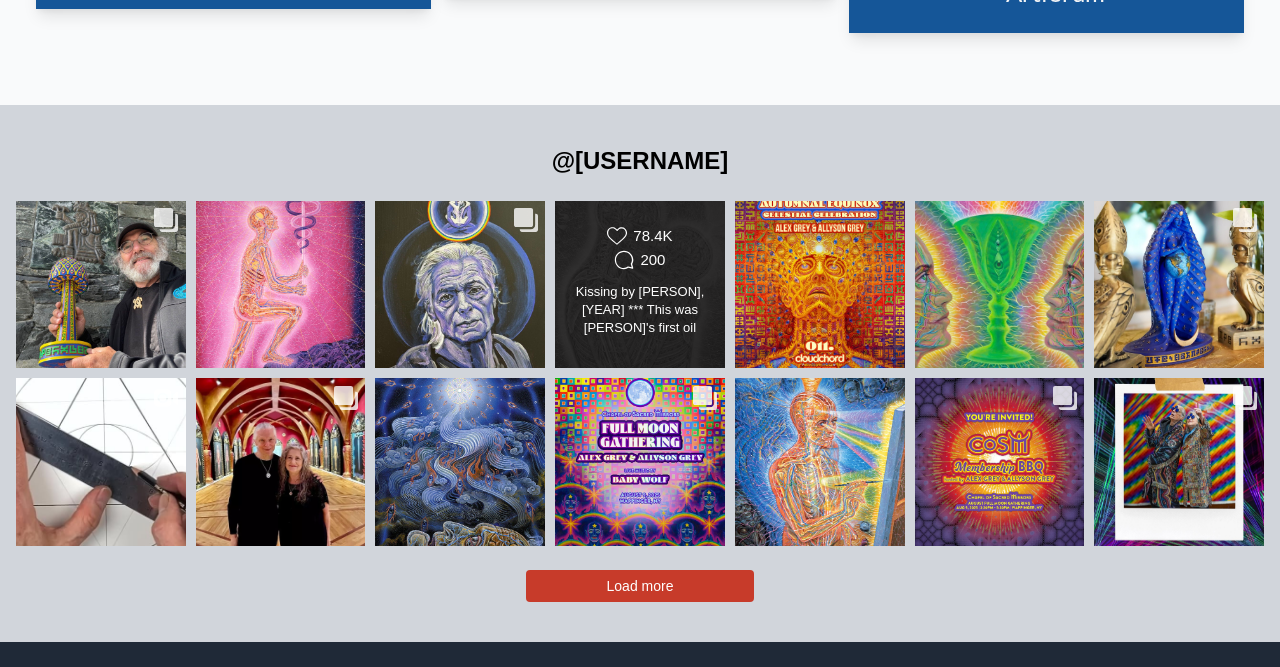 click on "Kissing by [PERSON], [YEAR]  ***  This was [PERSON]’s first oil painting to depict full translucency in two interconnected figures.  It’s a portrait of [PERSON] and [PERSON] after they had been together for 8 years.   The infinity bands looping through their hearts and minds symbolize the infinite love which transcends the impermanence of flesh.  [PERSON] captures more than a moment of affection; he renders the anatomy of union itself. Neural pathways, vascular systems, and spiritual centers are laid bare, revealing love as both biological and cosmic.  Source: @[PERSON]." at bounding box center (639, 311) 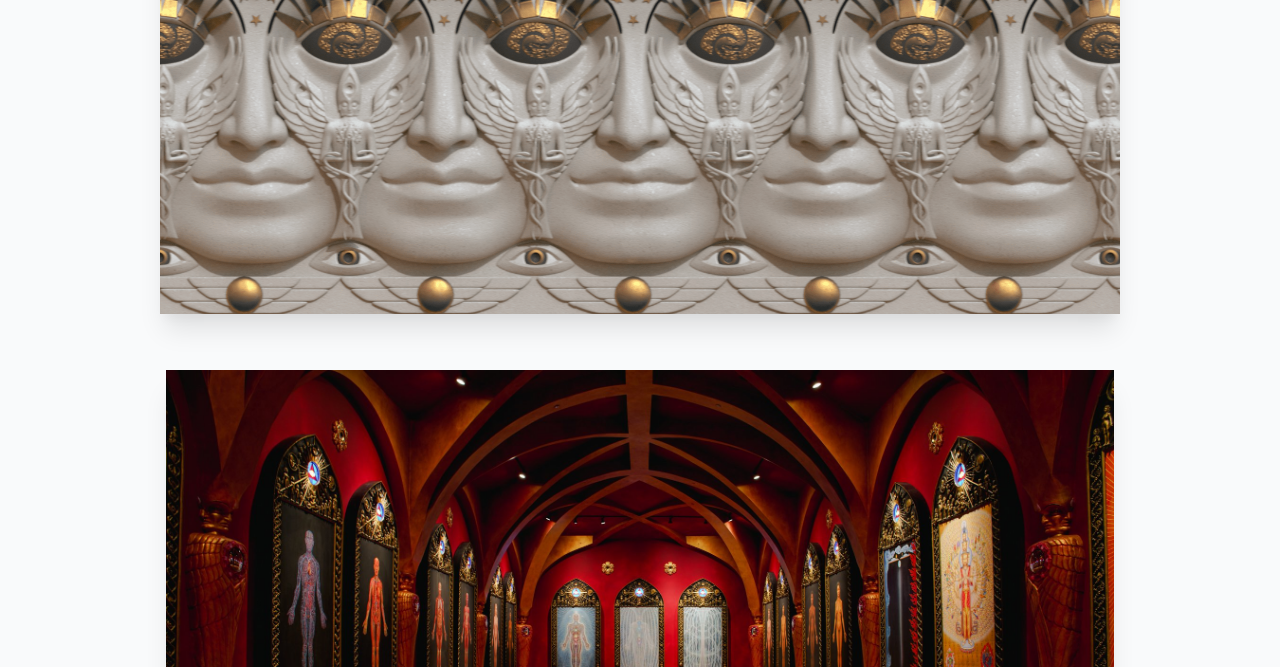 scroll, scrollTop: 1040, scrollLeft: 0, axis: vertical 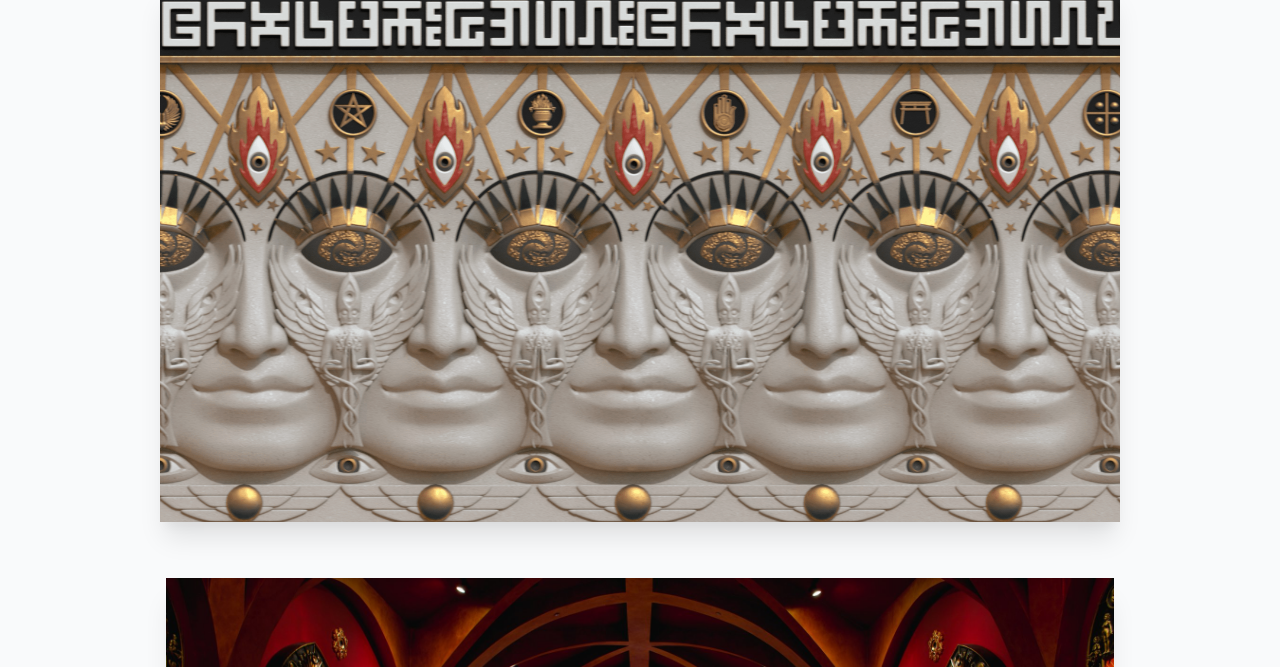 click on "Your browser does not support the video tag." at bounding box center [640, 252] 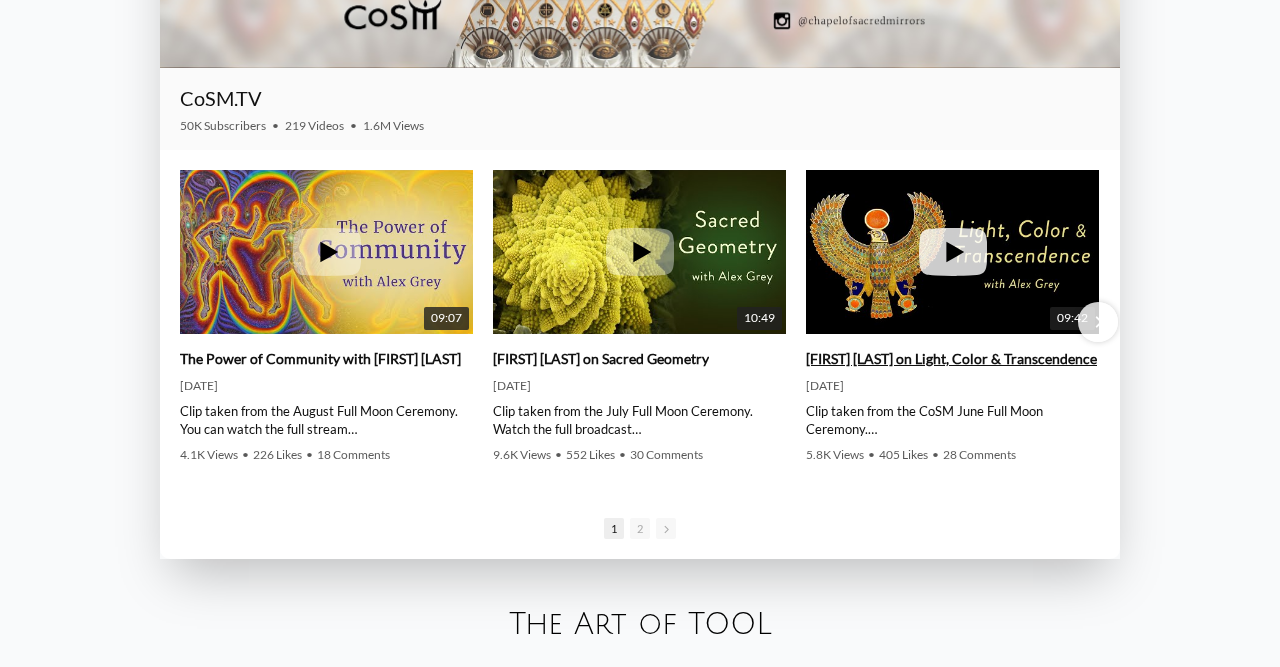 scroll, scrollTop: 2704, scrollLeft: 0, axis: vertical 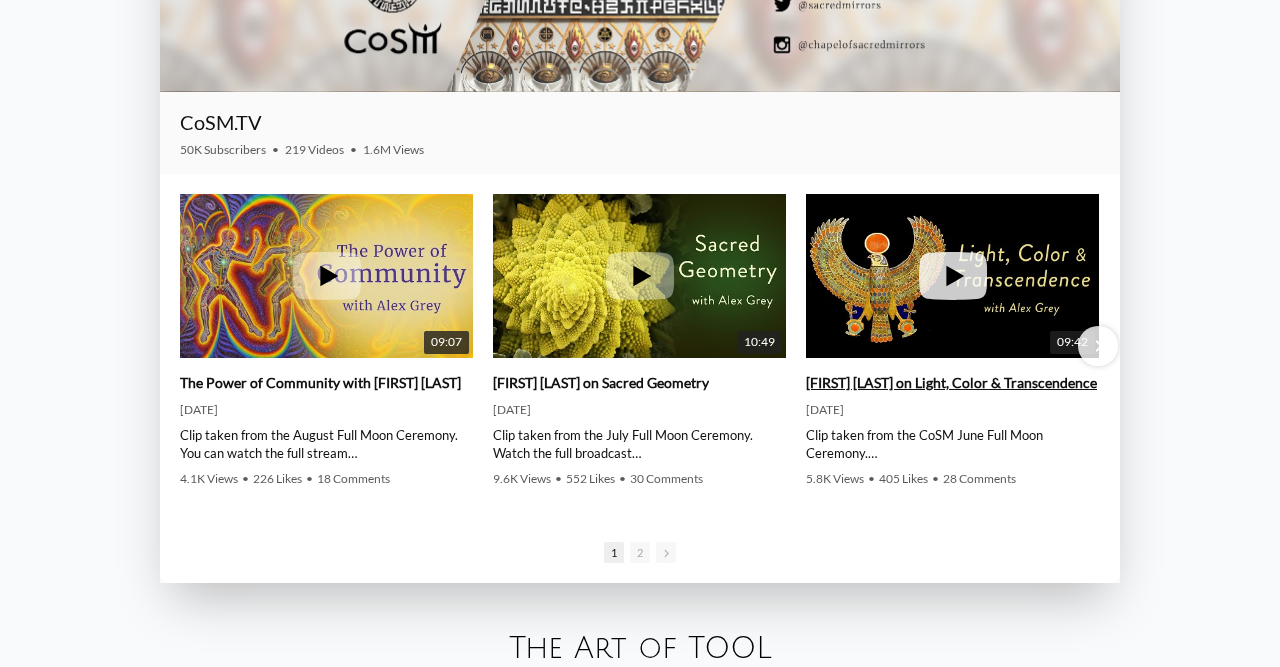click 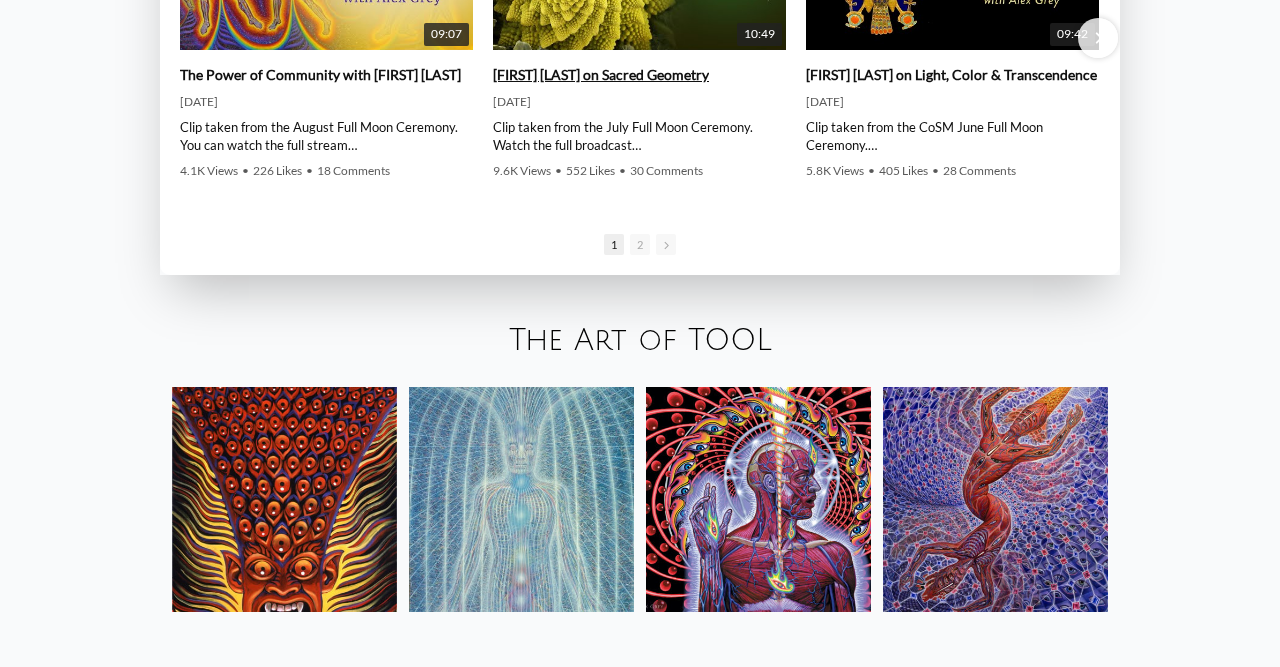 scroll, scrollTop: 3224, scrollLeft: 0, axis: vertical 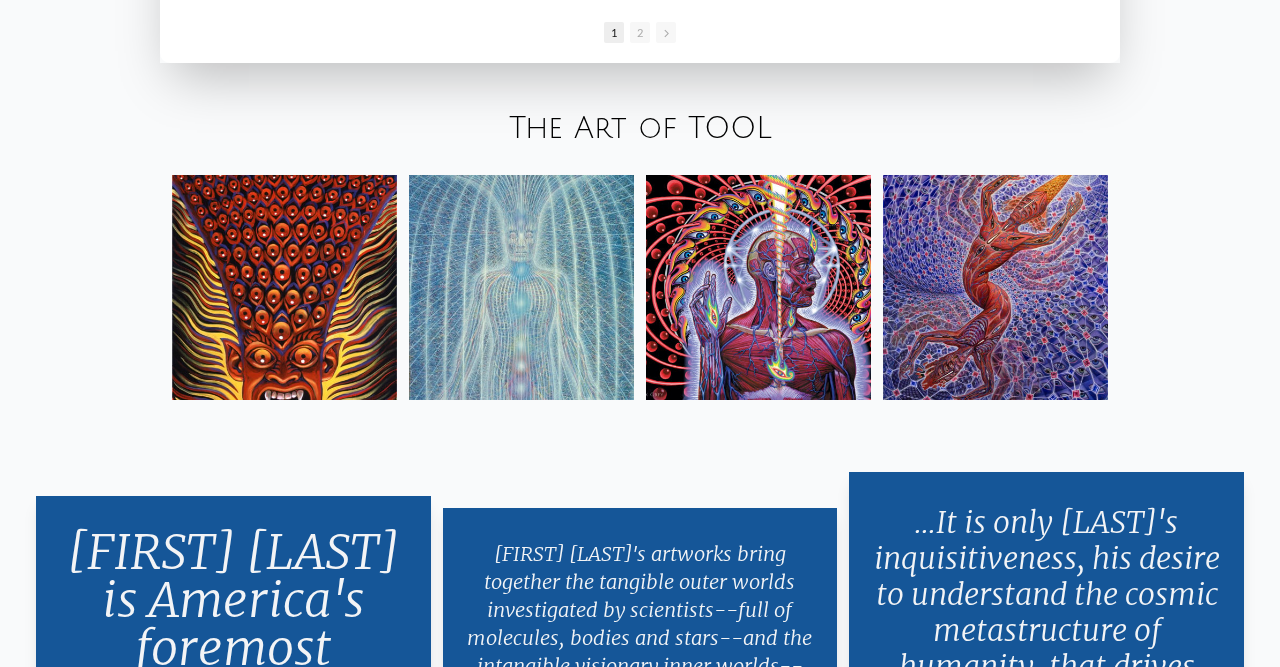 click at bounding box center (521, 287) 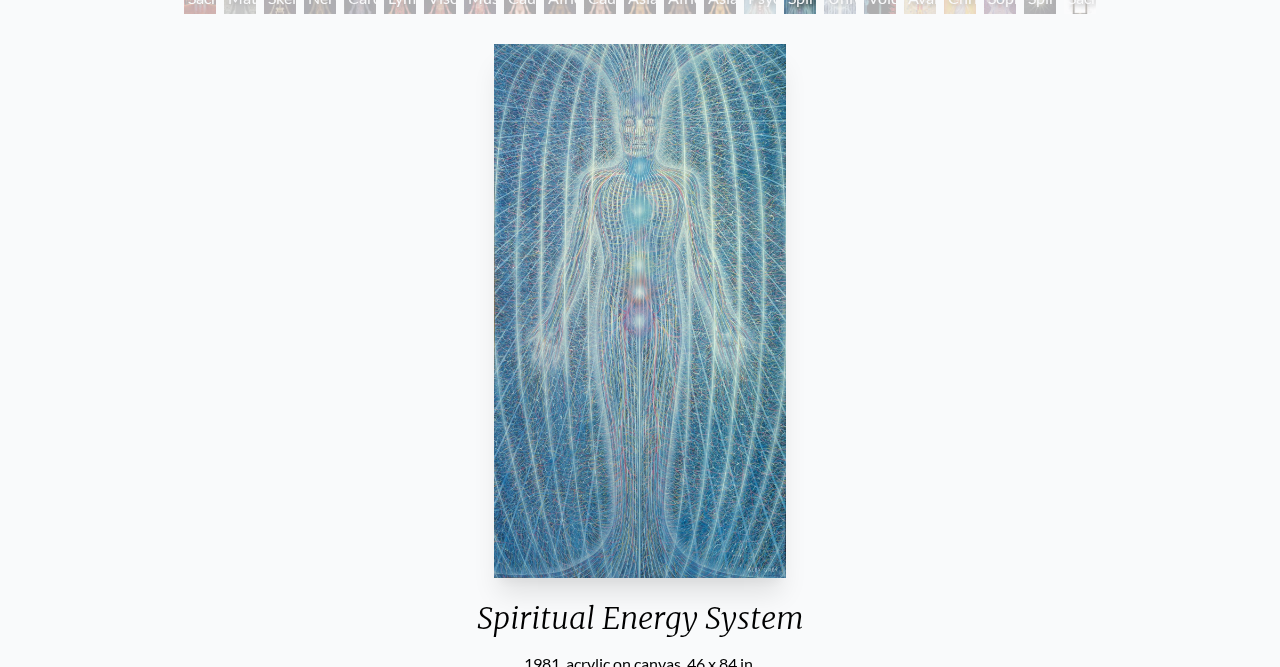 scroll, scrollTop: 58, scrollLeft: 0, axis: vertical 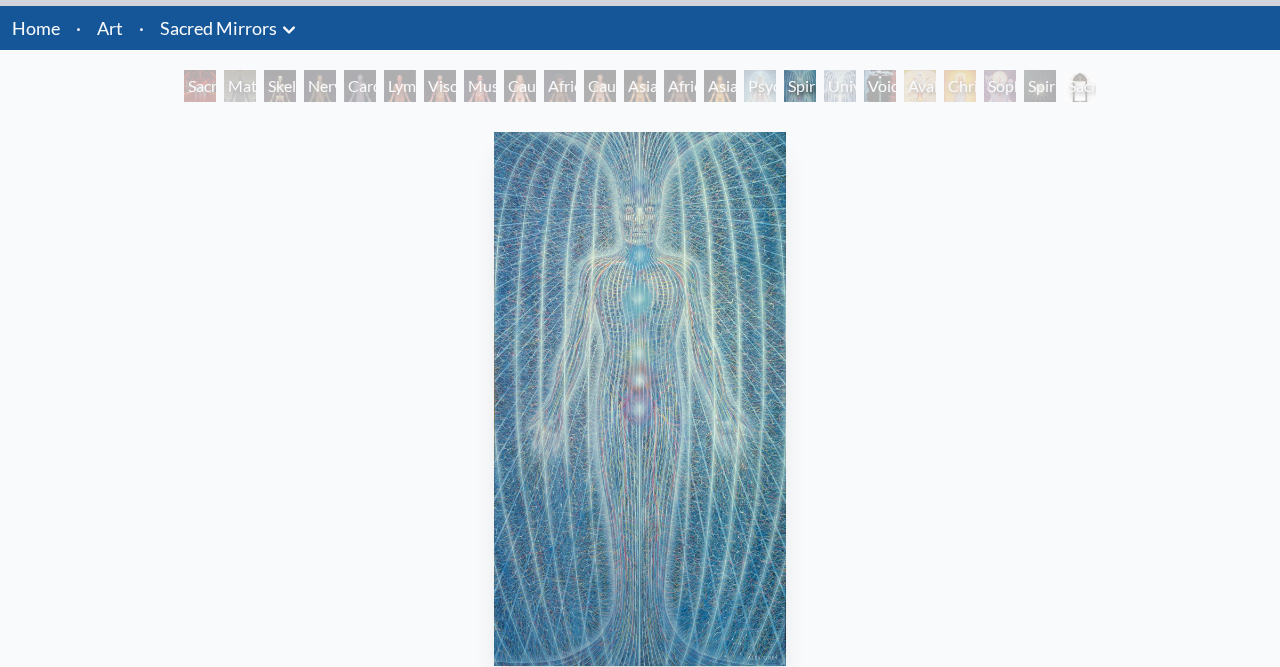 click on "Sacred Mirrors Room, Entheon" at bounding box center [200, 86] 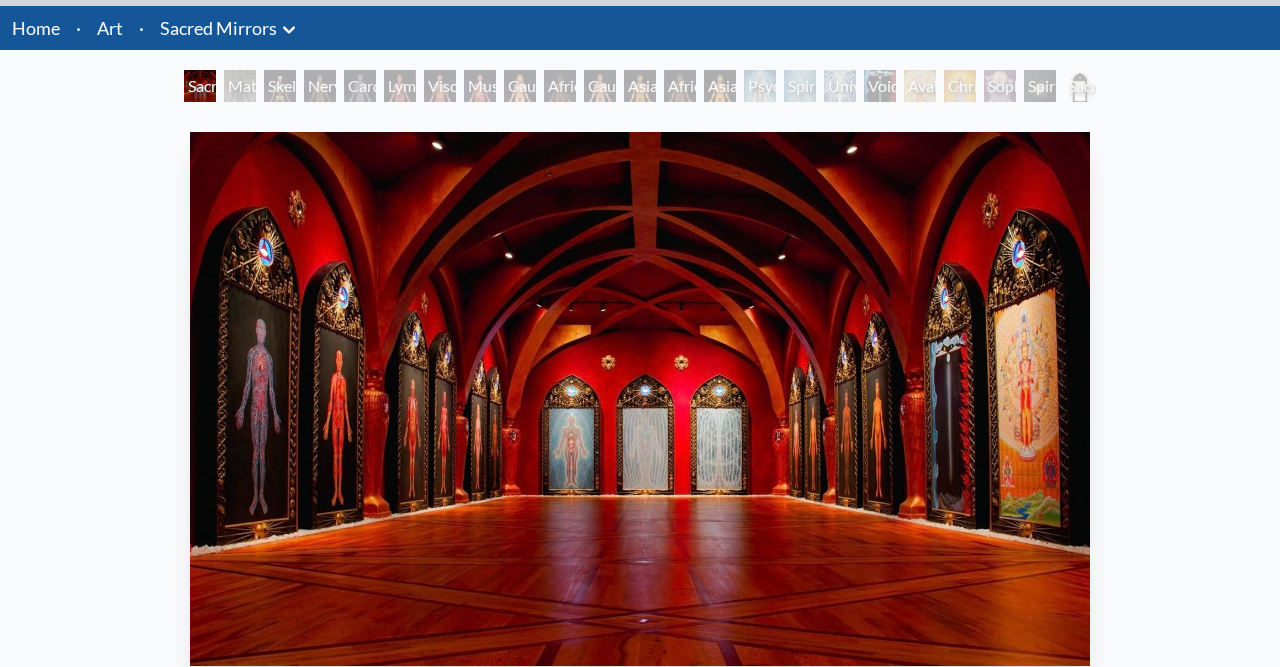 click on "Sacred Mirrors Room, Entheon
2021,  room installation
Visit the CoSM Shop" at bounding box center (640, 516) 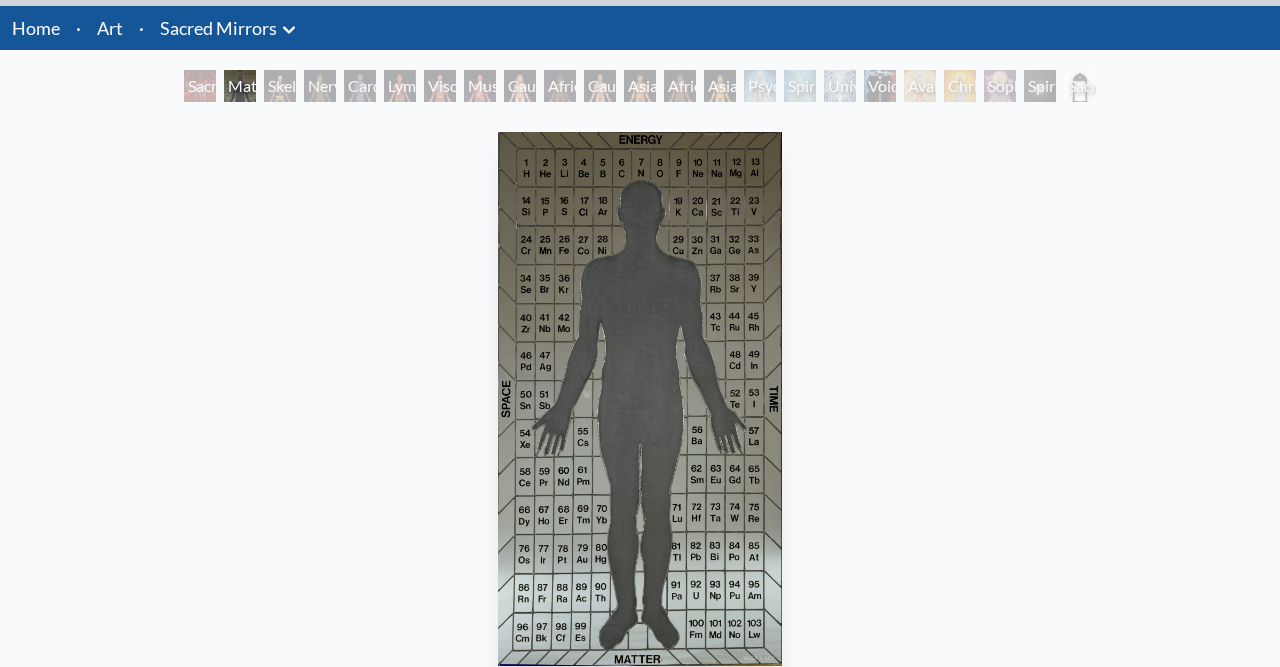 click on "Nervous System" at bounding box center [320, 86] 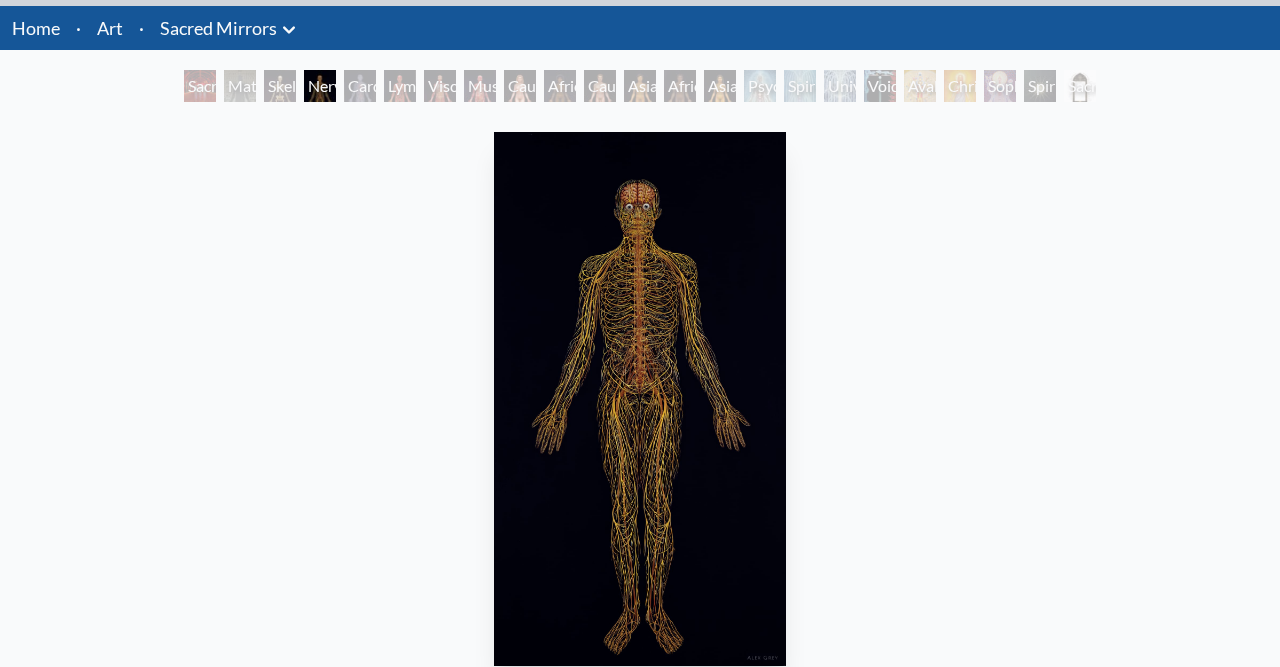 click on "Lymphatic System" at bounding box center [400, 86] 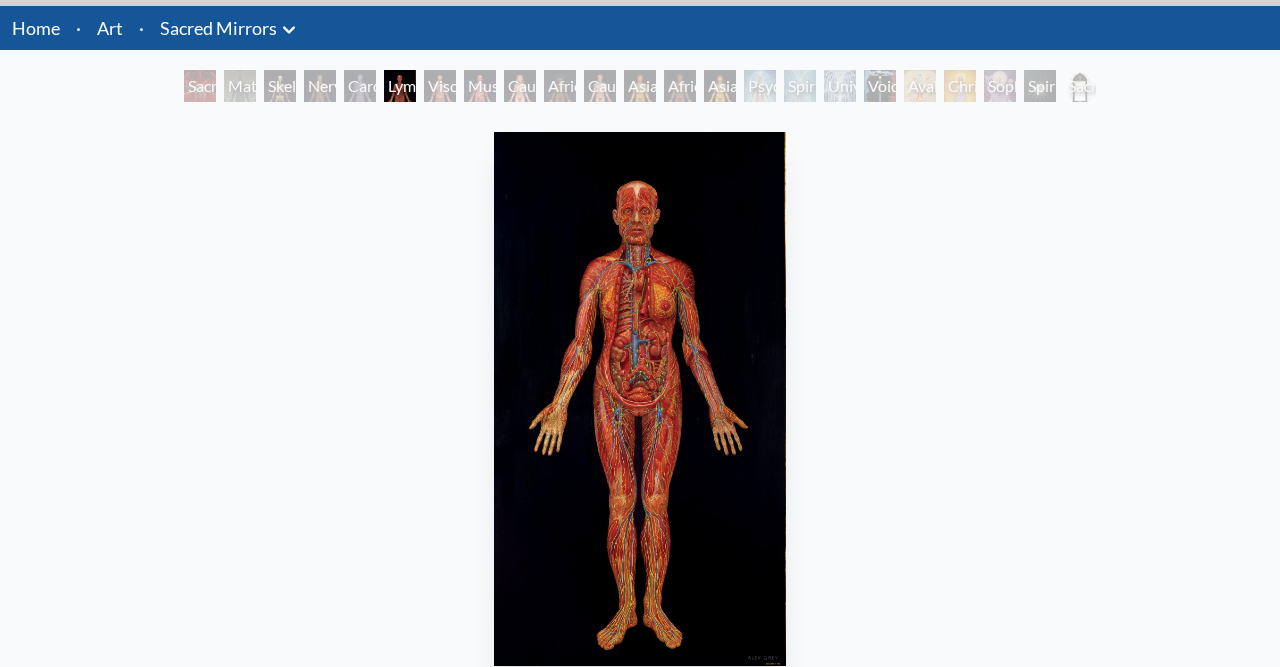click on "Spiritual Energy System" at bounding box center (800, 86) 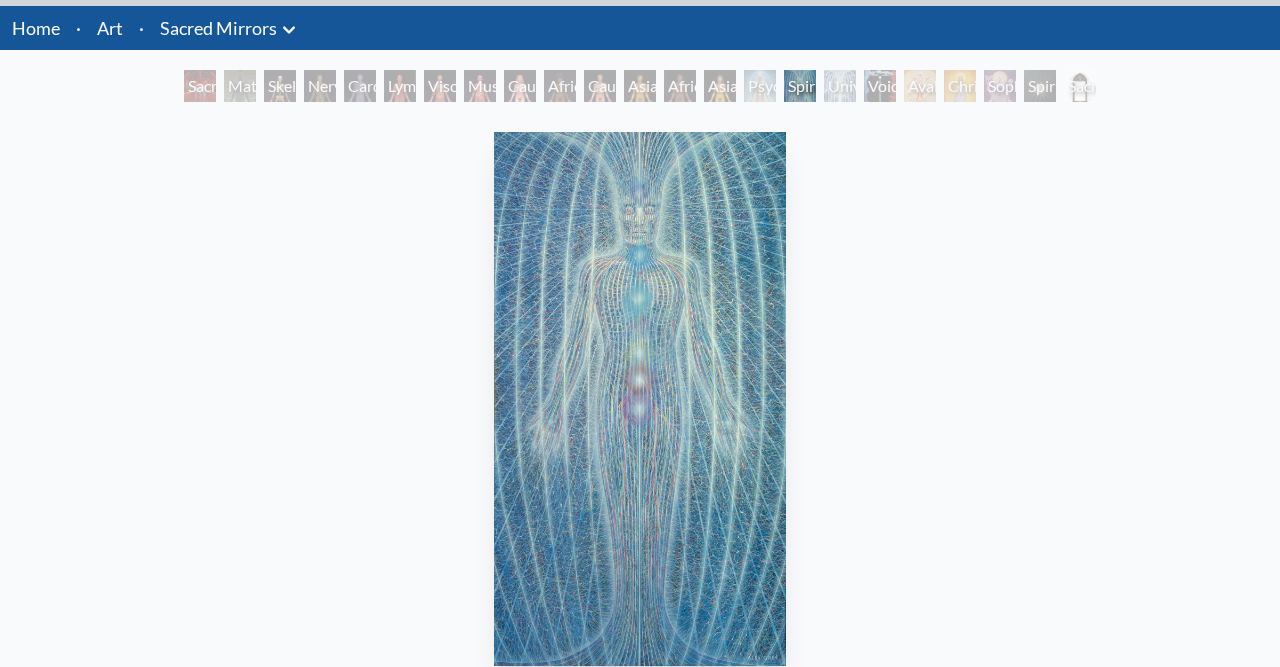 click on "Void Clear Light" at bounding box center [880, 86] 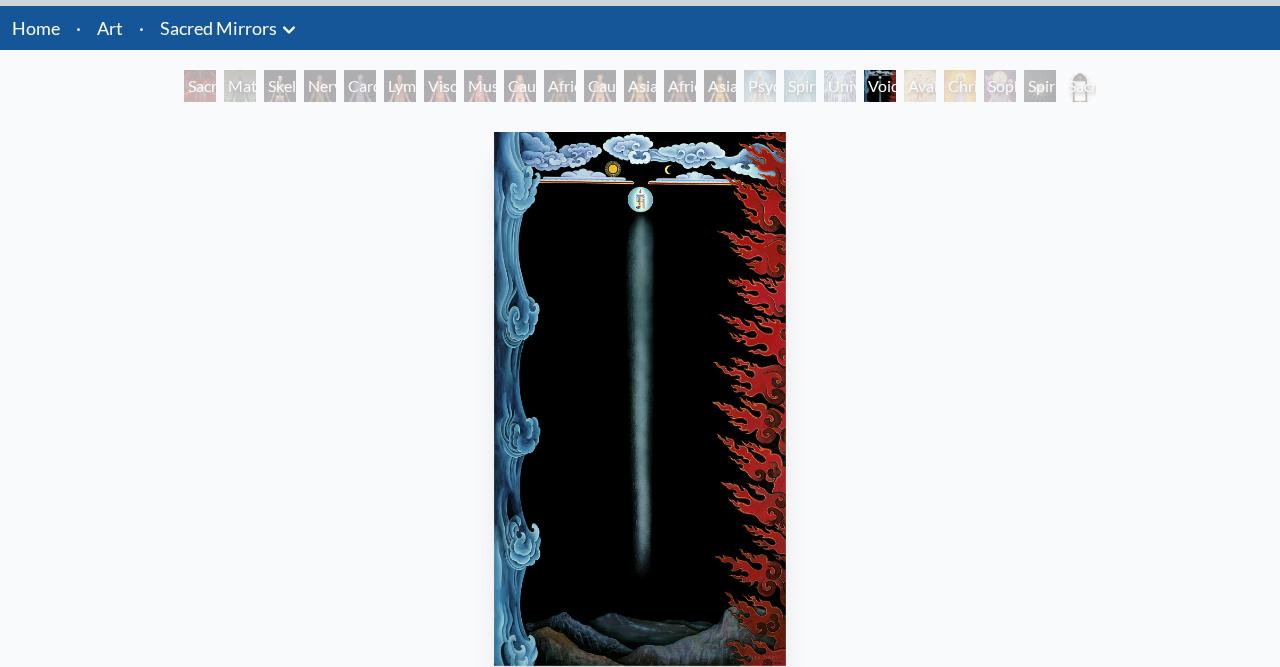 click on "Avalokitesvara" at bounding box center (920, 86) 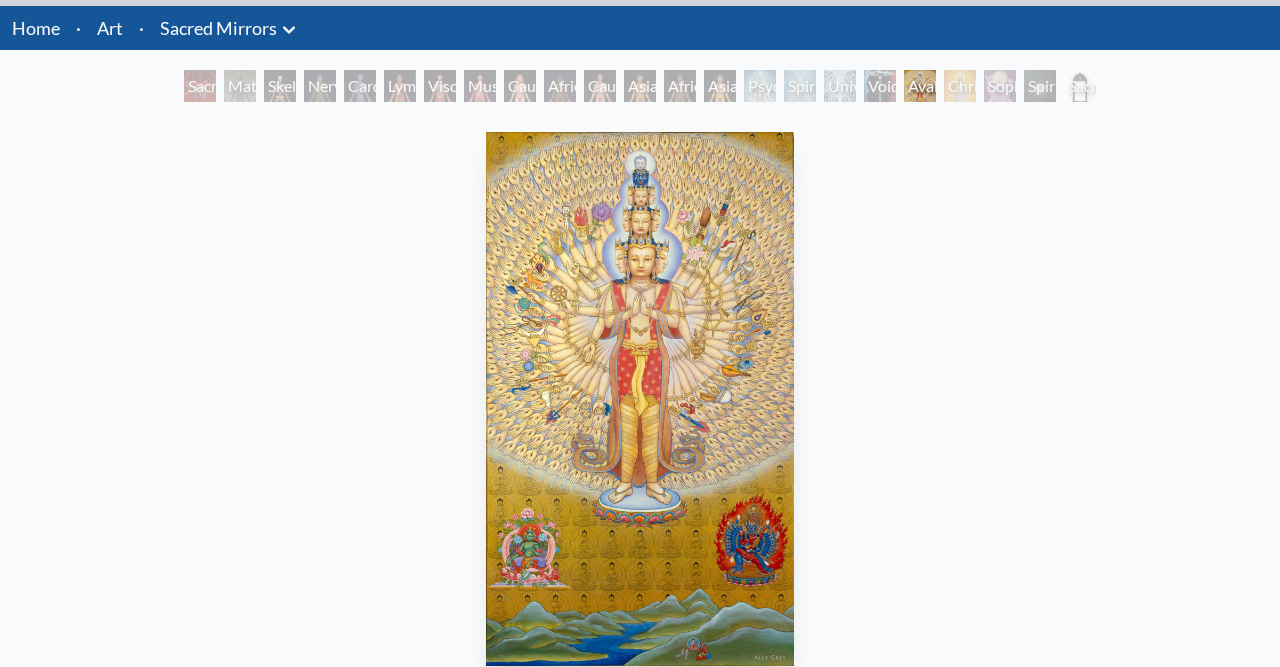 click on "Christ" at bounding box center [960, 86] 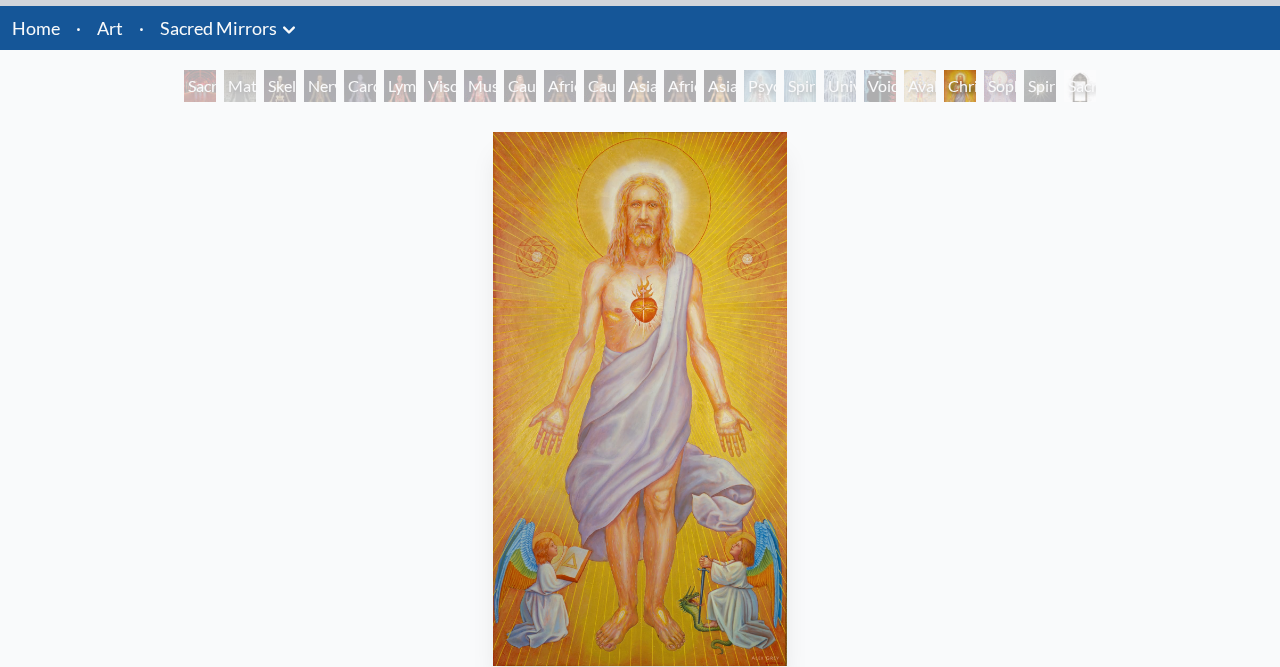 click on "Sophia" at bounding box center [1000, 86] 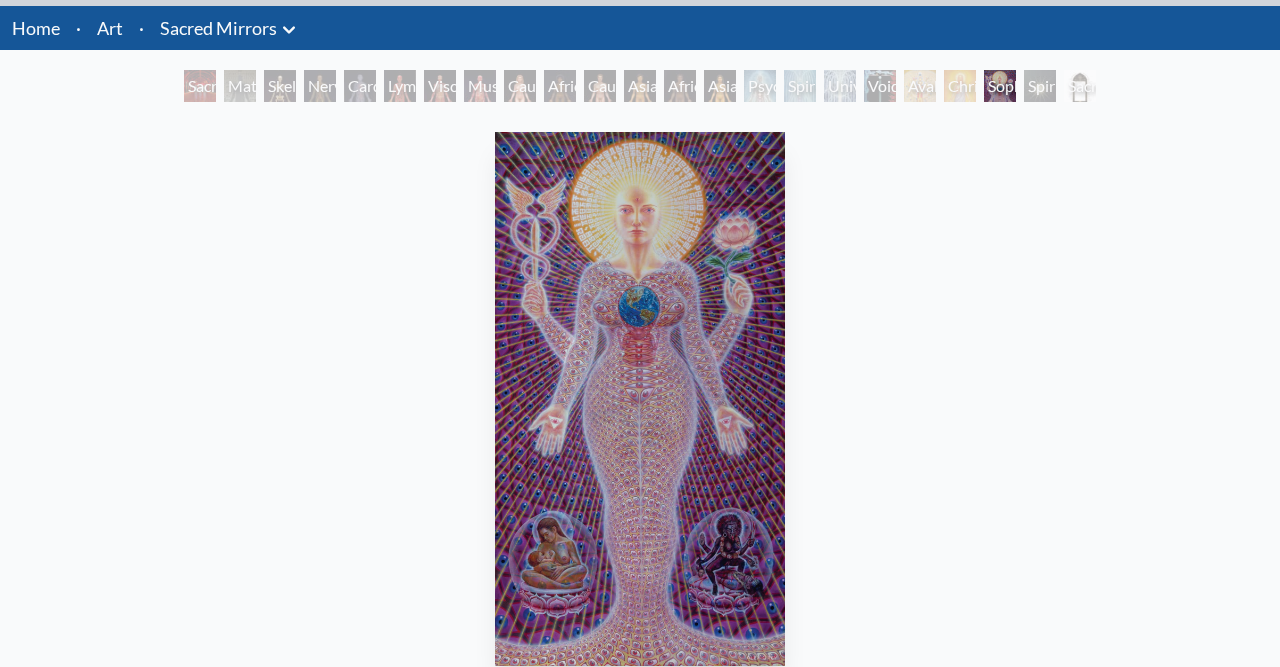 click on "Spiritual World" at bounding box center (1040, 86) 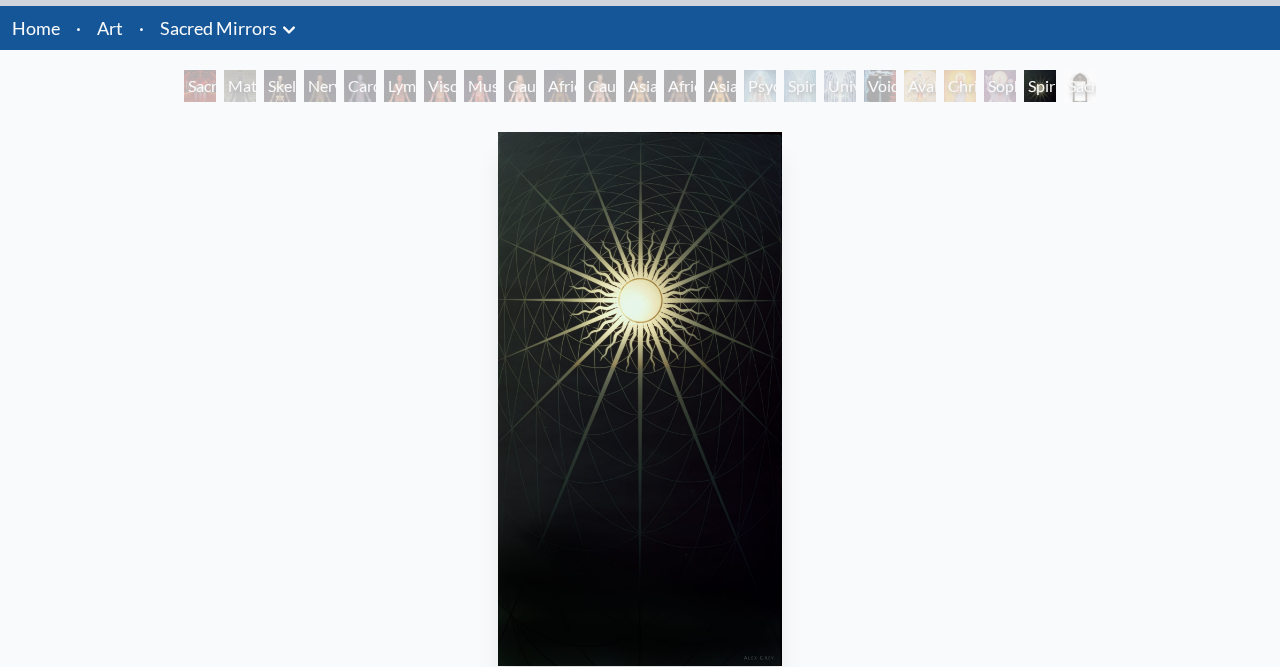 click on "Spiritual Energy System" at bounding box center (800, 86) 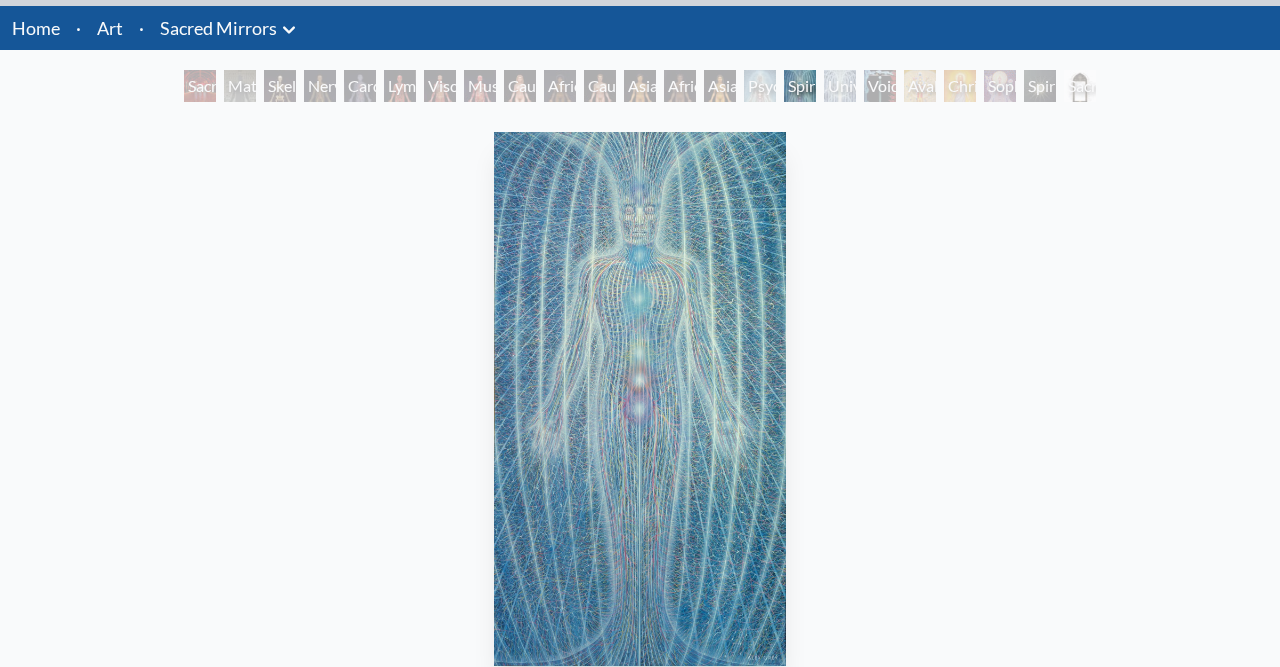 click on "Spiritual Energy System" at bounding box center [800, 86] 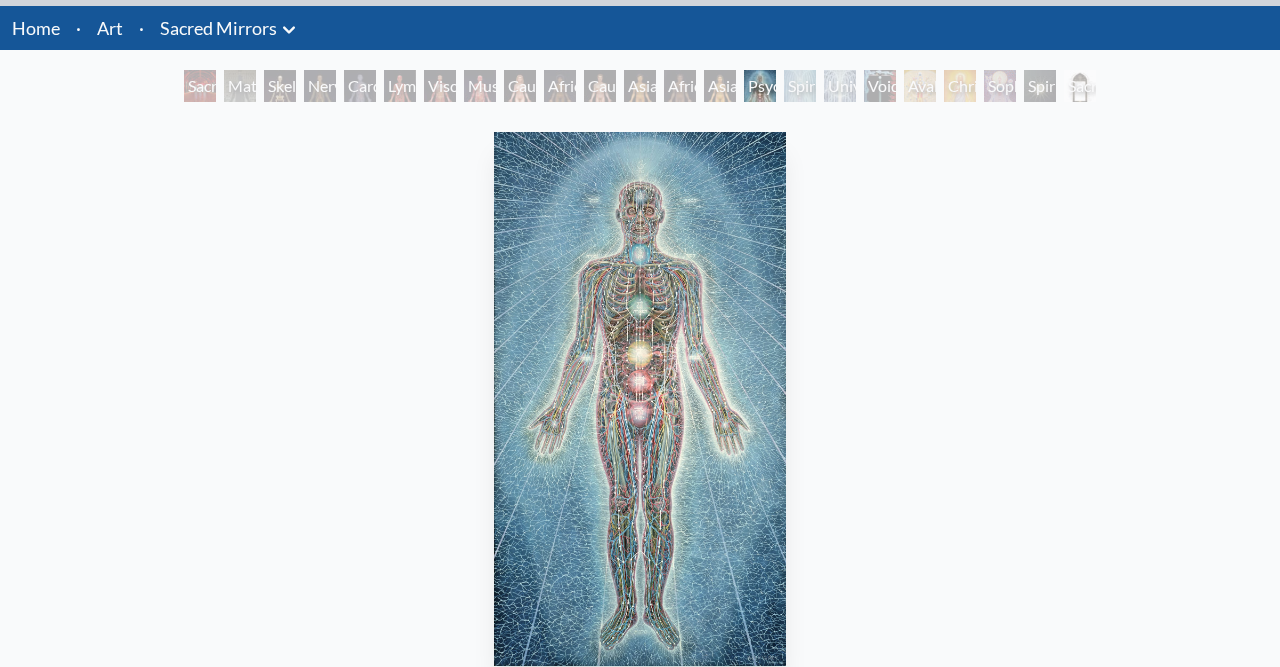click on "African Man" at bounding box center (680, 86) 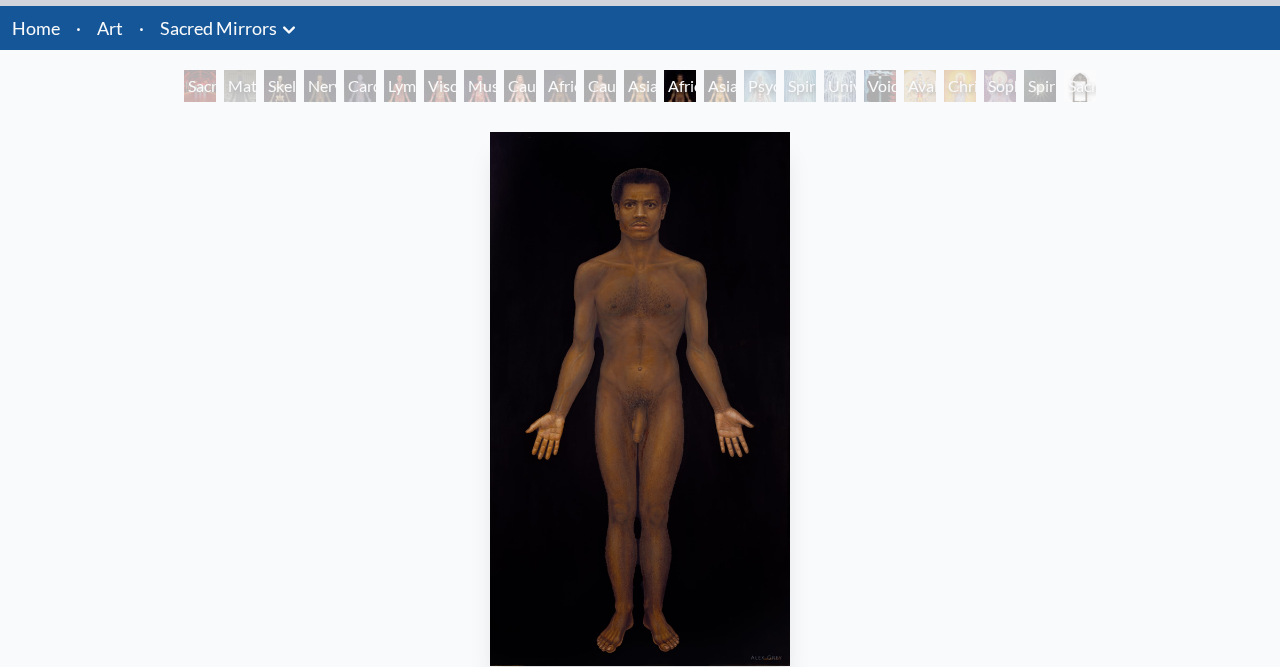 click on "Caucasian Man" at bounding box center (600, 86) 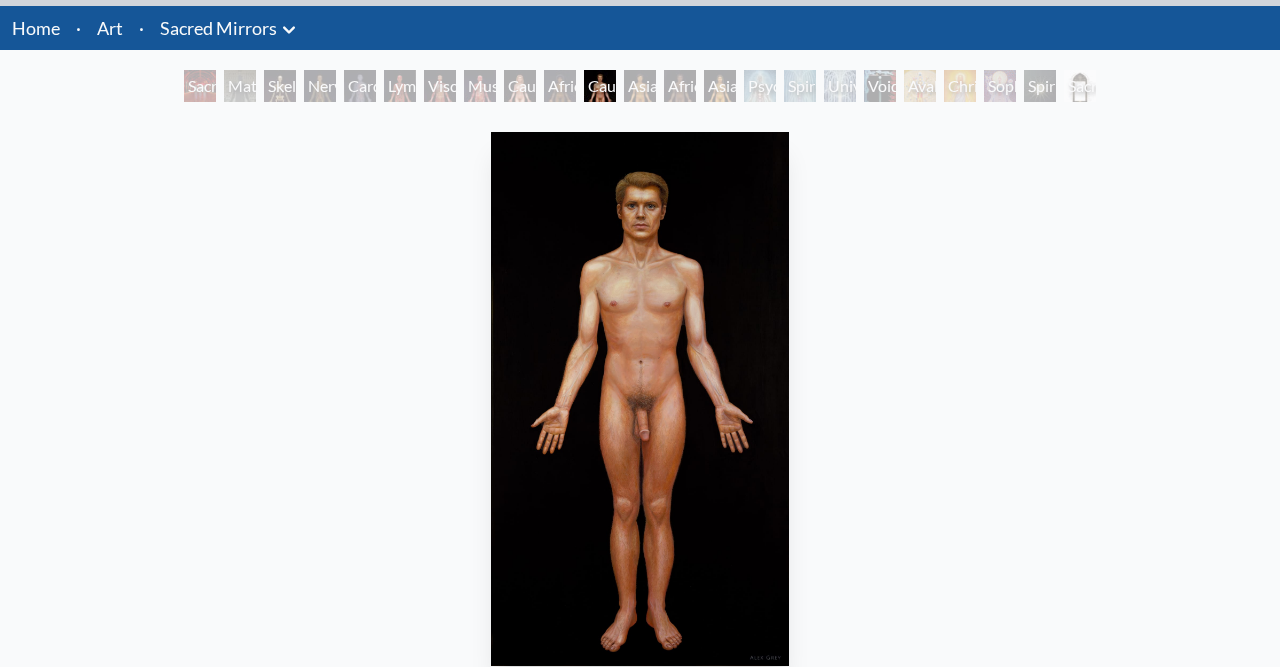 click on "Caucasian Woman" at bounding box center (520, 86) 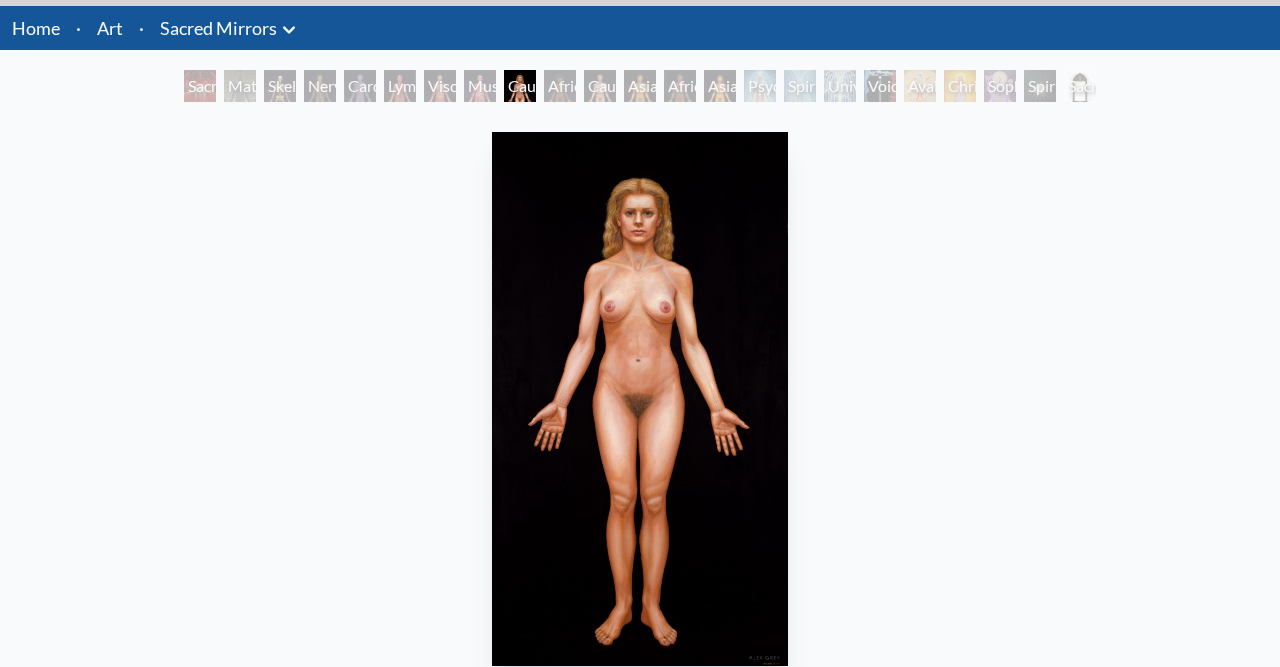 click on "Muscle System" at bounding box center [480, 86] 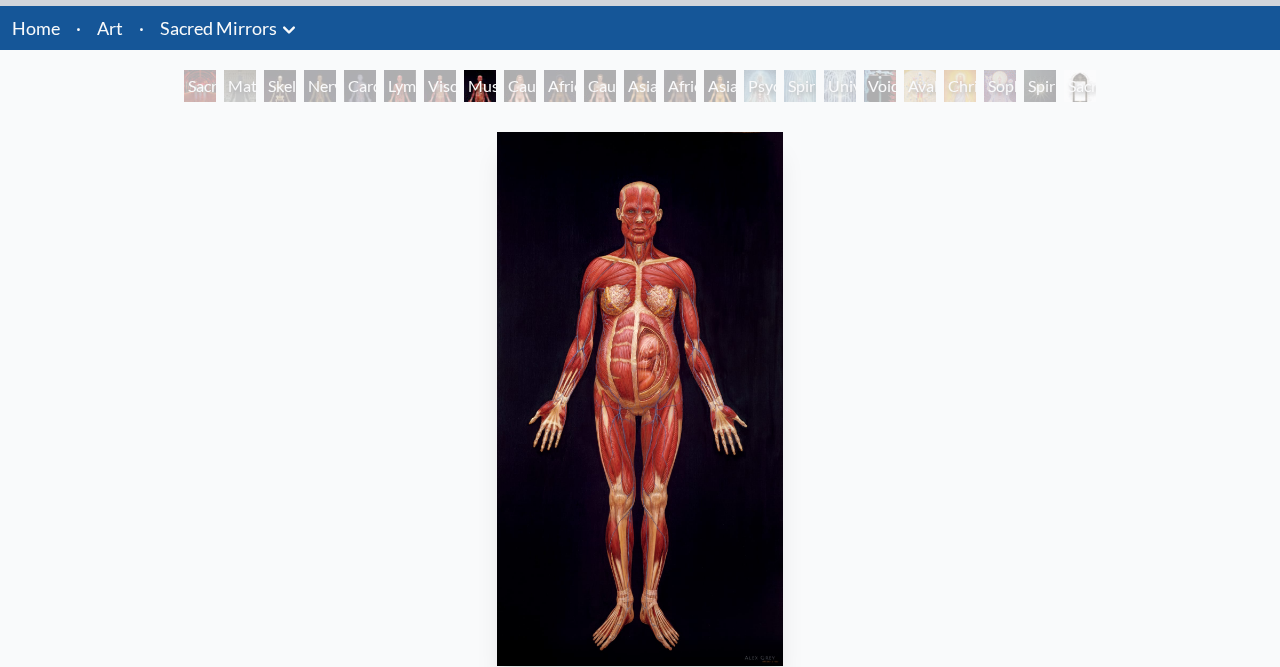 click on "Viscera" at bounding box center [440, 86] 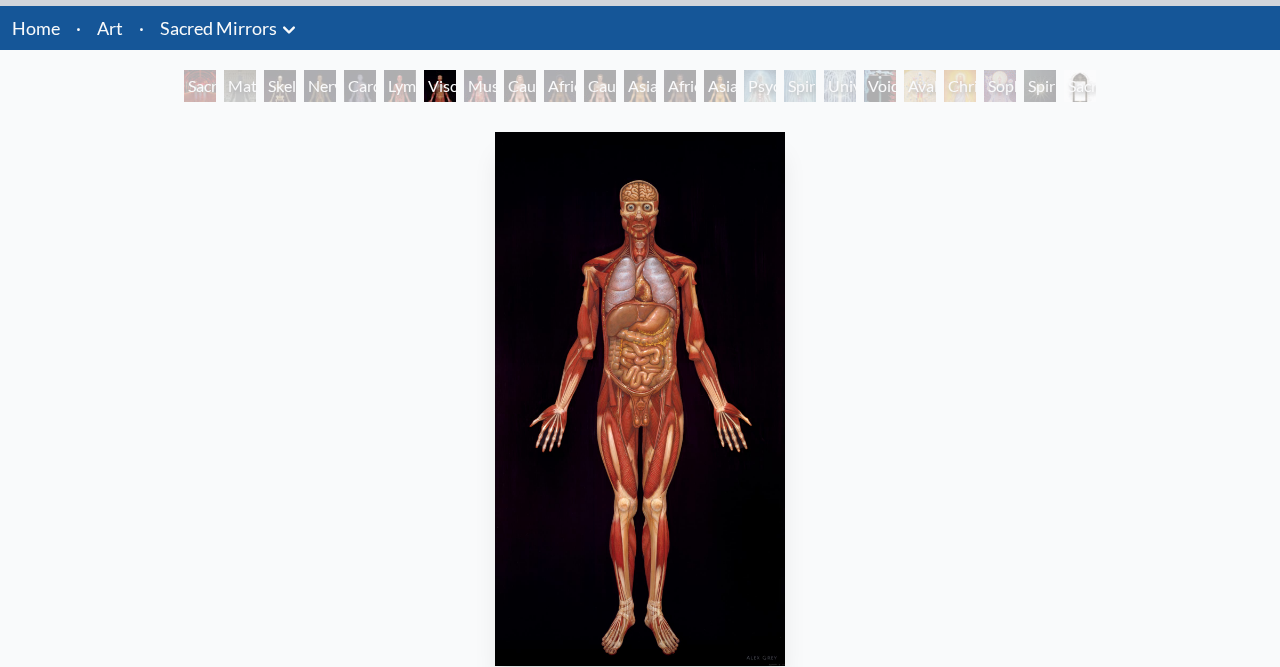 click on "Psychic Energy System" at bounding box center [760, 86] 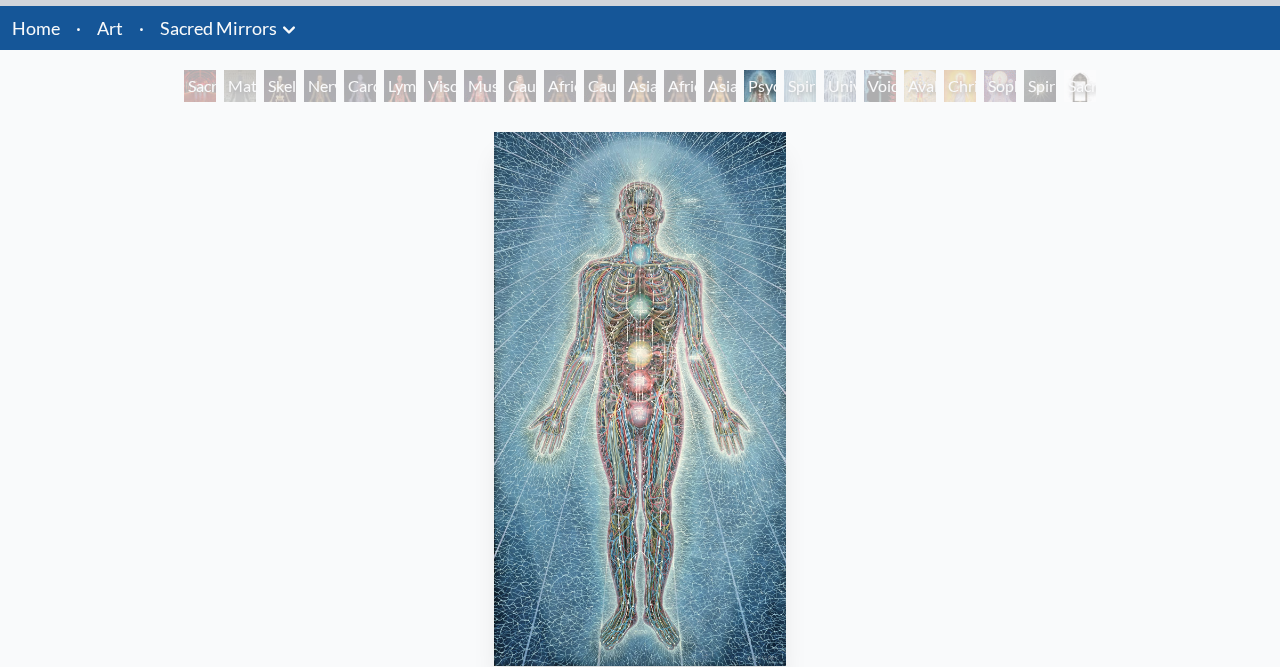 click on "Void Clear Light" at bounding box center (880, 86) 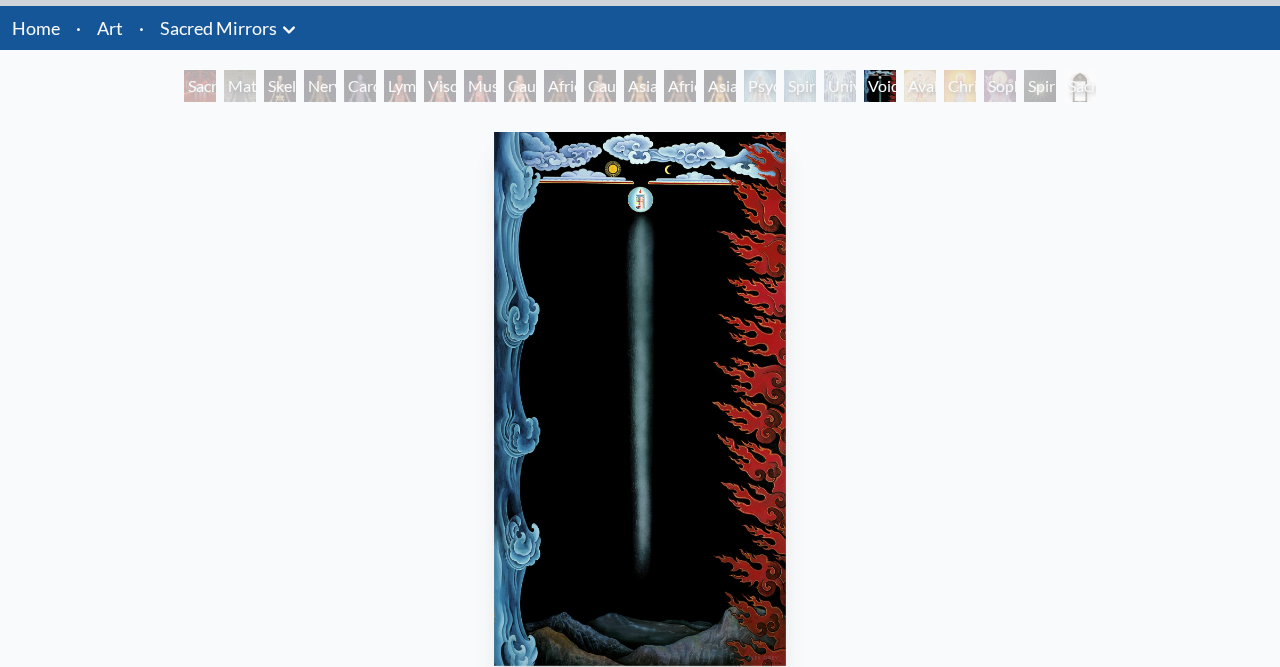 click on "Universal Mind Lattice" at bounding box center (840, 86) 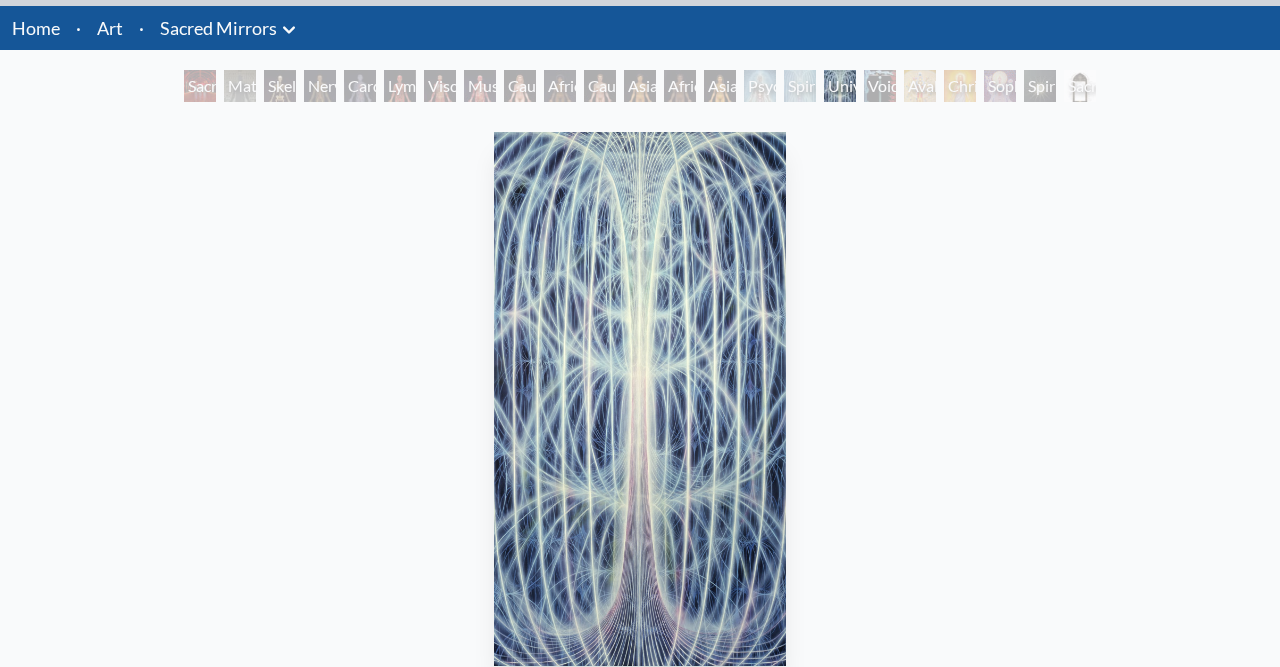click on "Spiritual Energy System" at bounding box center (800, 86) 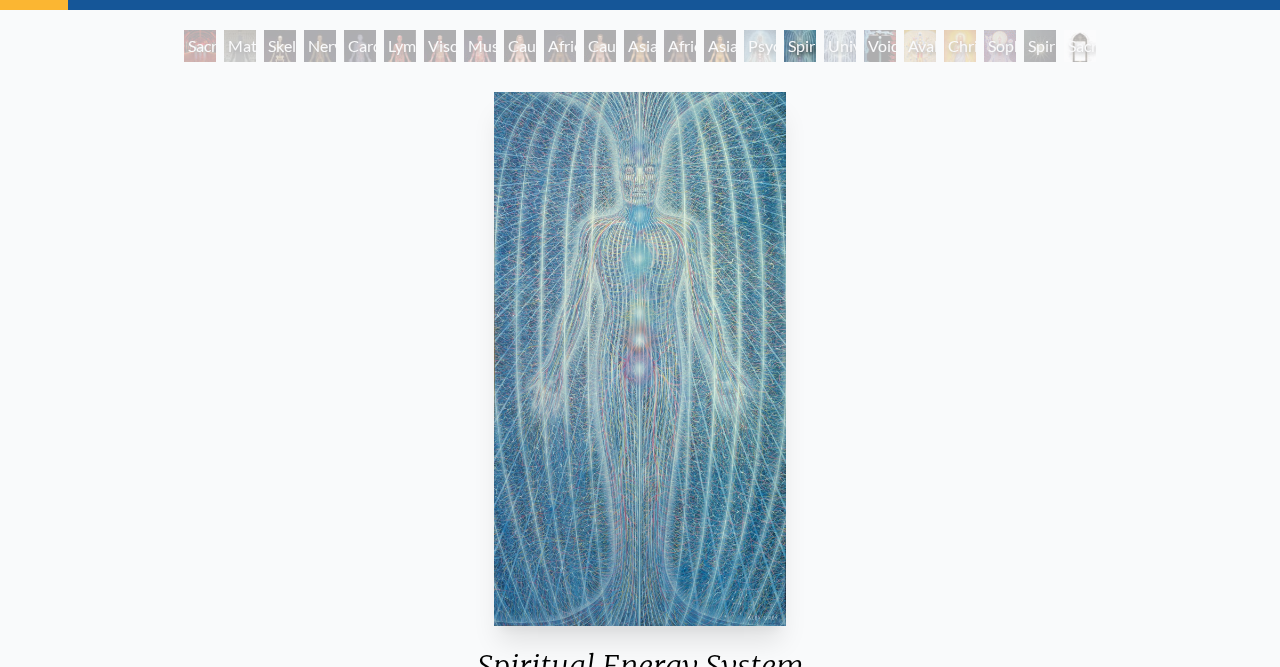 scroll, scrollTop: 58, scrollLeft: 0, axis: vertical 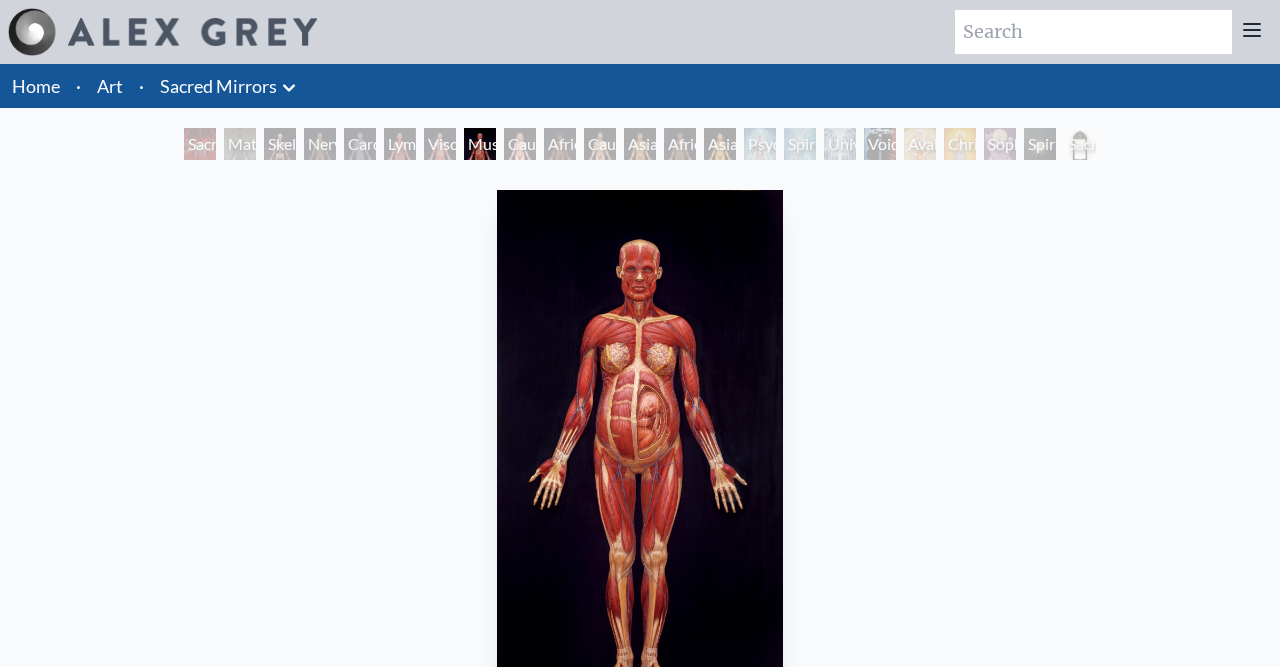 click on "Home" at bounding box center [36, 86] 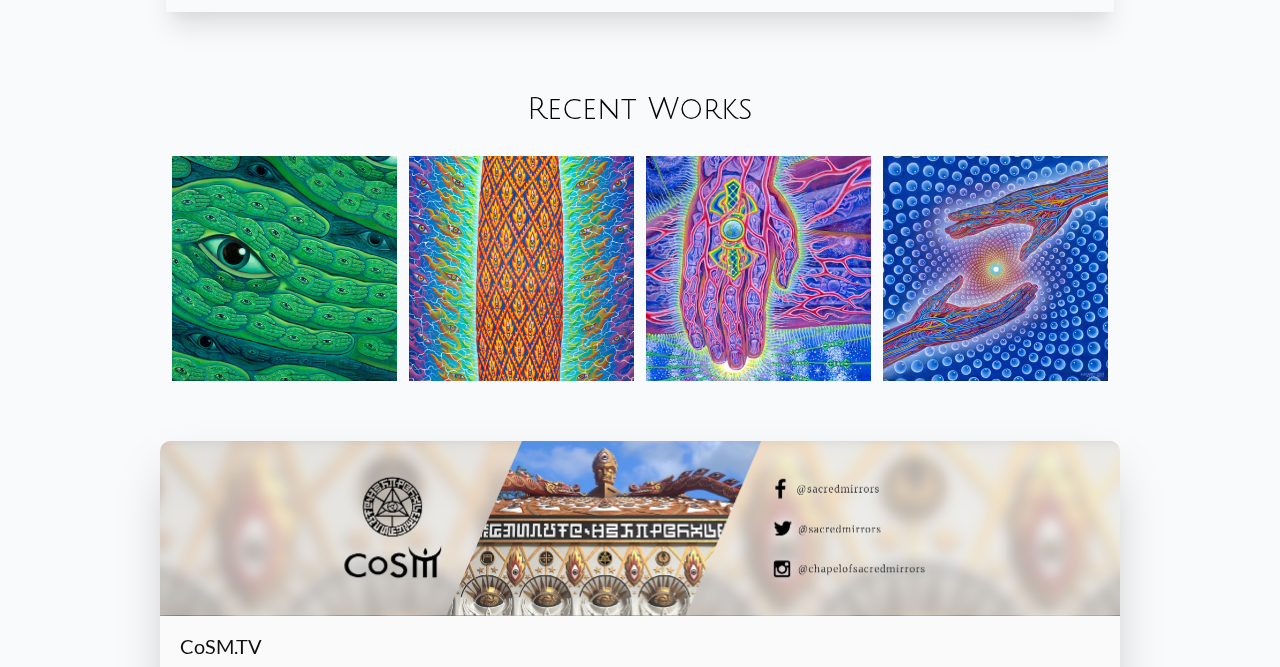 scroll, scrollTop: 2184, scrollLeft: 0, axis: vertical 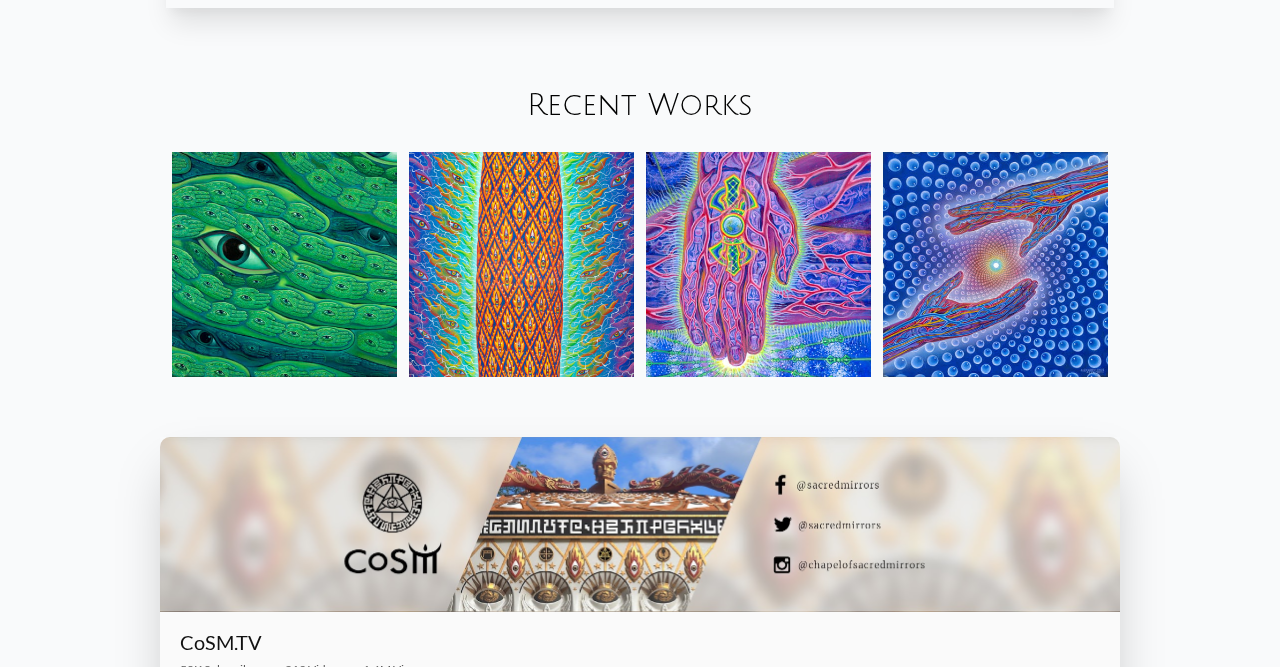 click at bounding box center (521, 264) 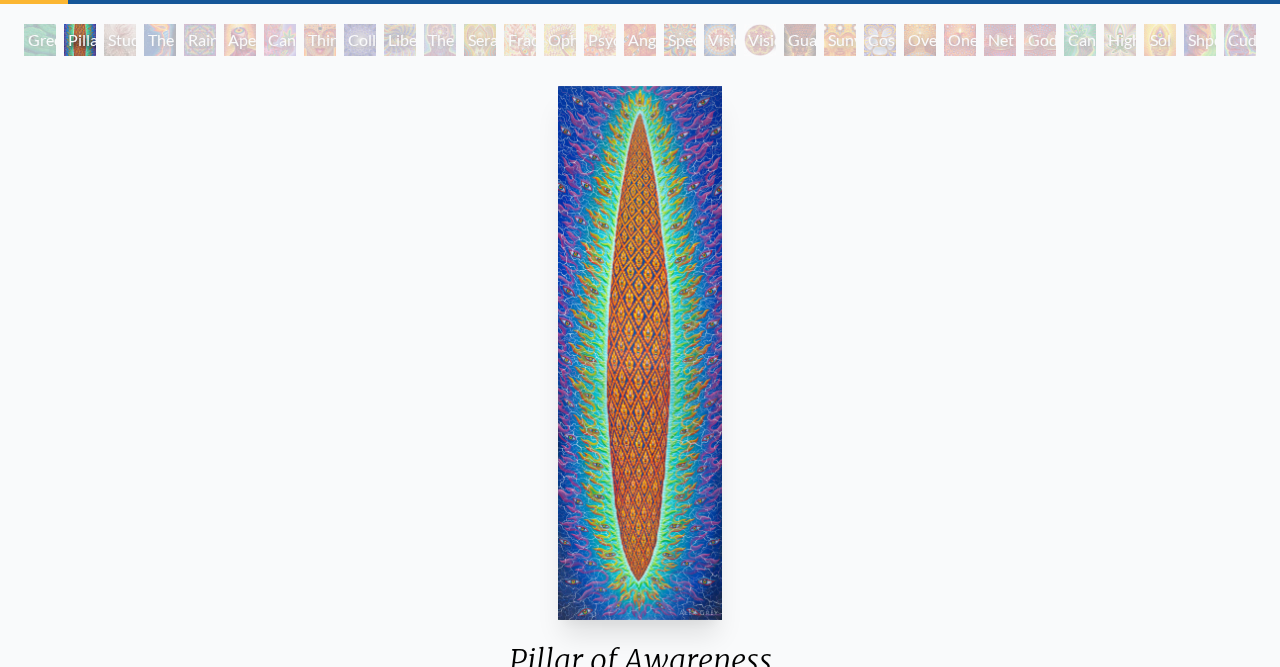scroll, scrollTop: 0, scrollLeft: 0, axis: both 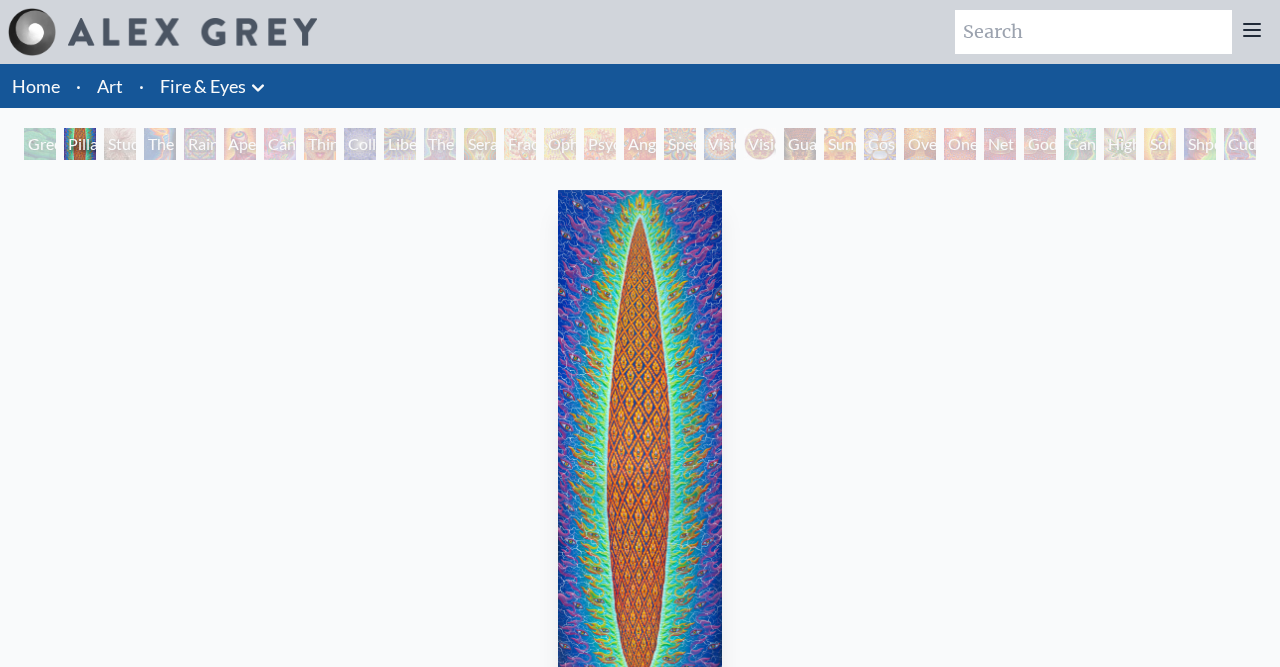 click on "Pillar of Awareness" at bounding box center [80, 144] 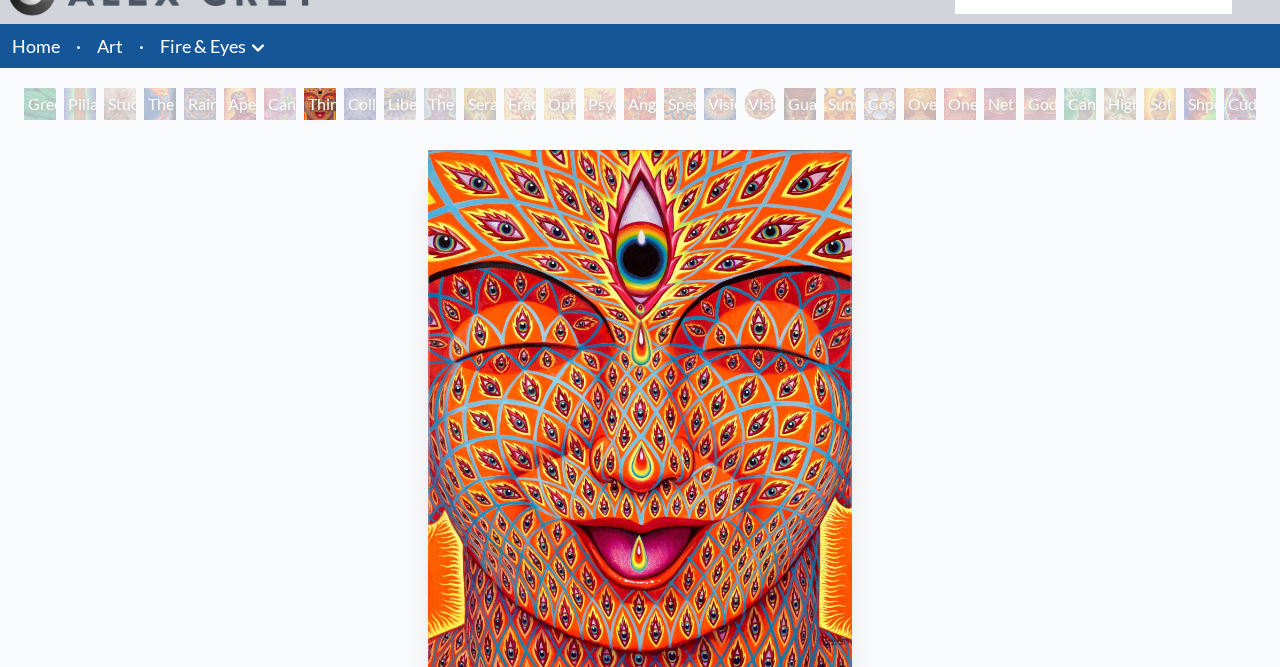 scroll, scrollTop: 0, scrollLeft: 0, axis: both 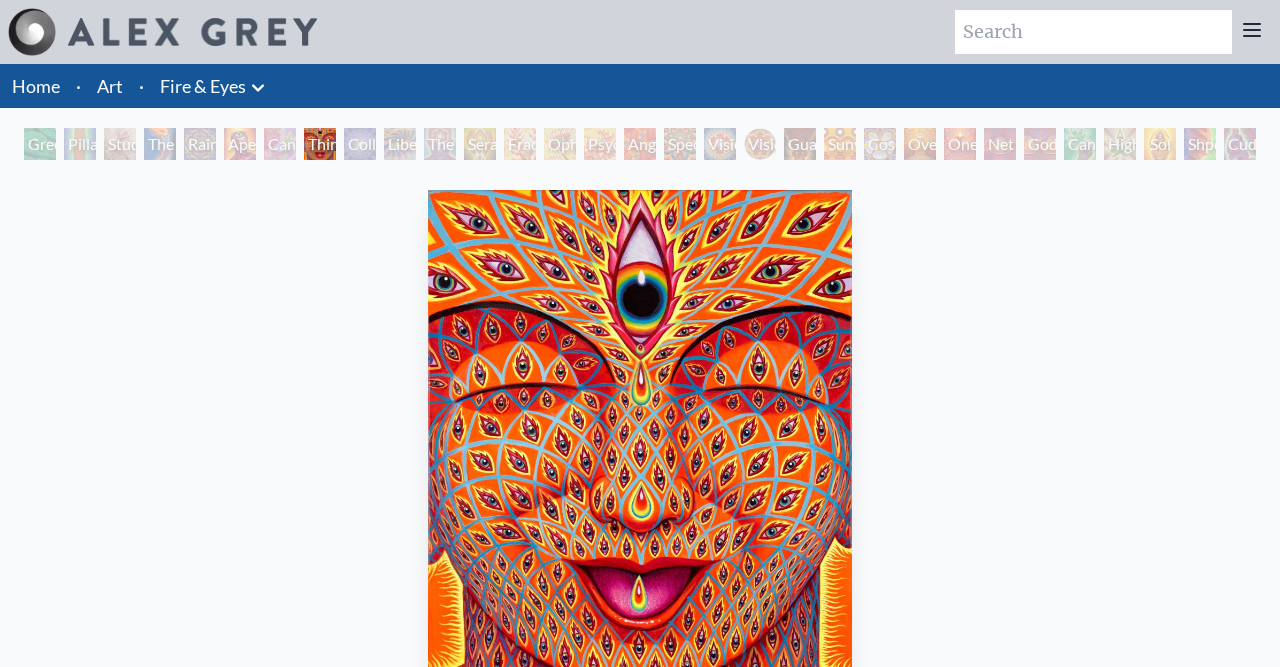 click on "Collective Vision" at bounding box center [360, 144] 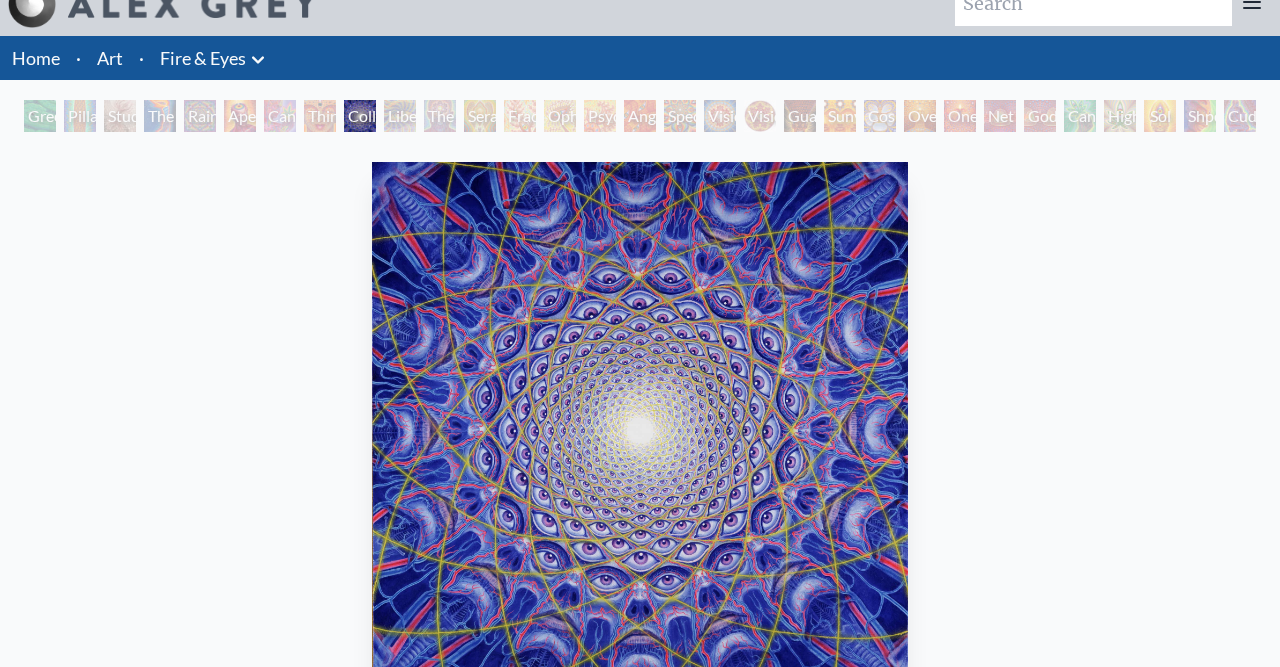 scroll, scrollTop: 0, scrollLeft: 0, axis: both 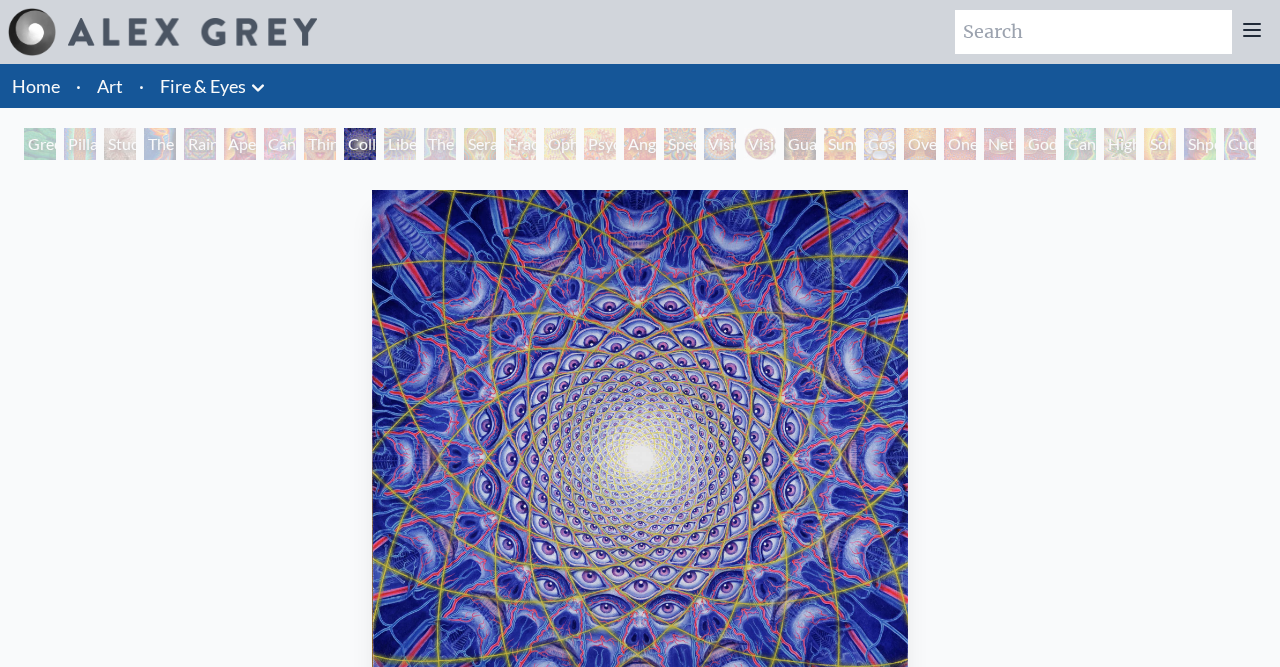 click on "Liberation Through Seeing" at bounding box center (400, 144) 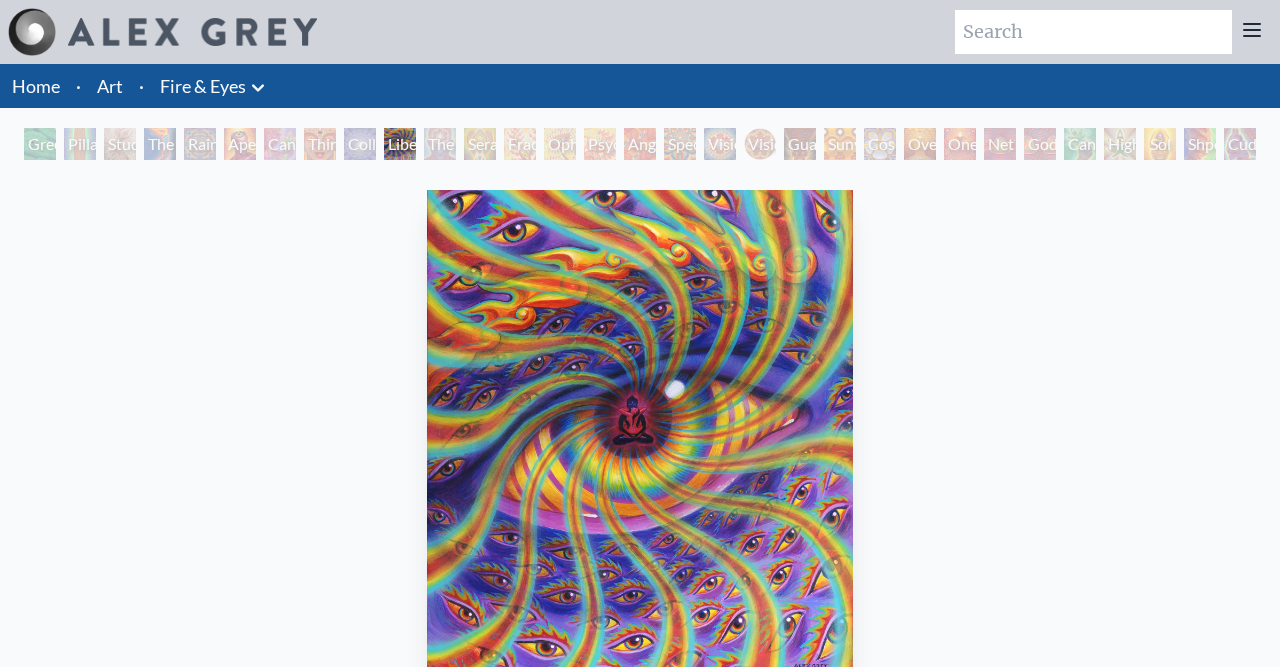 click on "Vision Crystal Tondo" at bounding box center (760, 144) 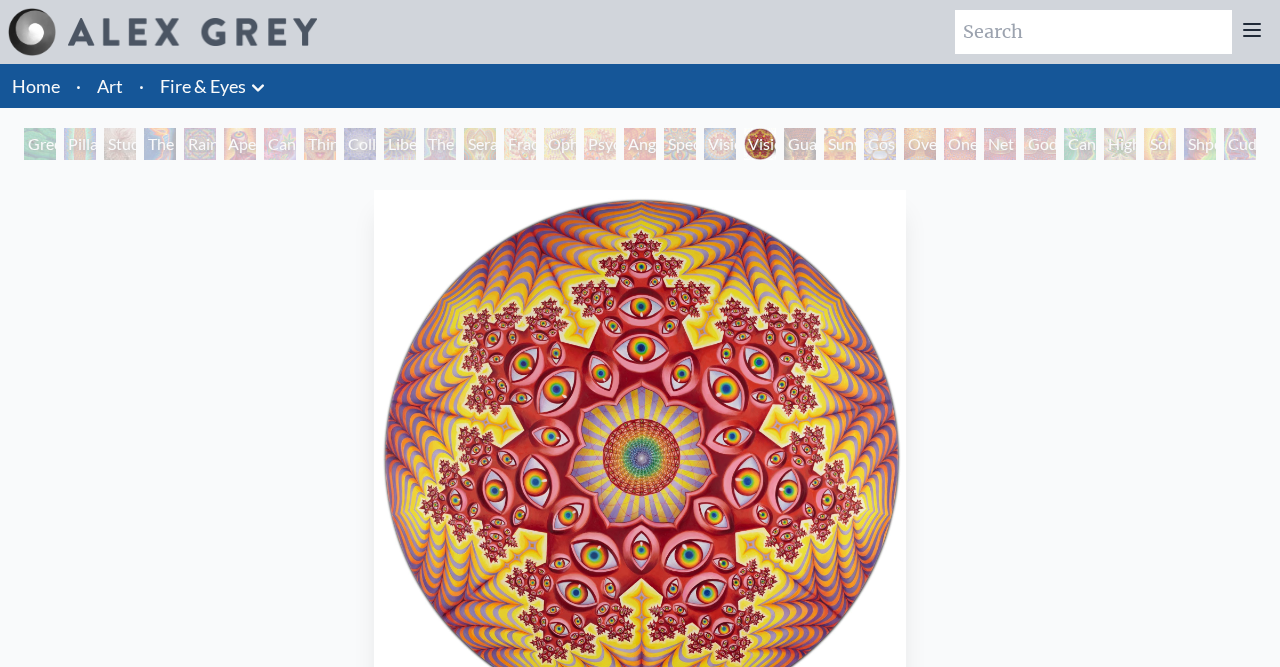 click on "Spectral Lotus" at bounding box center (680, 144) 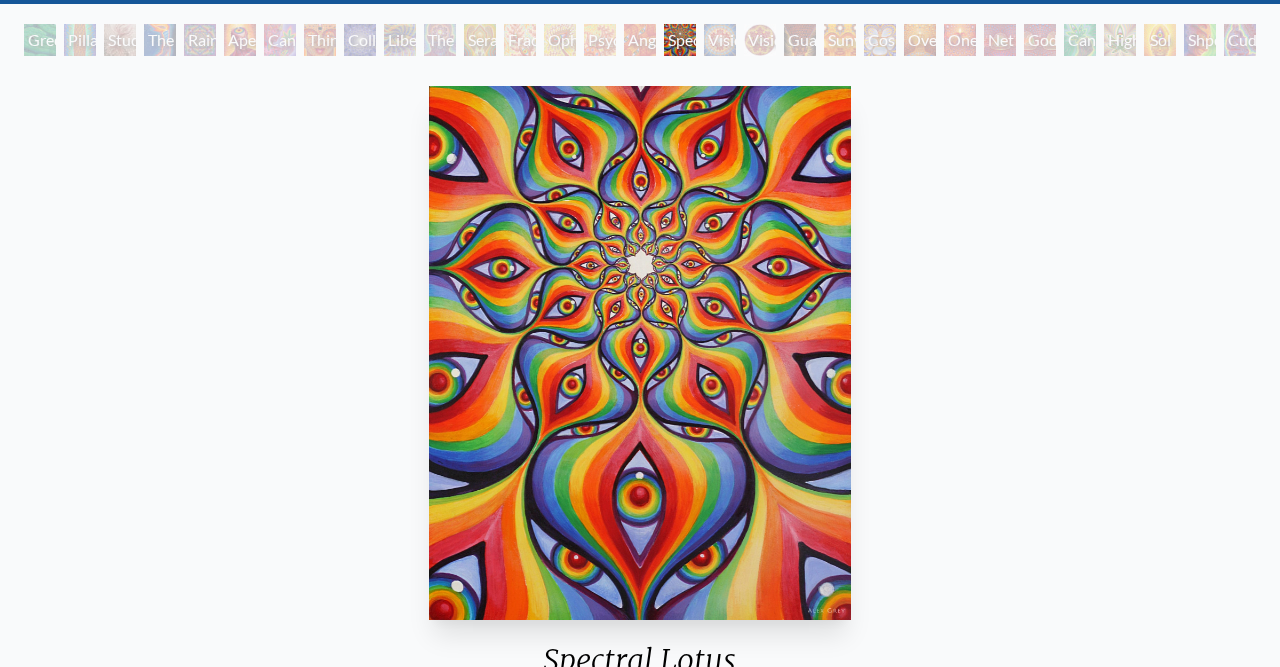 scroll, scrollTop: 104, scrollLeft: 0, axis: vertical 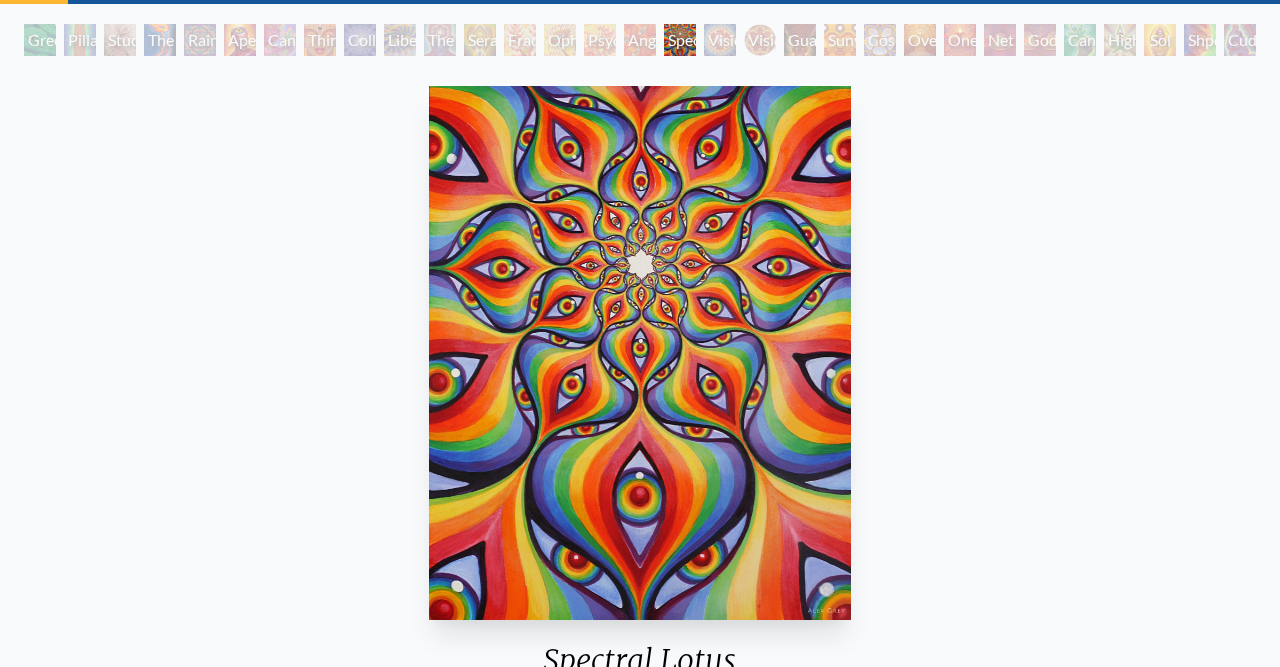 click on "The Seer" at bounding box center (440, 40) 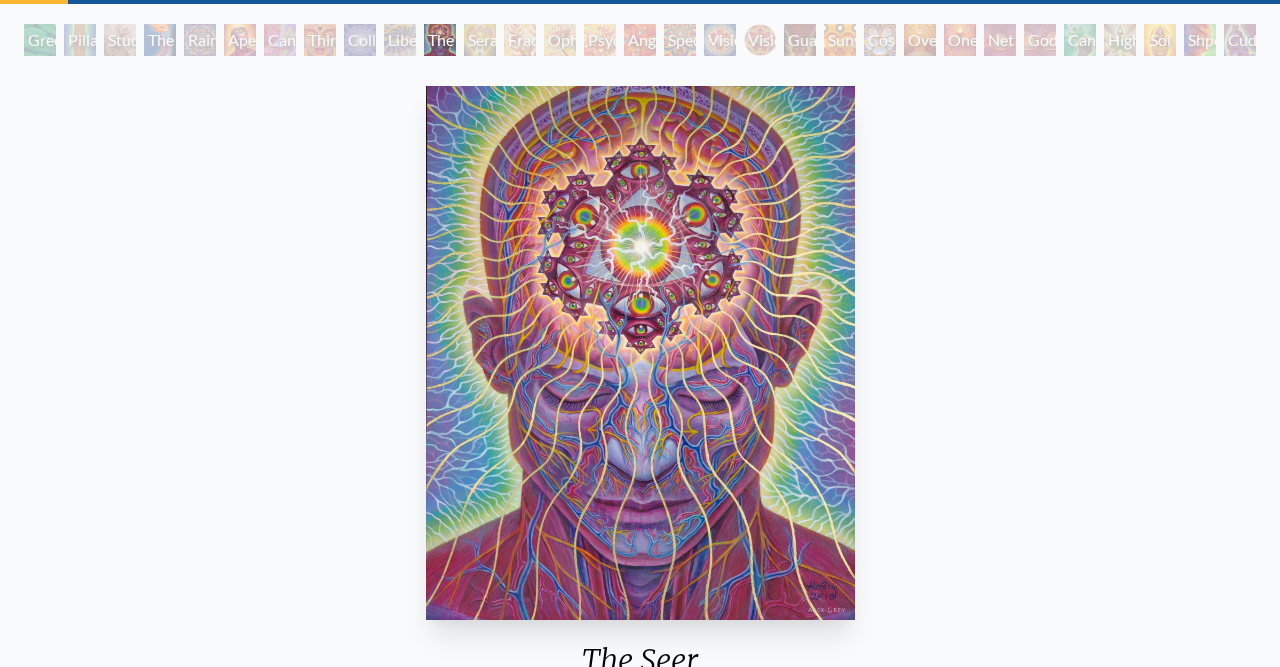 click on "Fractal Eyes" at bounding box center (520, 40) 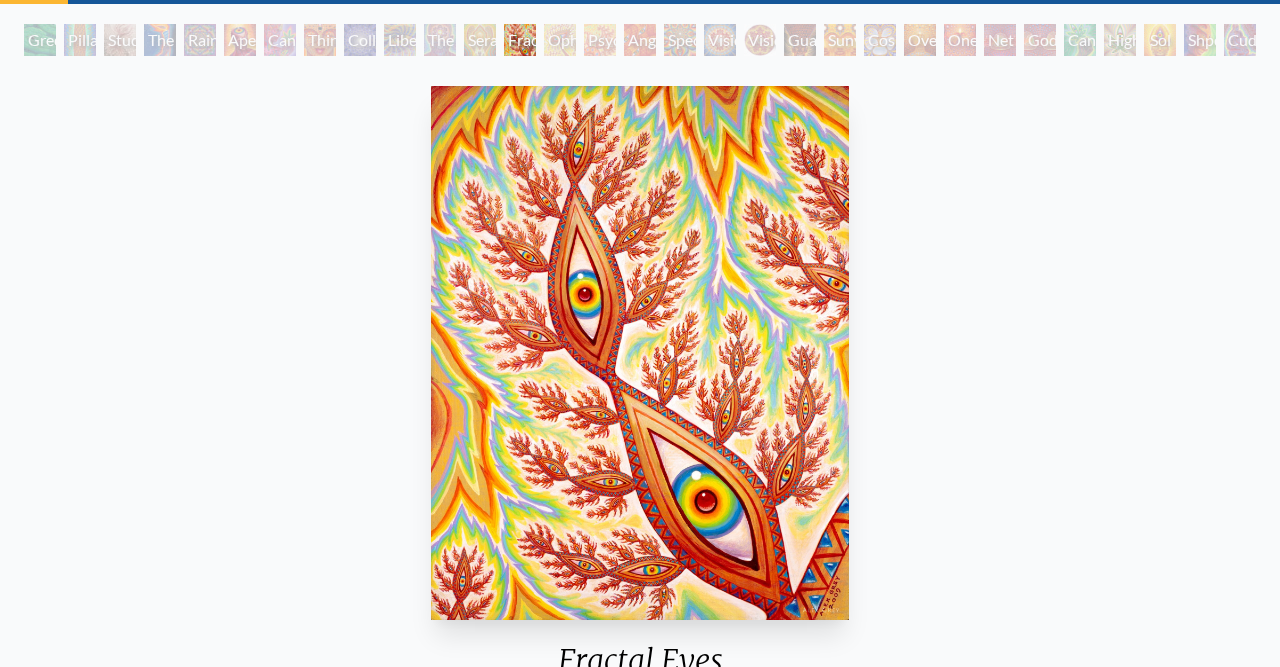click on "Ophanic Eyelash" at bounding box center [560, 40] 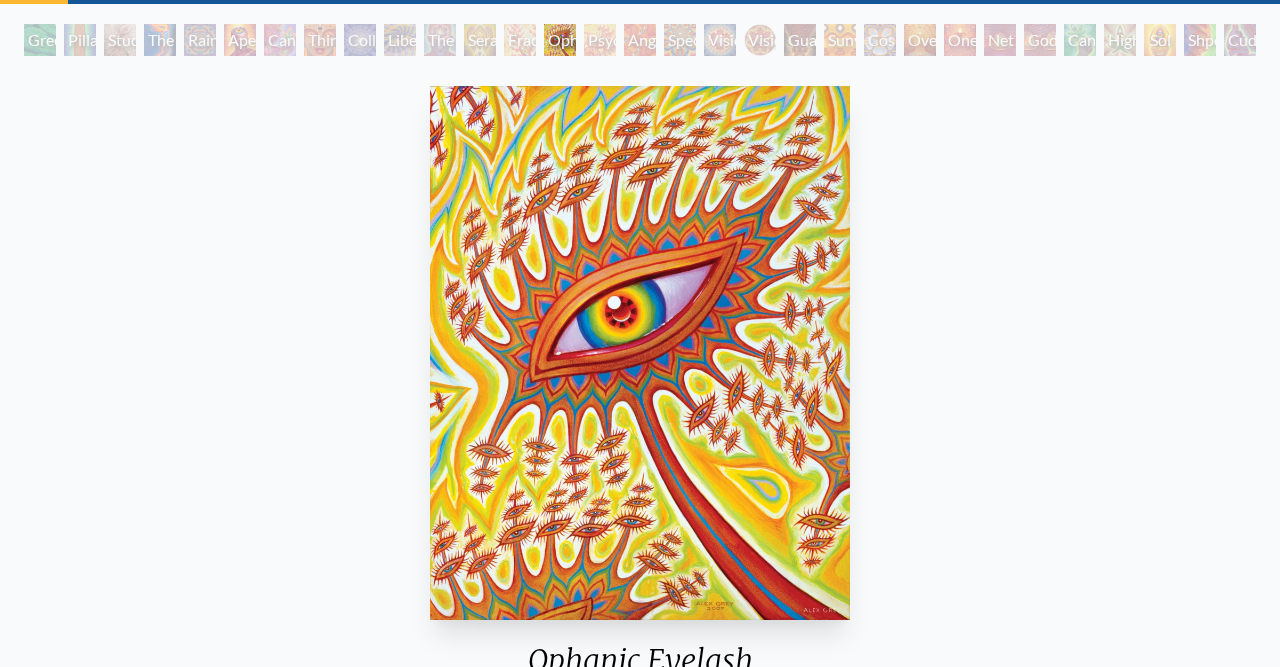 click on "Spectral Lotus" at bounding box center (680, 40) 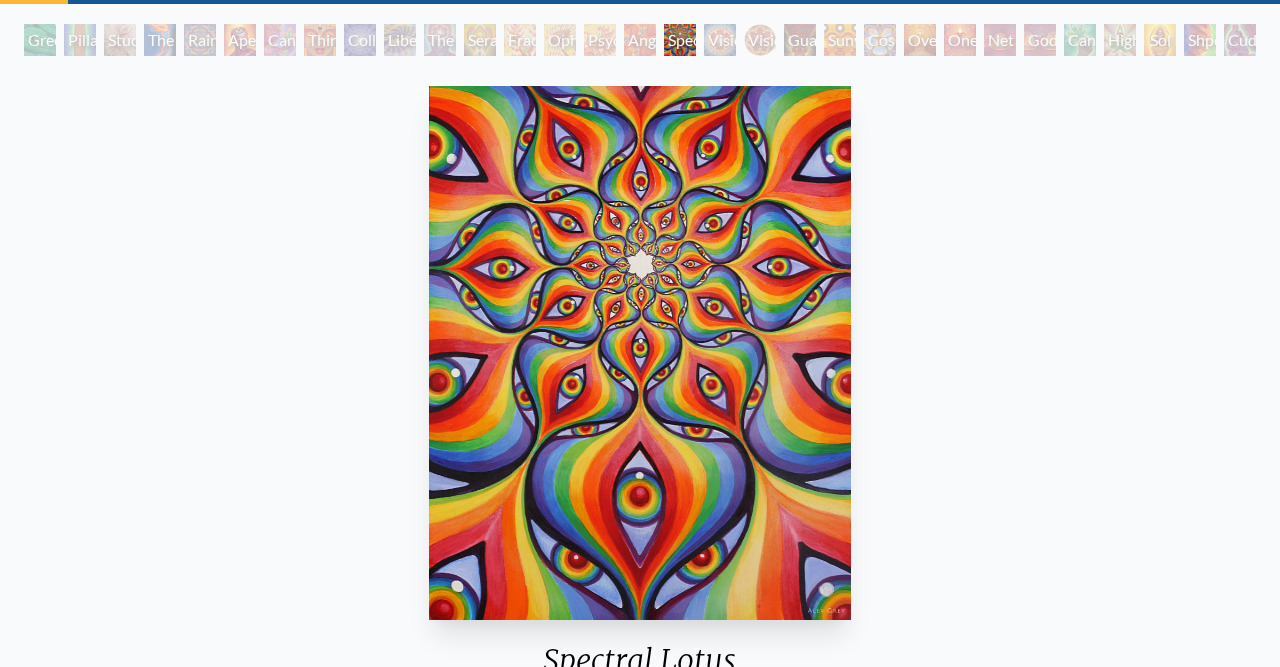 click on "Home
·
Art
·
Fire & Eyes
Anatomical
Drawings" at bounding box center (640, 418) 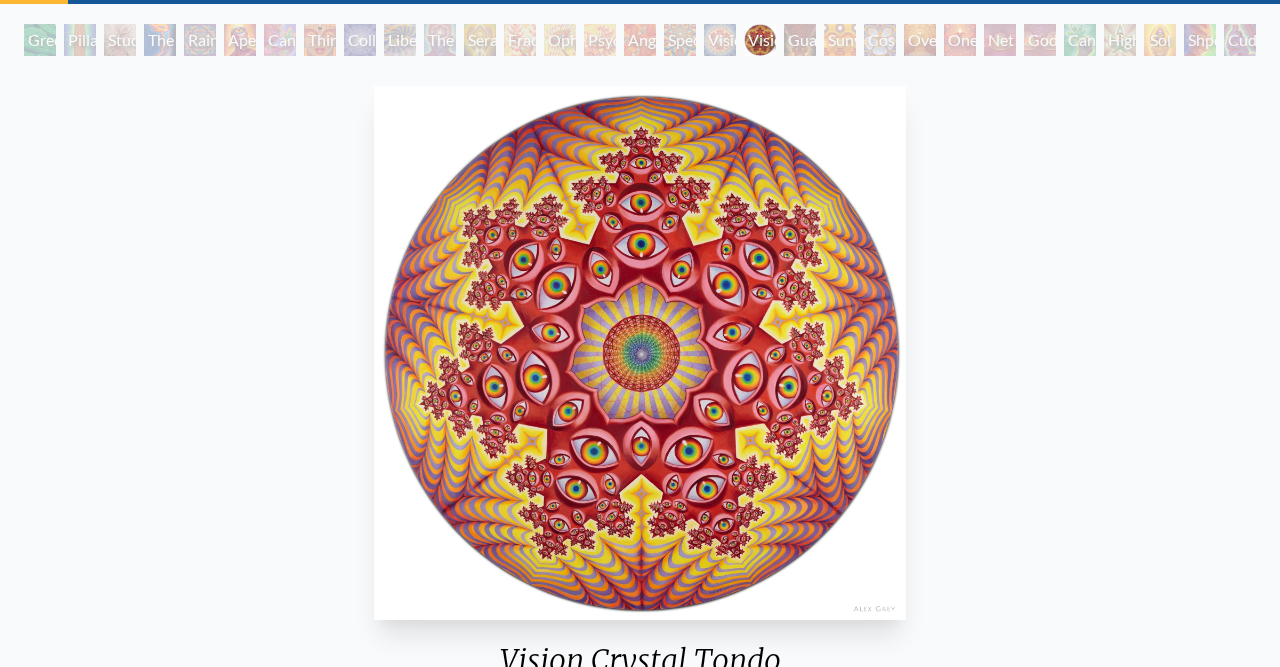 click on "Cosmic Elf" at bounding box center (880, 40) 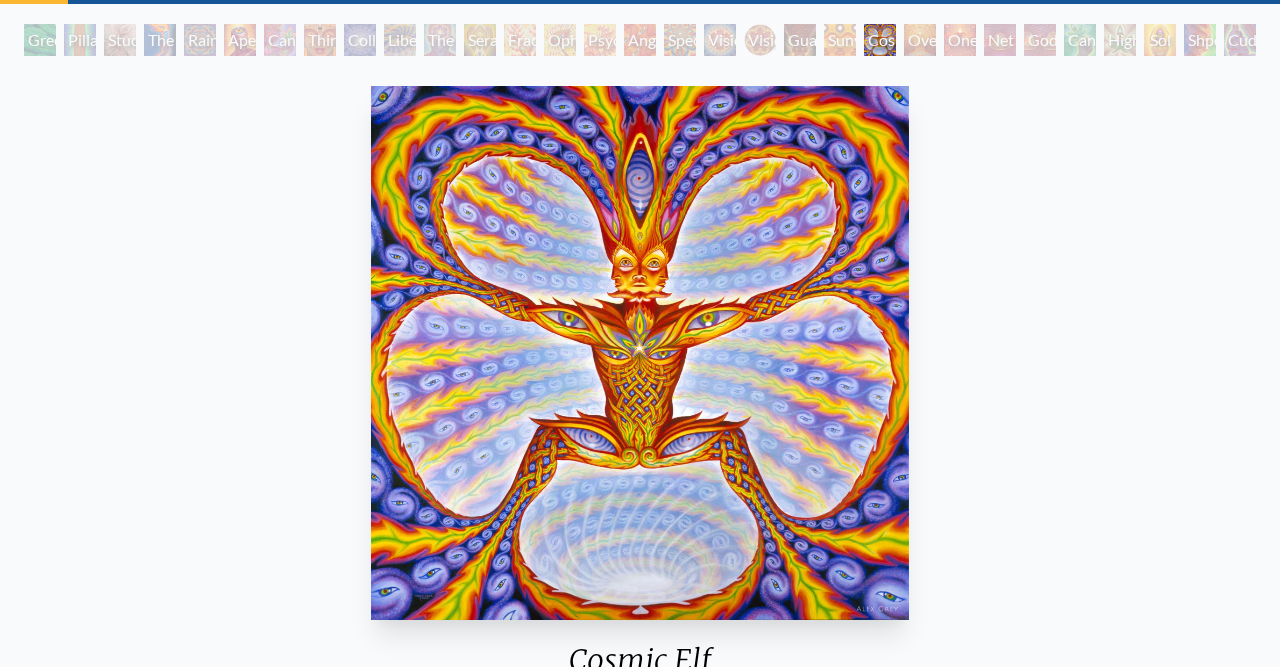 click on "One" at bounding box center [960, 40] 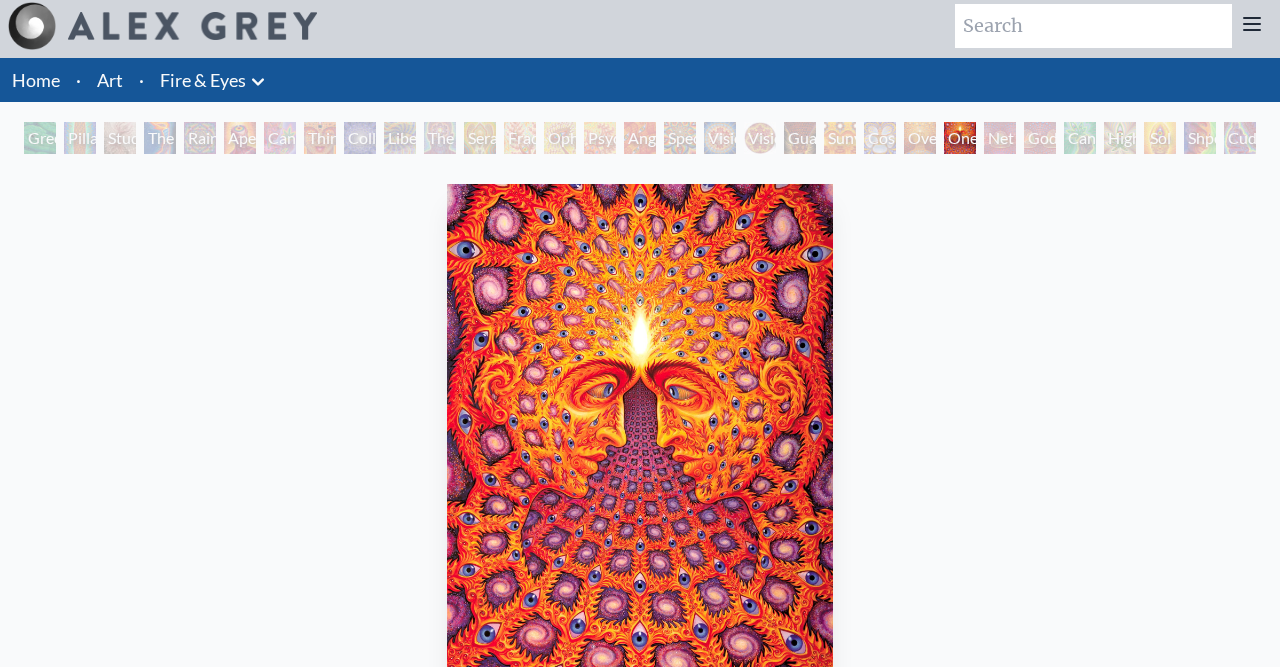scroll, scrollTop: 0, scrollLeft: 0, axis: both 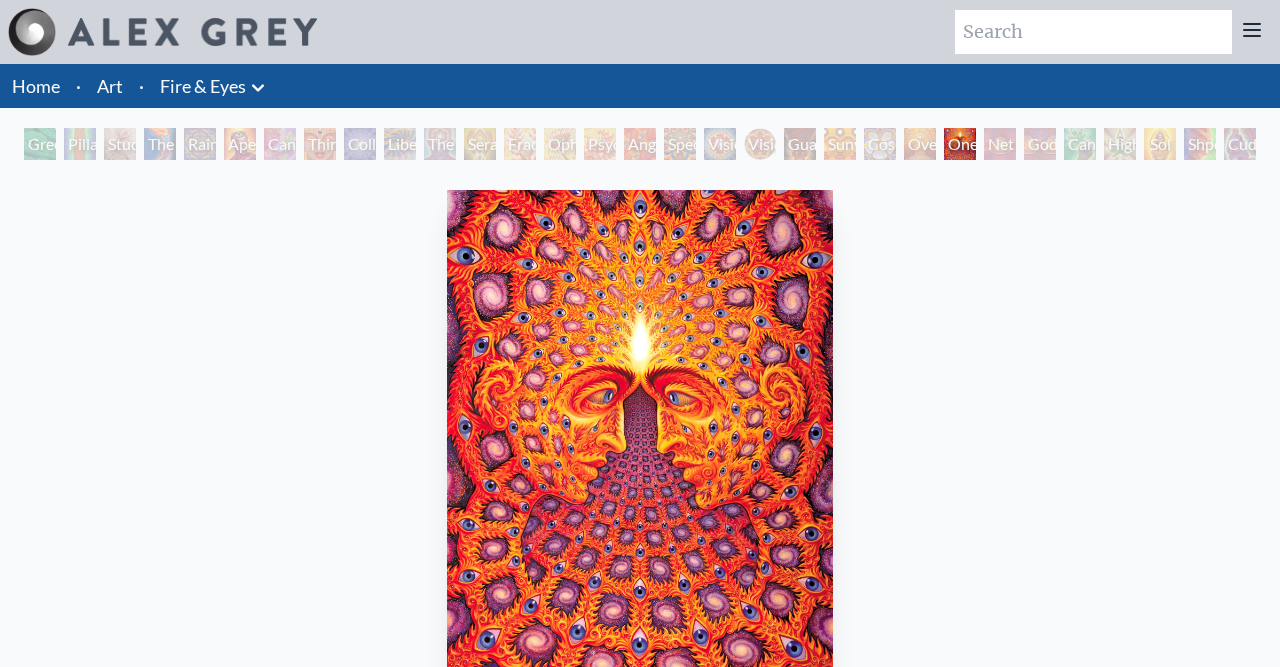 click on "Net of Being" at bounding box center [1000, 144] 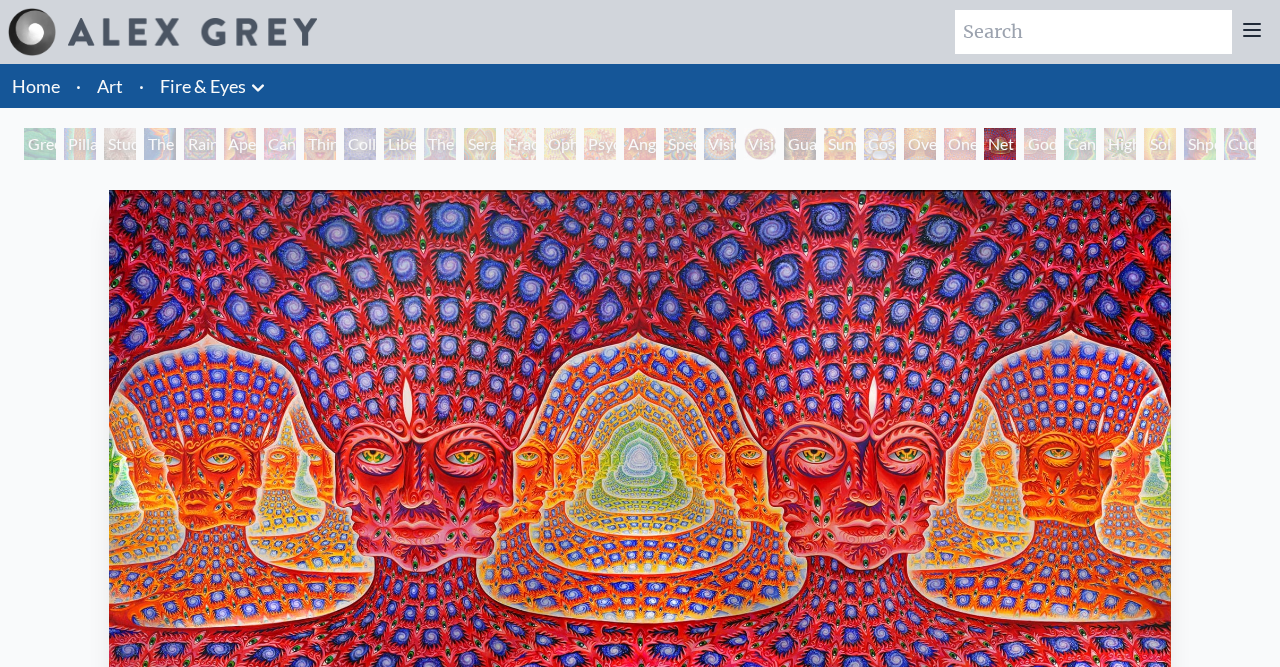 click on "Godself" at bounding box center [1040, 144] 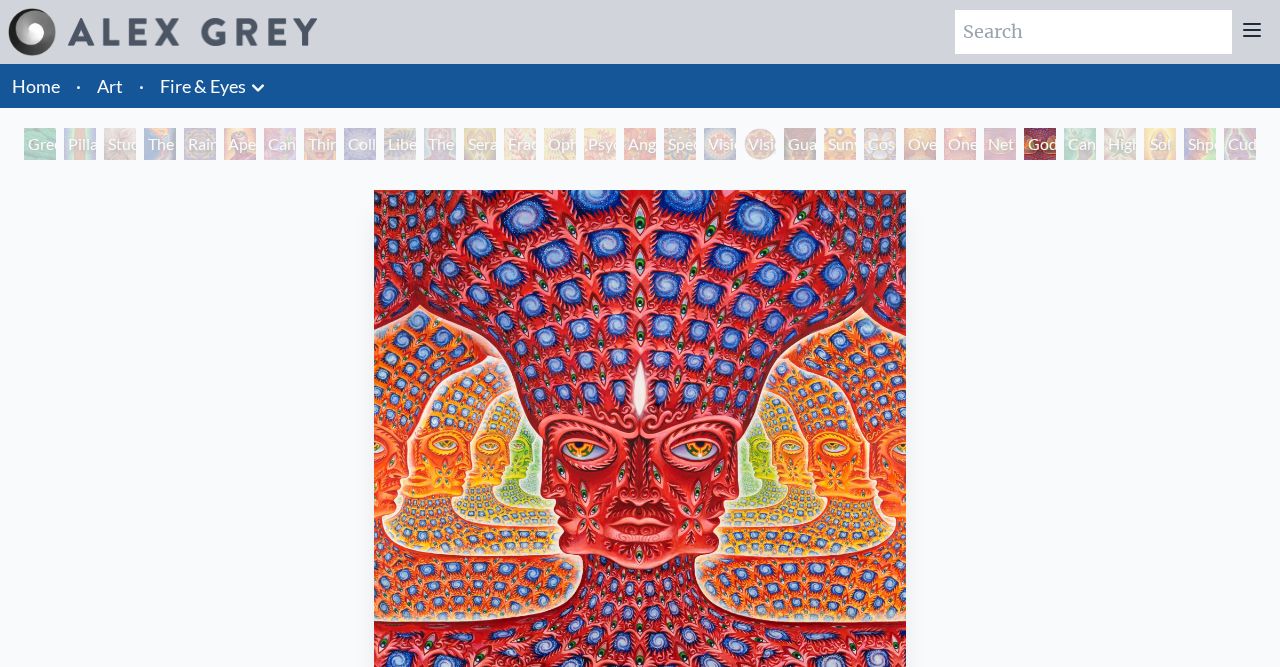 click on "Cannafist" at bounding box center (1080, 144) 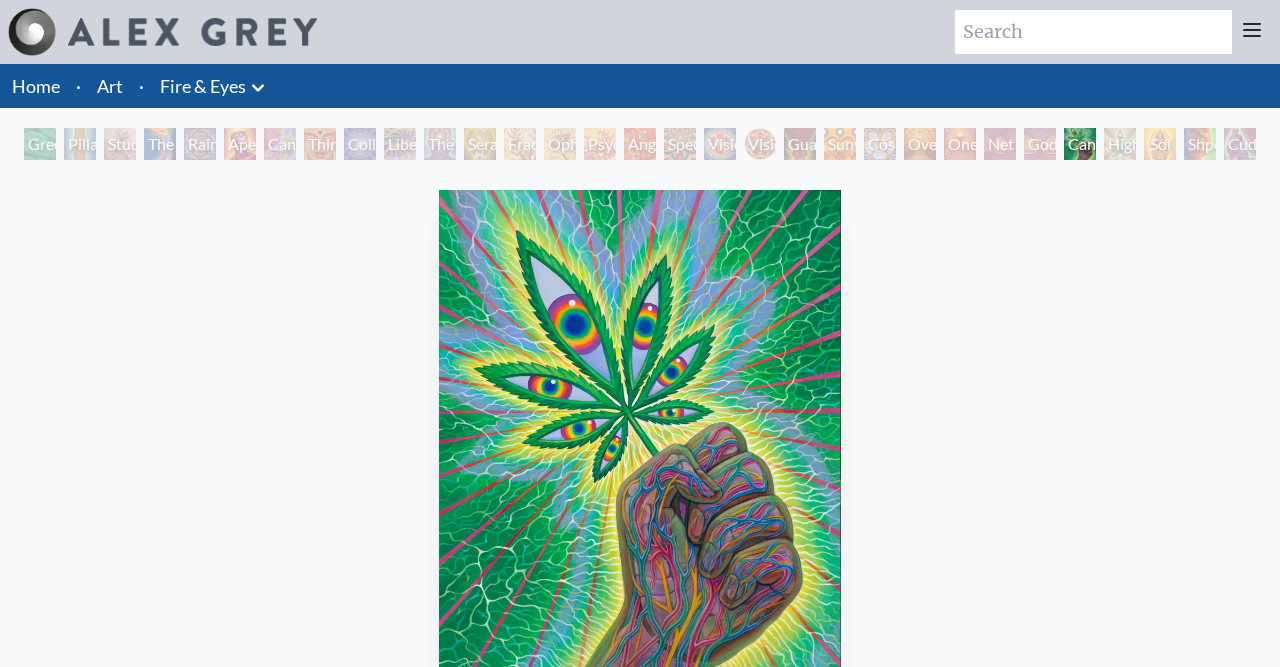 click on "Higher Vision" at bounding box center (1120, 144) 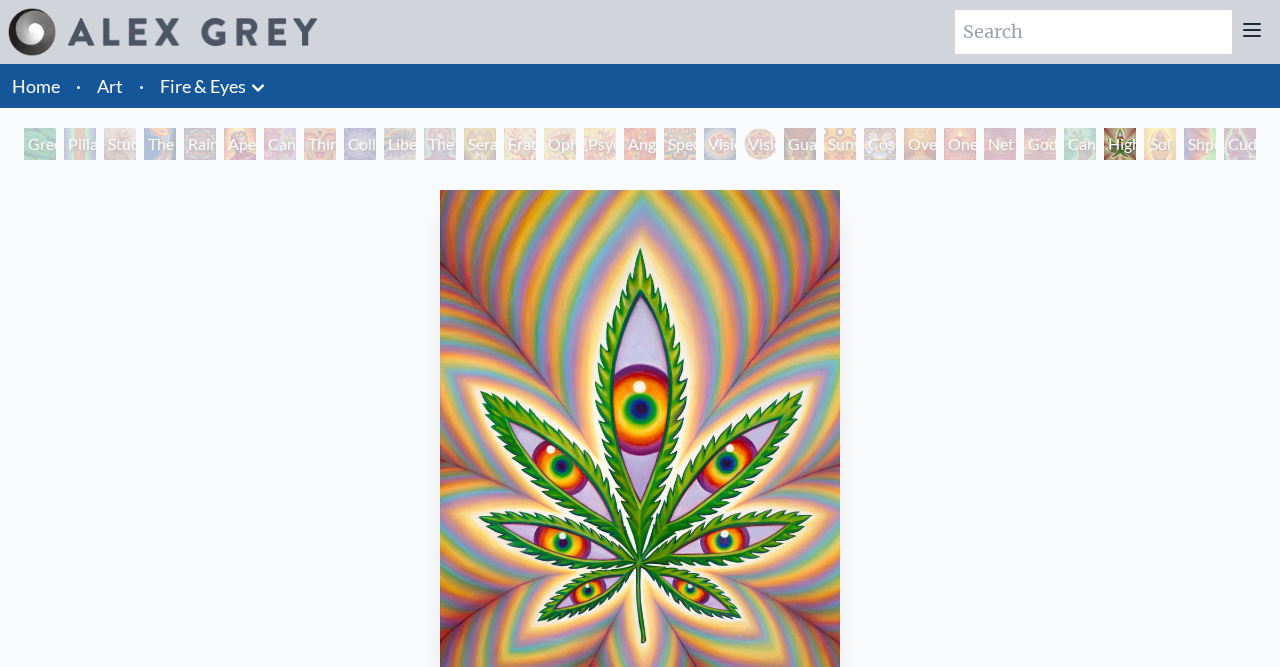 click on "Sol Invictus" at bounding box center (1160, 144) 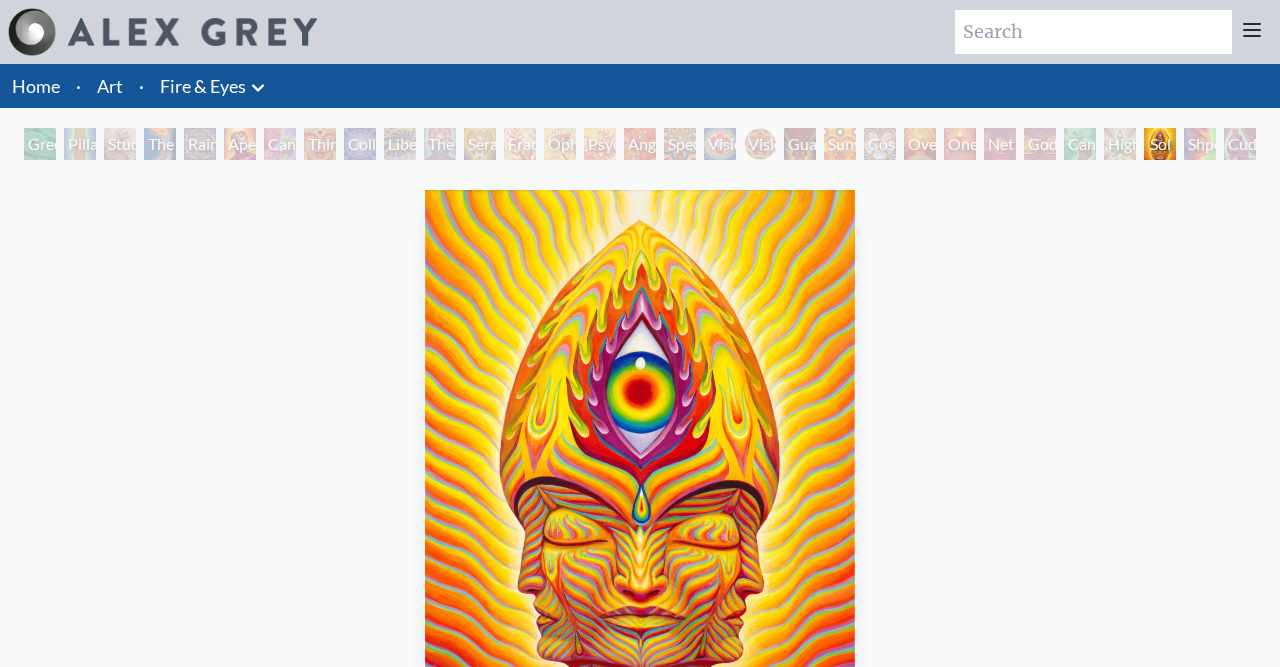 click on "Sol Invictus" at bounding box center [1160, 144] 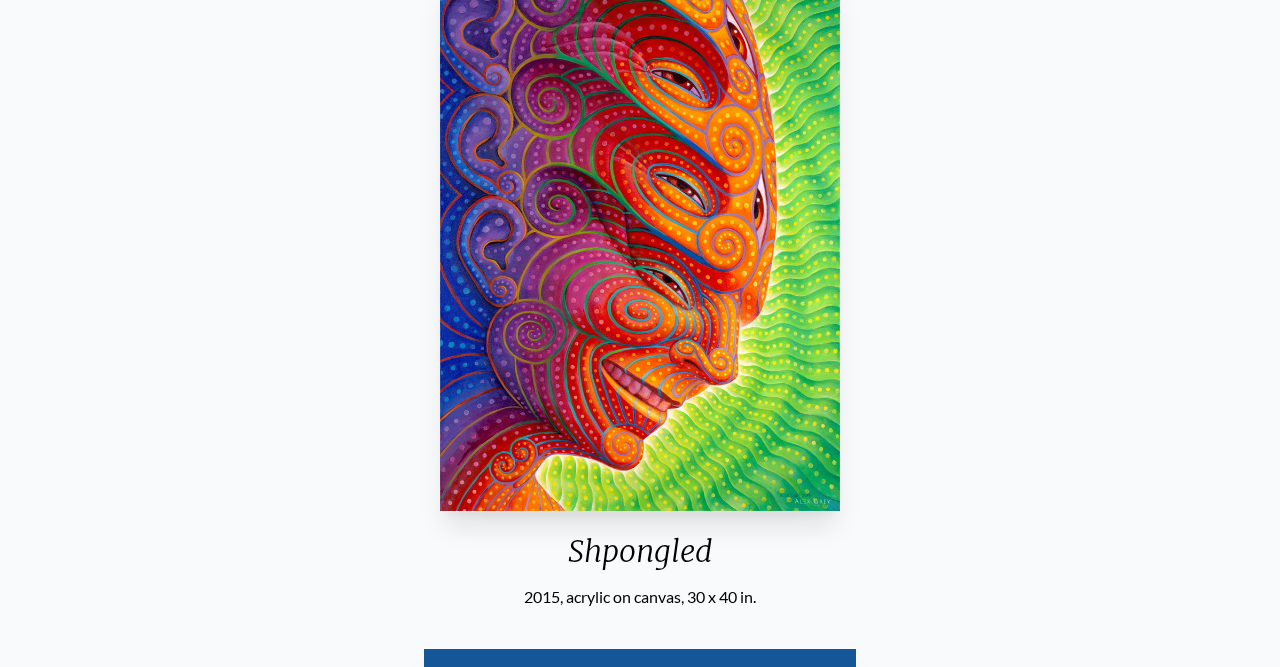 scroll, scrollTop: 0, scrollLeft: 0, axis: both 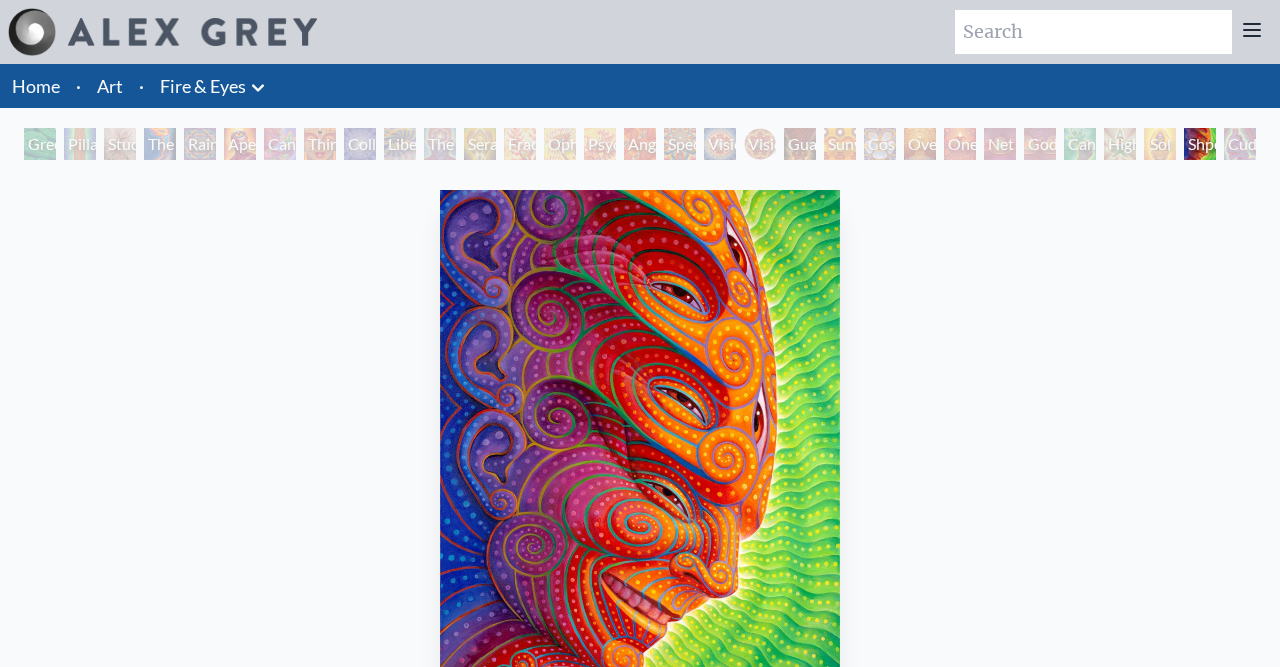 click on "Net of Being" at bounding box center [1000, 144] 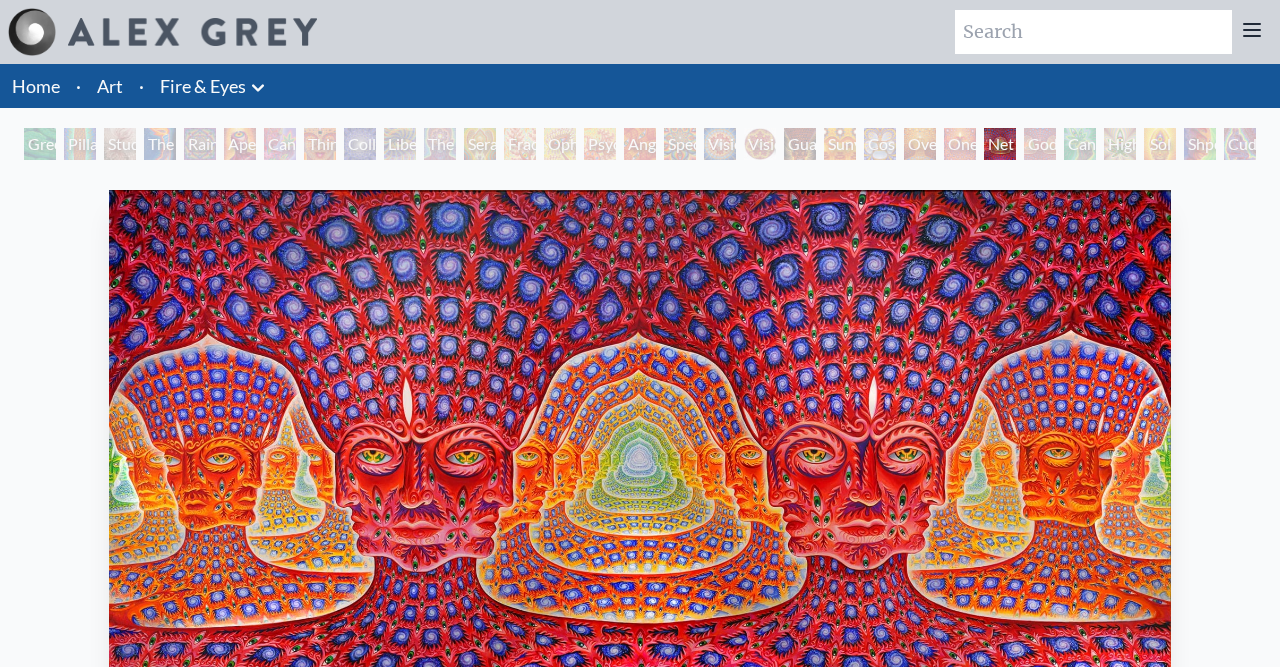 click on "Godself" at bounding box center [1040, 144] 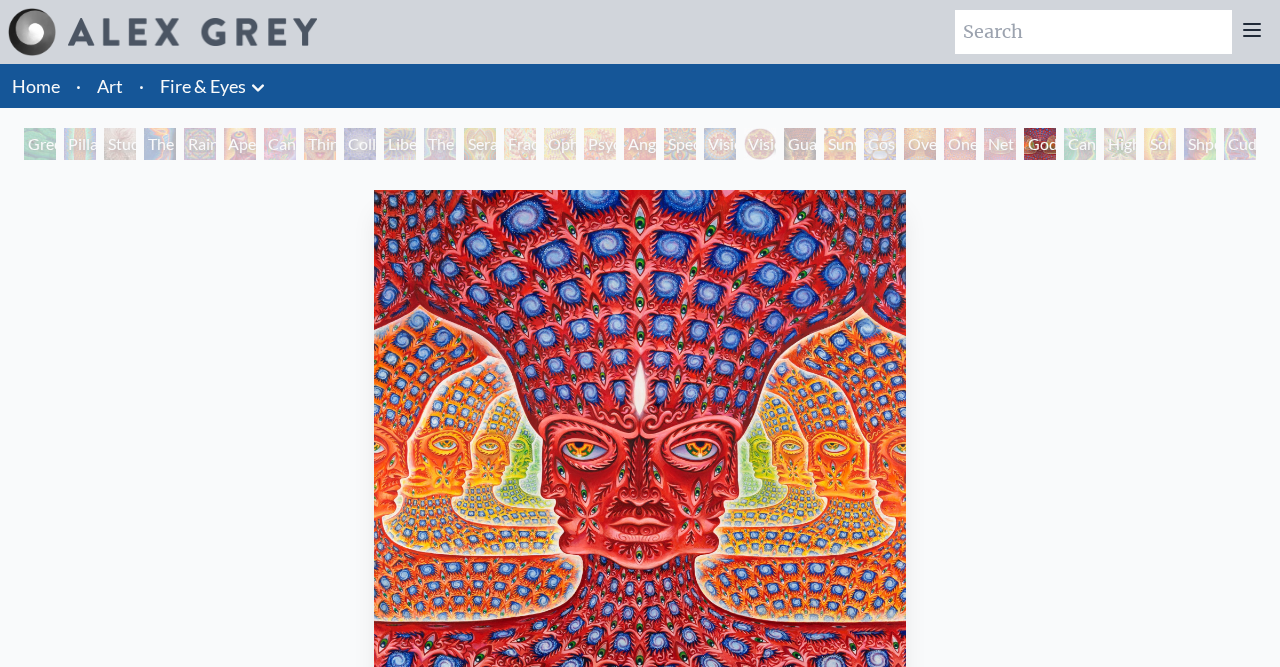 click on "Guardian of Infinite Vision" at bounding box center [800, 144] 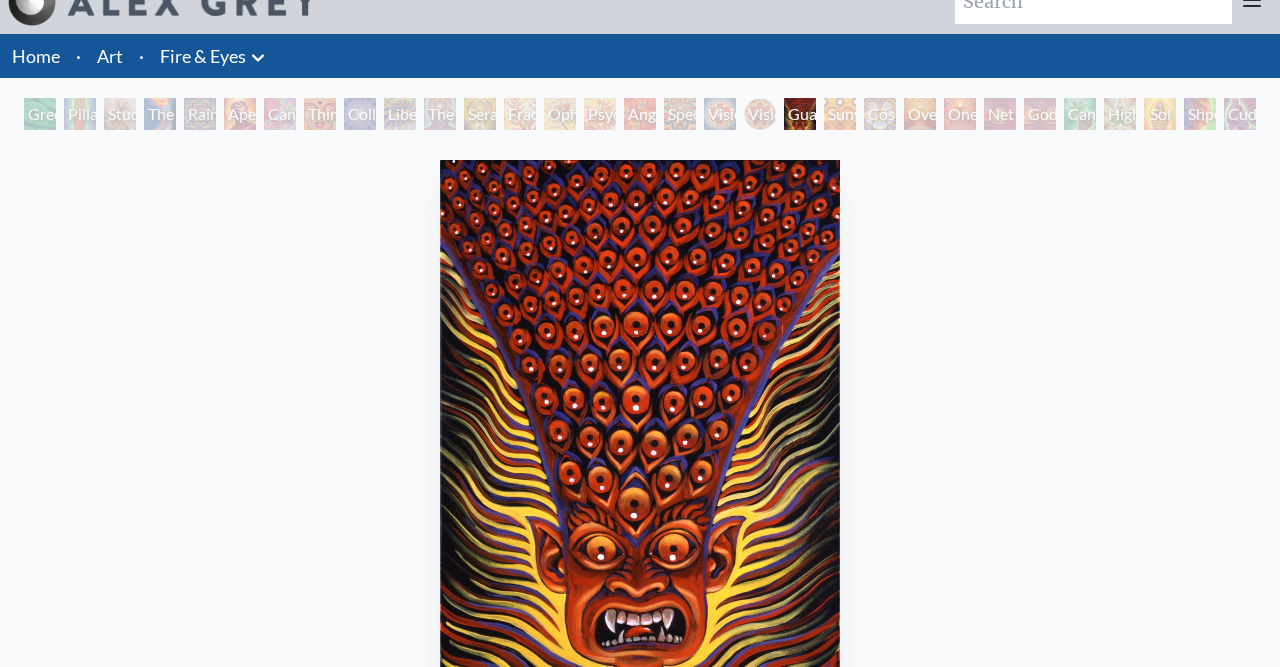scroll, scrollTop: 0, scrollLeft: 0, axis: both 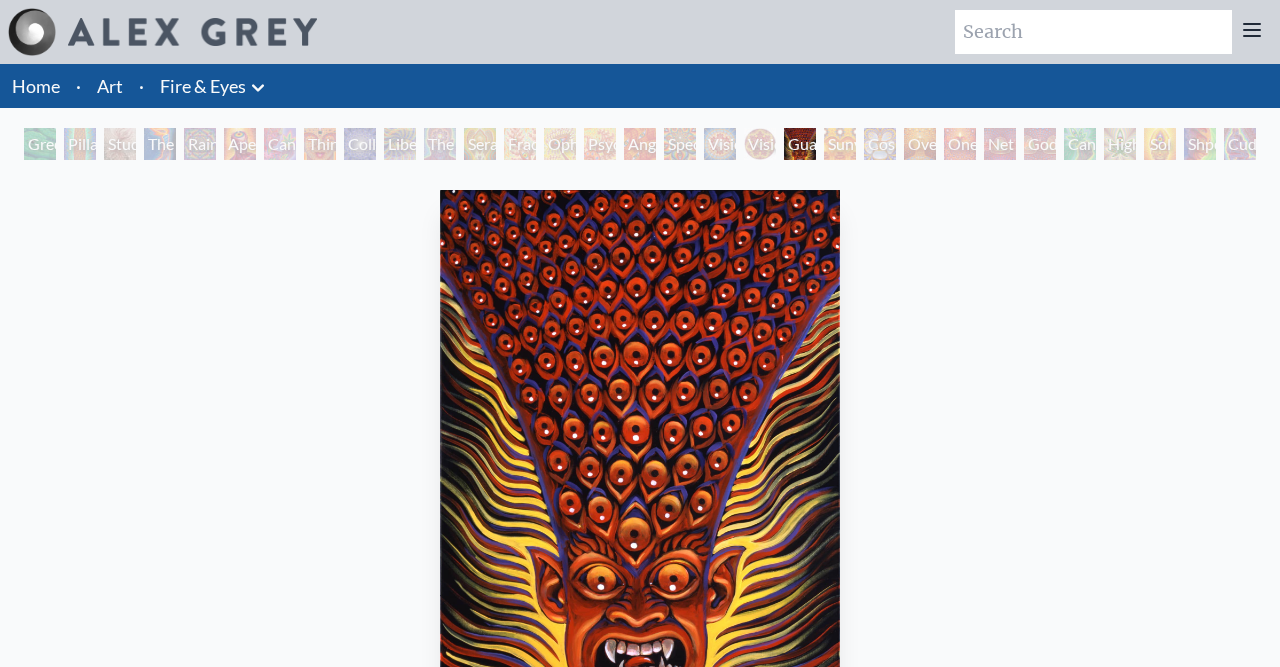 click on "Vision Crystal Tondo" at bounding box center (760, 144) 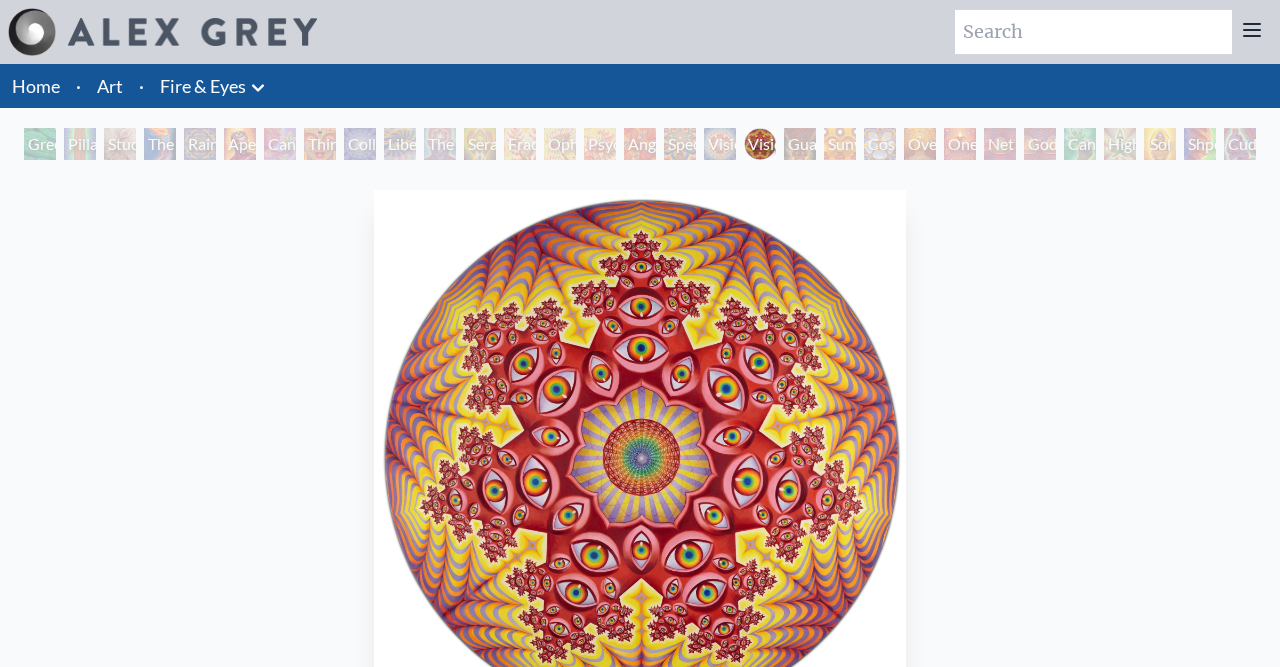 click on "Green Hand      Pillar of Awareness      Study for the Great Turn      The Torch      Rainbow Eye Ripple      Aperture      Cannabis Sutra      Third Eye Tears of Joy      Collective Vision      Liberation Through Seeing      The Seer      Seraphic Transport Docking on the Third Eye      Fractal Eyes      Ophanic Eyelash      Psychomicrograph of a Fractal Paisley Cherub Feather Tip      Angel Skin      Spectral Lotus      Vision Crystal      Vision Crystal Tondo      Guardian of Infinite Vision      Sunyata      Cosmic Elf      Oversoul      One      Net of Being      Godself      Cannafist      Higher Vision      Sol Invictus      Shpongled      Cuddle" at bounding box center [640, 147] 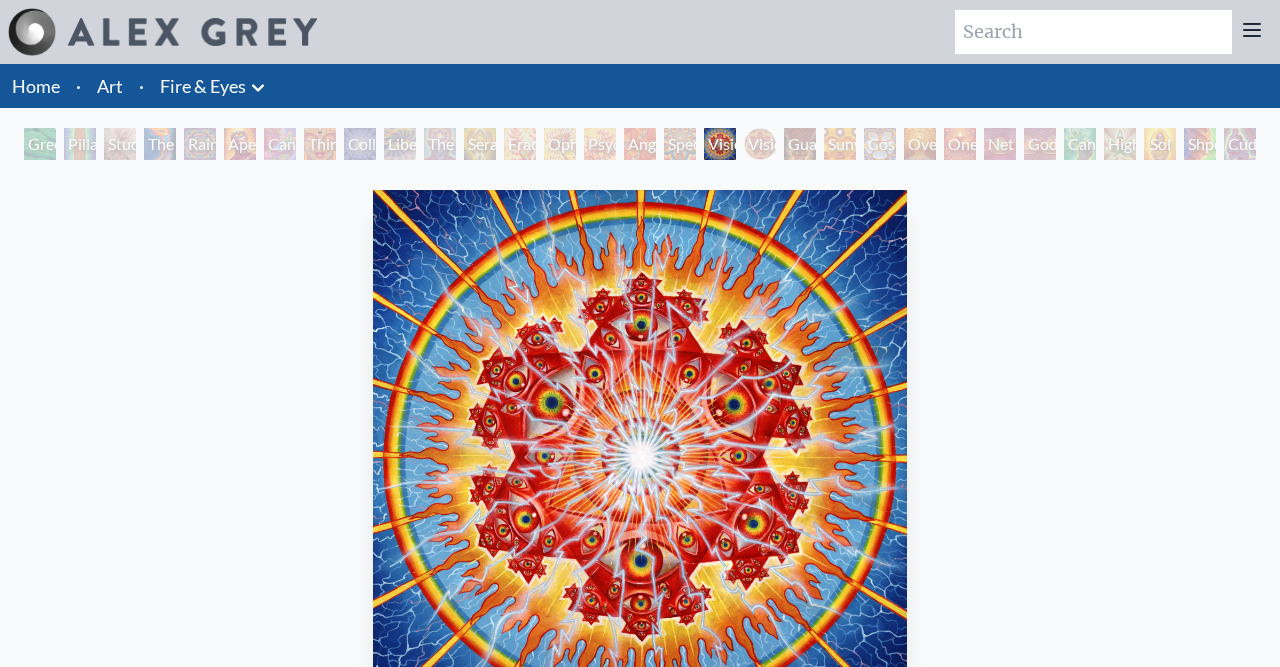 click on "Spectral Lotus" at bounding box center [680, 144] 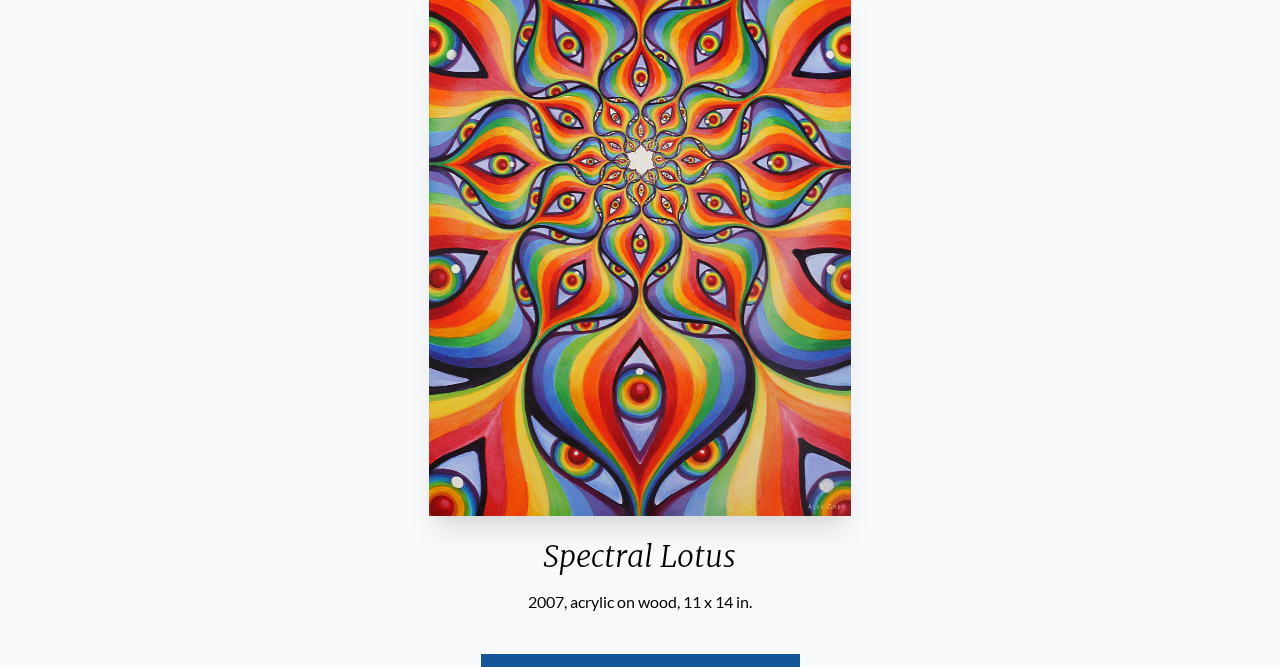 scroll, scrollTop: 104, scrollLeft: 0, axis: vertical 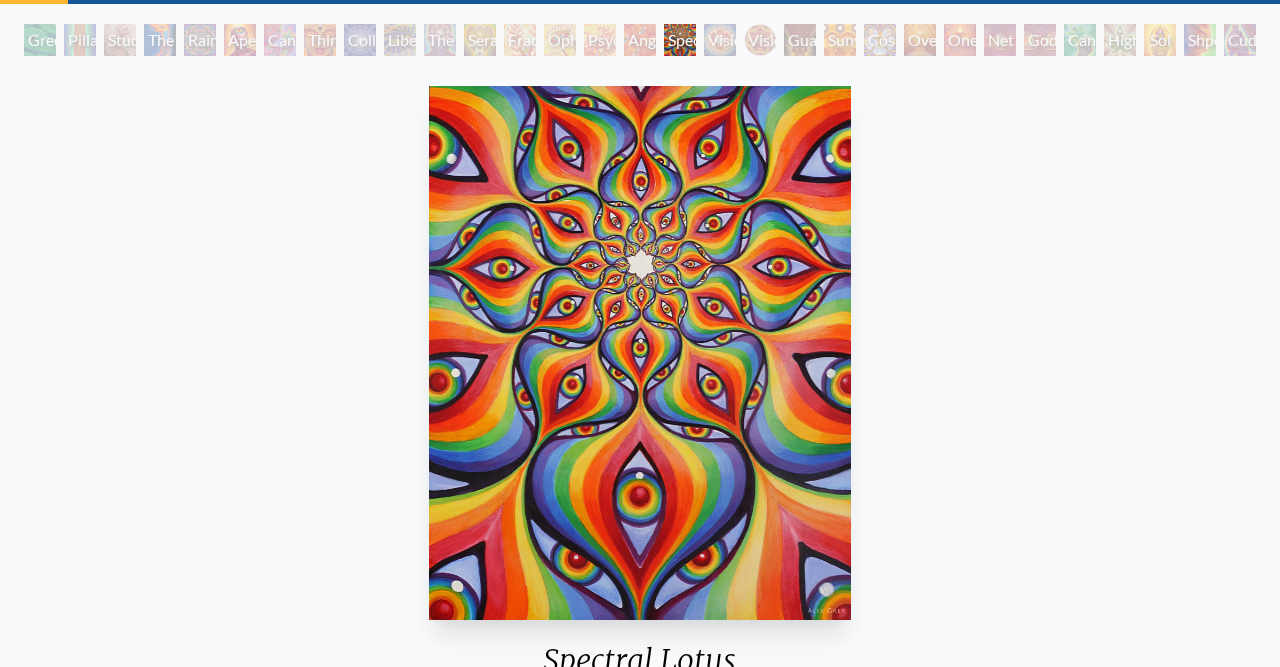 click at bounding box center [640, 353] 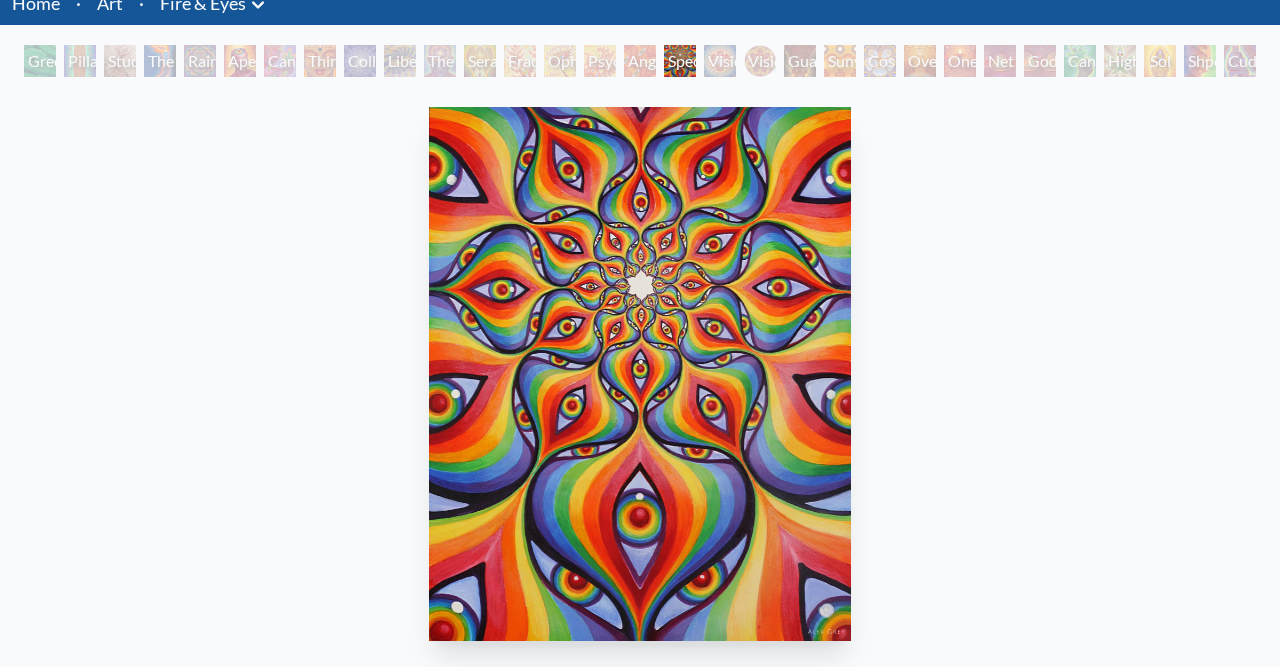 scroll, scrollTop: 0, scrollLeft: 0, axis: both 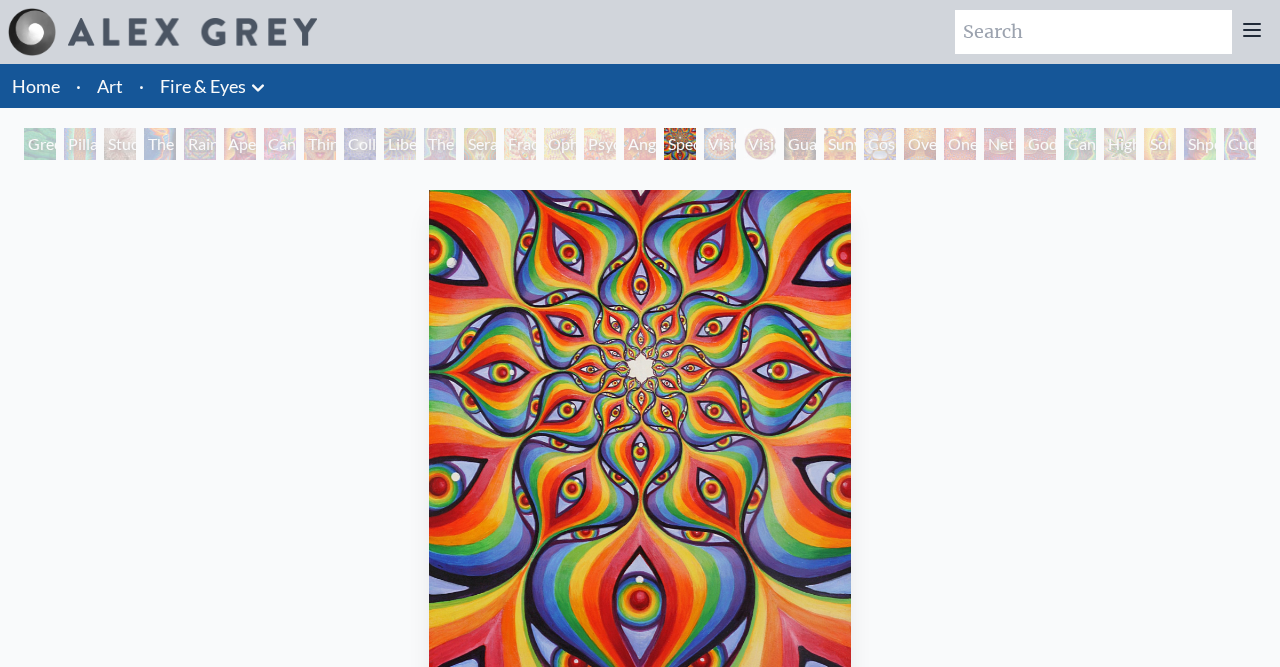 click on "Home" at bounding box center (34, 86) 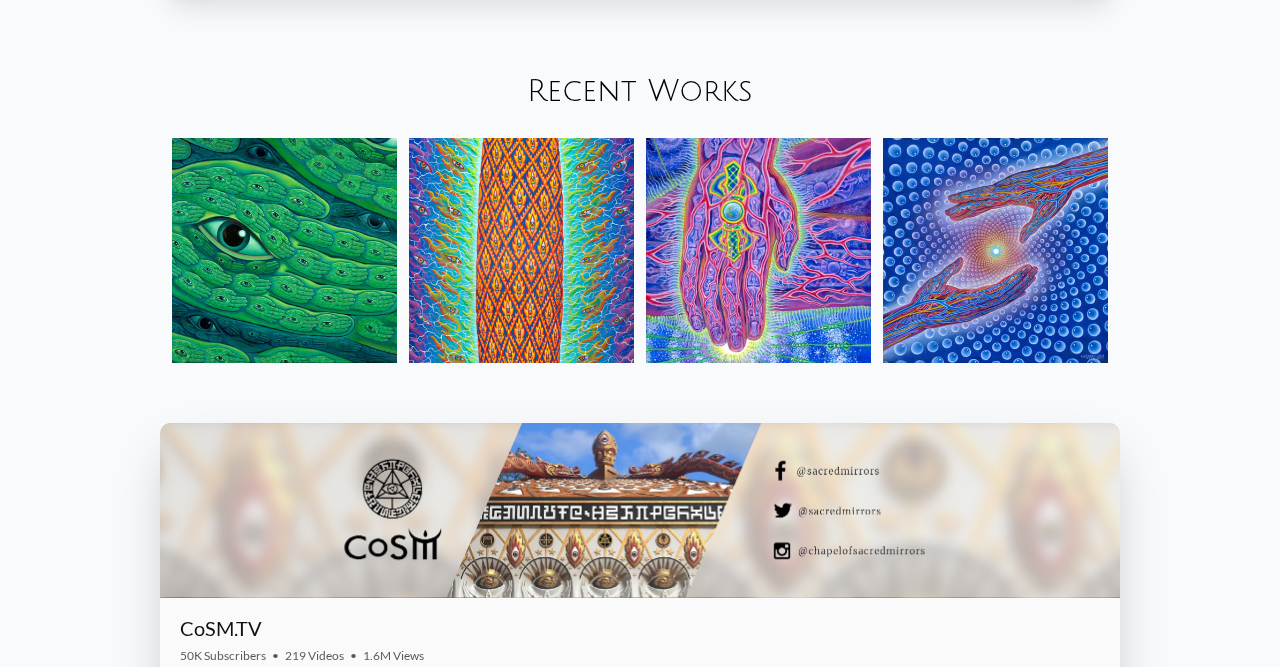 scroll, scrollTop: 2184, scrollLeft: 0, axis: vertical 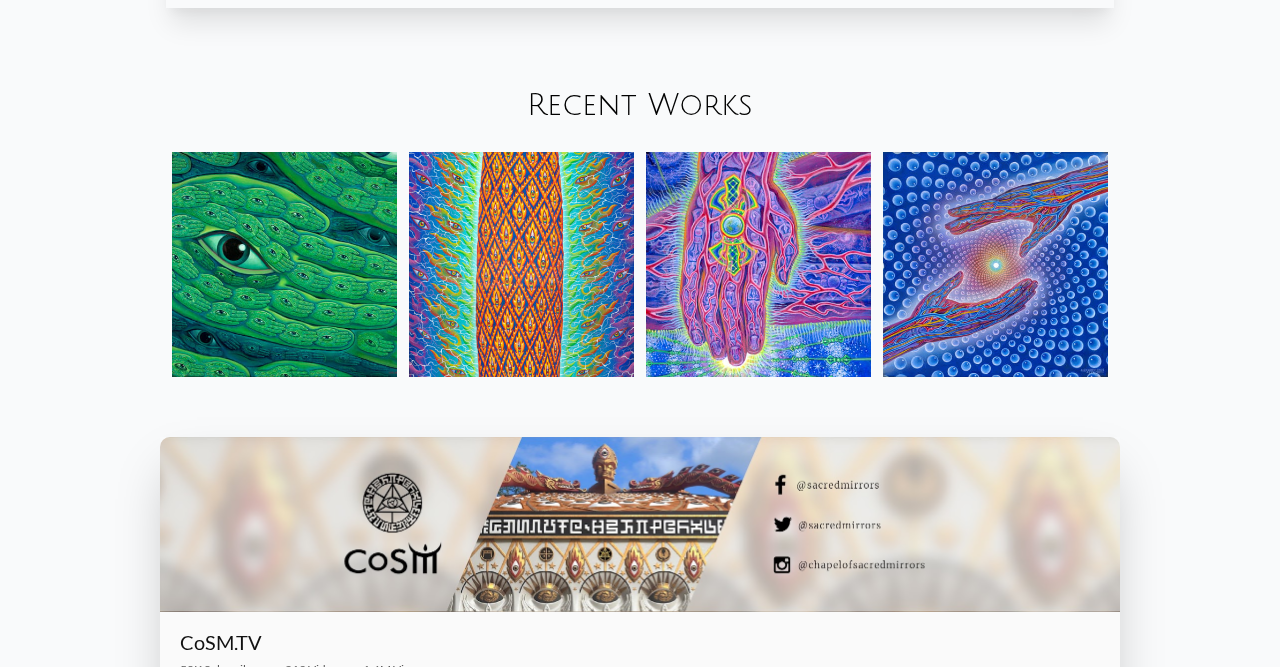 click at bounding box center (995, 264) 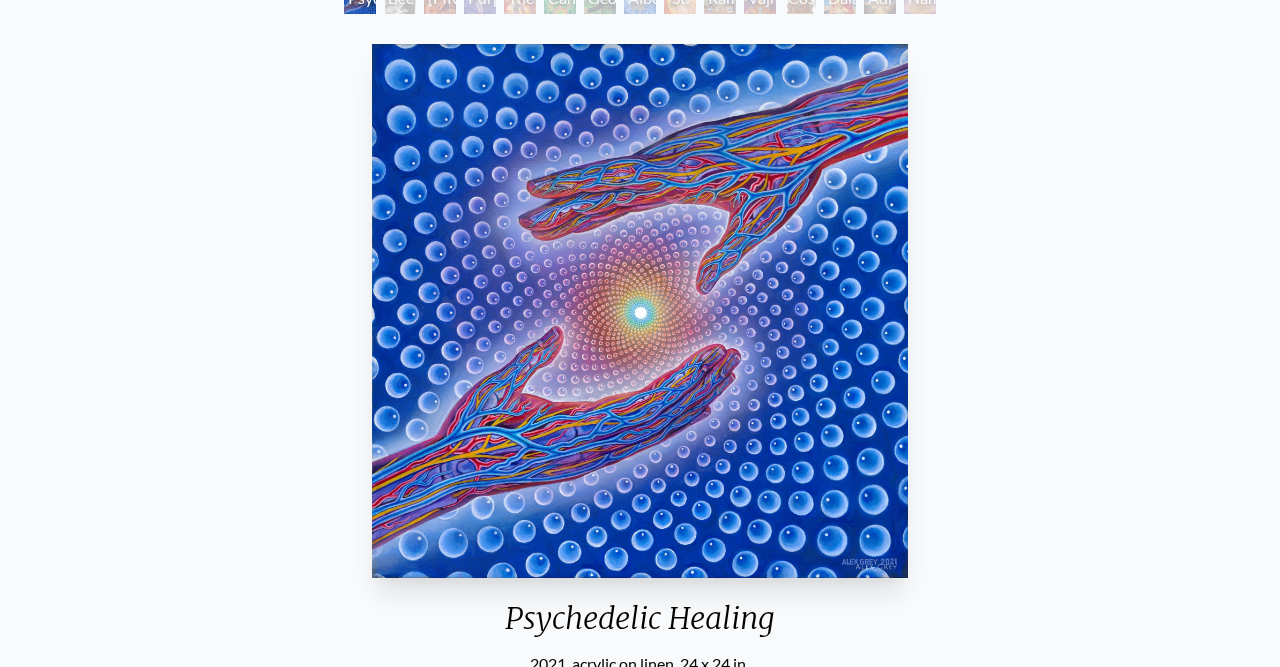 scroll, scrollTop: 104, scrollLeft: 0, axis: vertical 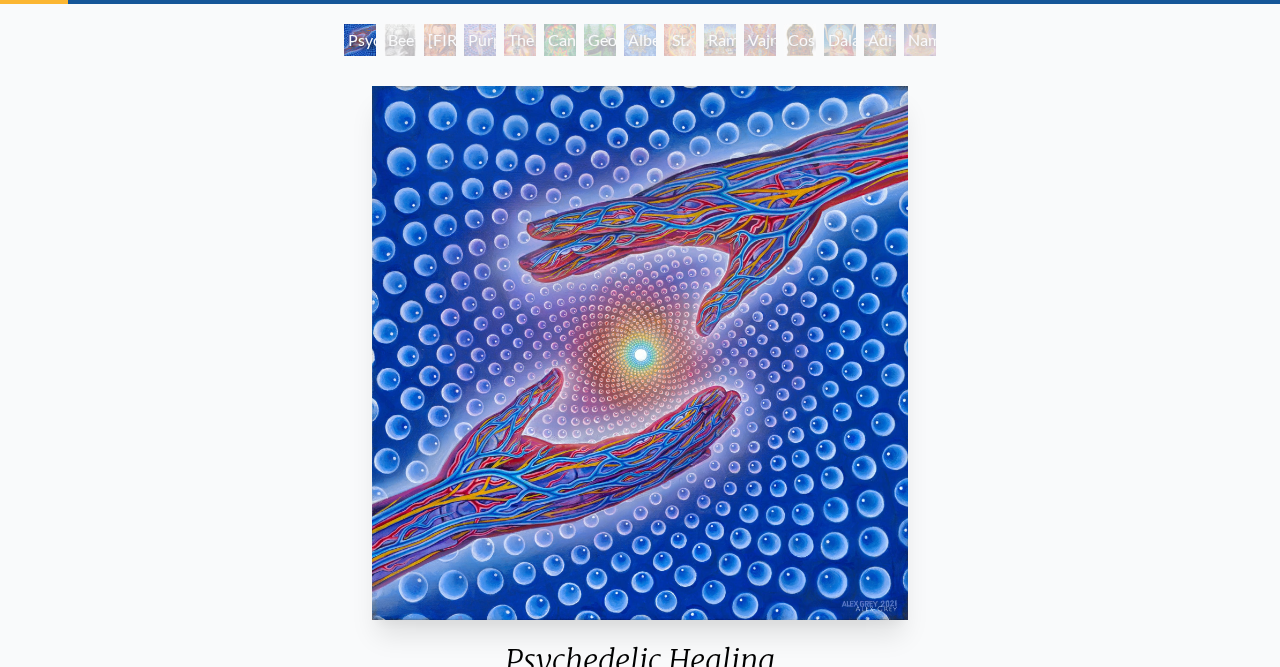 click on "Psychedelic Healing" at bounding box center [360, 40] 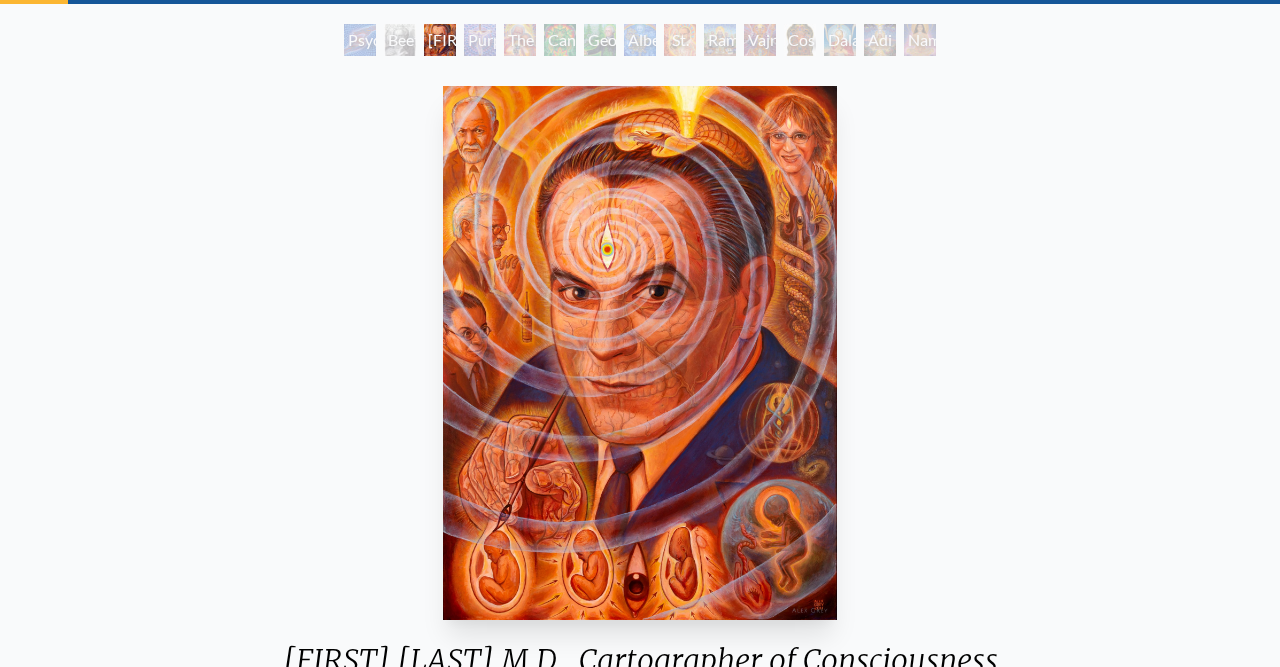 click on "Purple Jesus" at bounding box center [480, 40] 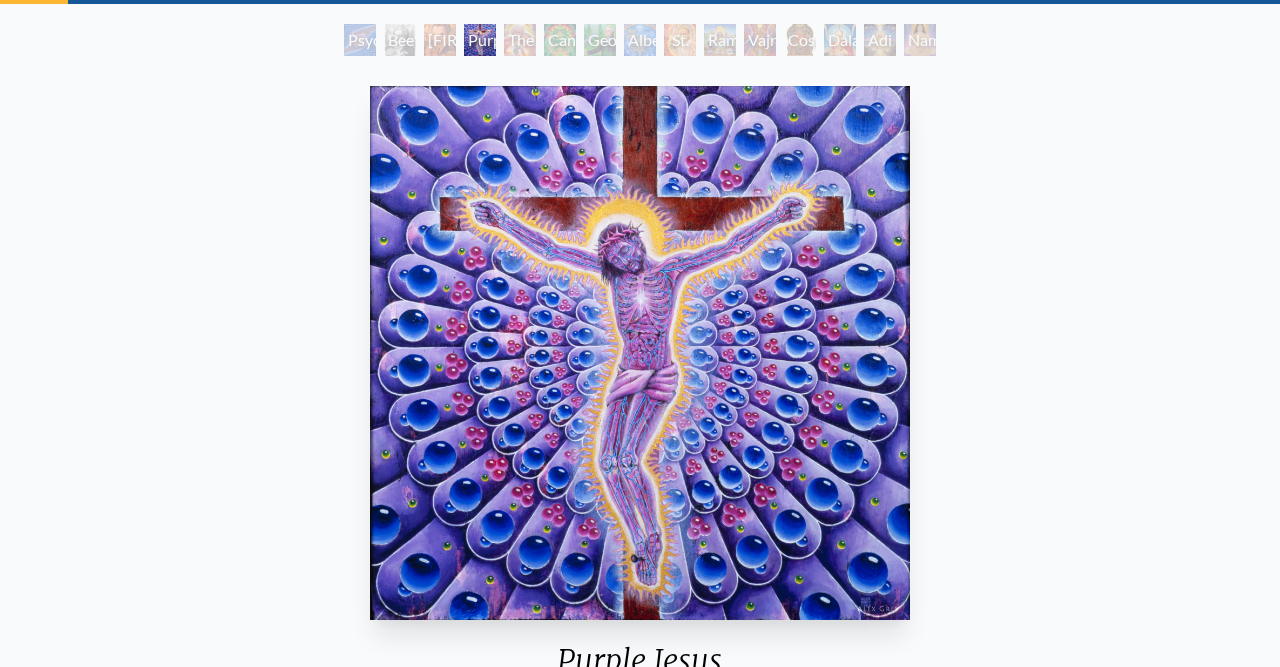 click on "The Shulgins and their Alchemical Angels" at bounding box center (520, 40) 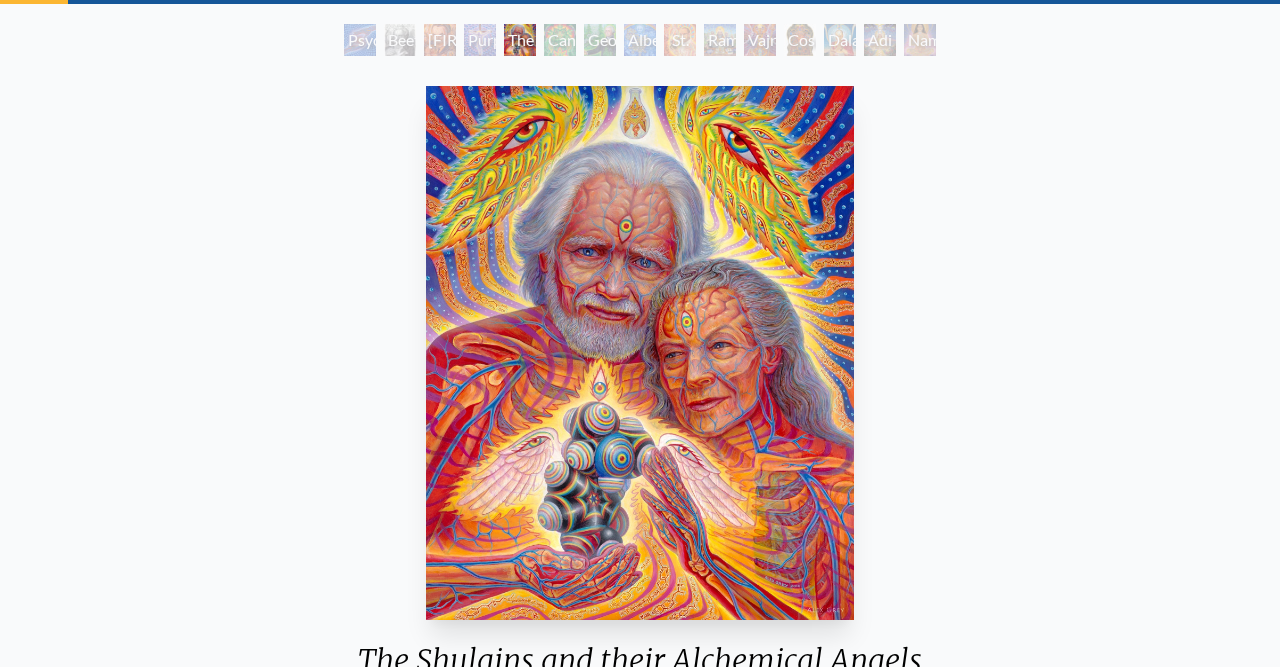 click on "Cannabacchus" at bounding box center (560, 40) 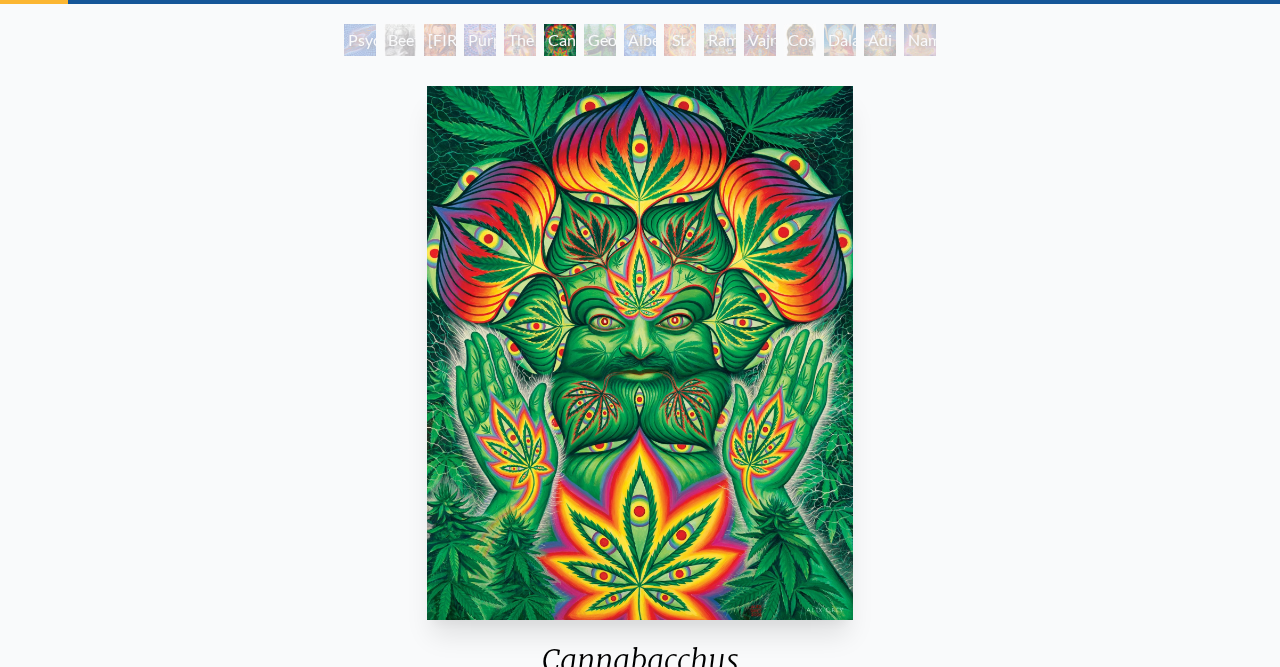 click on "George Washington - Hemp Farmer" at bounding box center [600, 40] 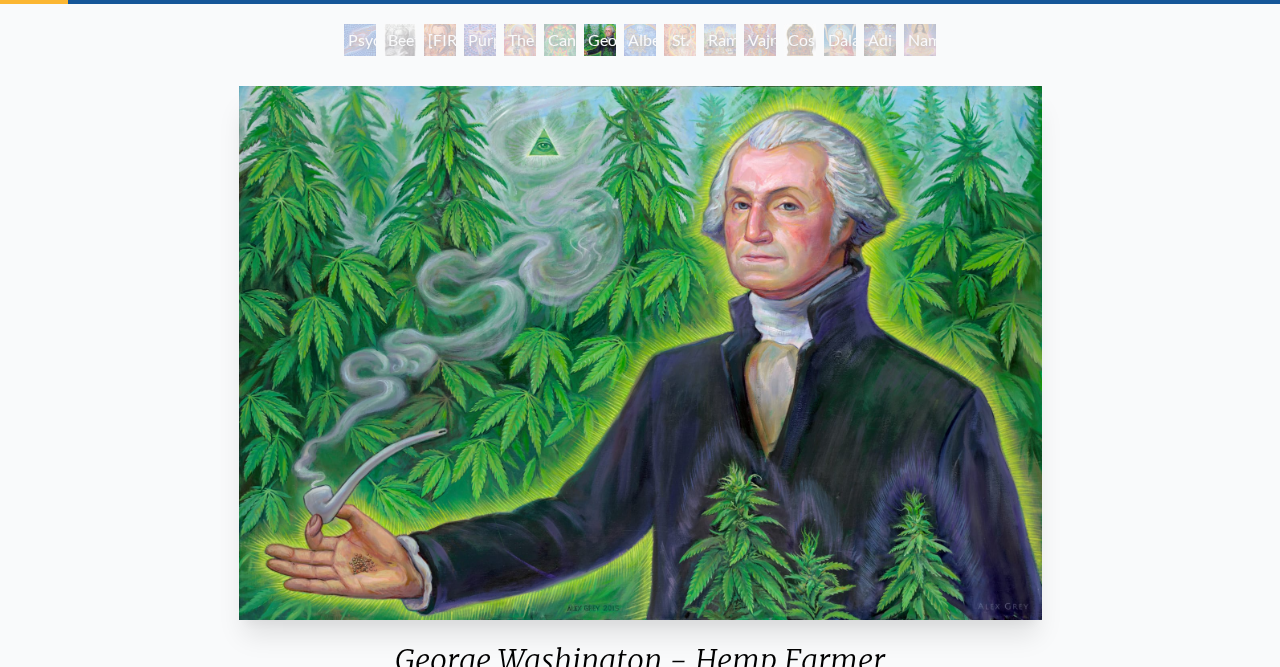 click on "Albert Hofmann & the New Eleusis" at bounding box center [640, 40] 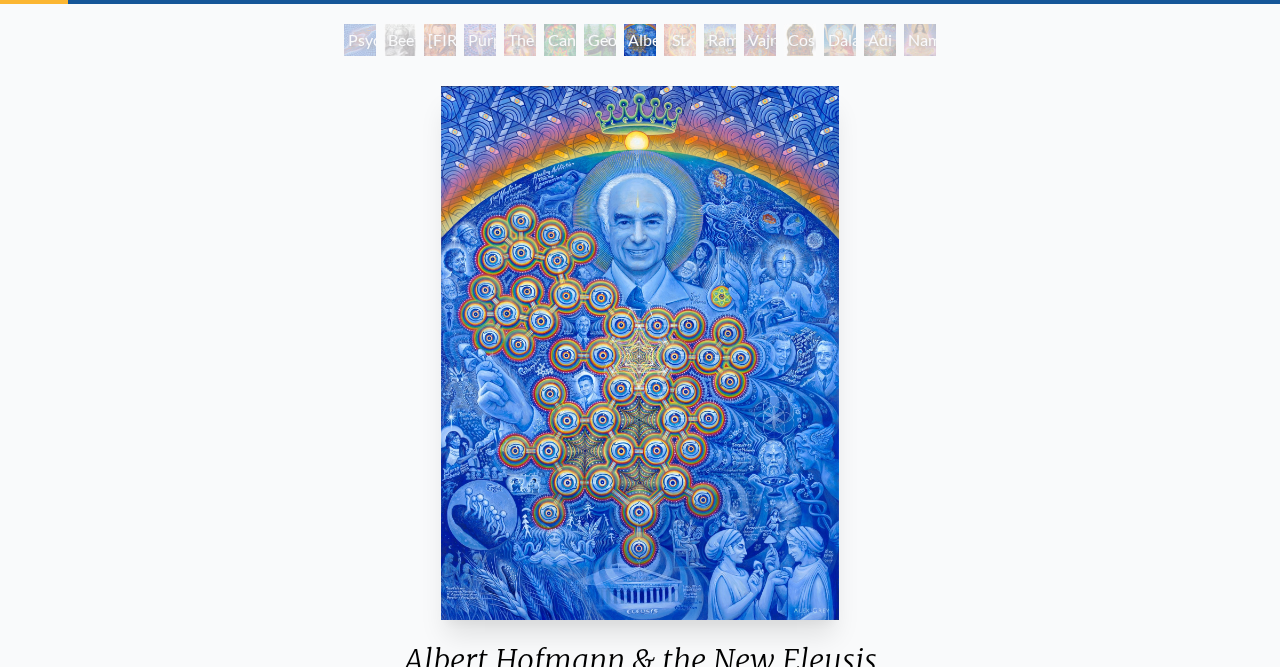 drag, startPoint x: 670, startPoint y: 58, endPoint x: 670, endPoint y: 40, distance: 18 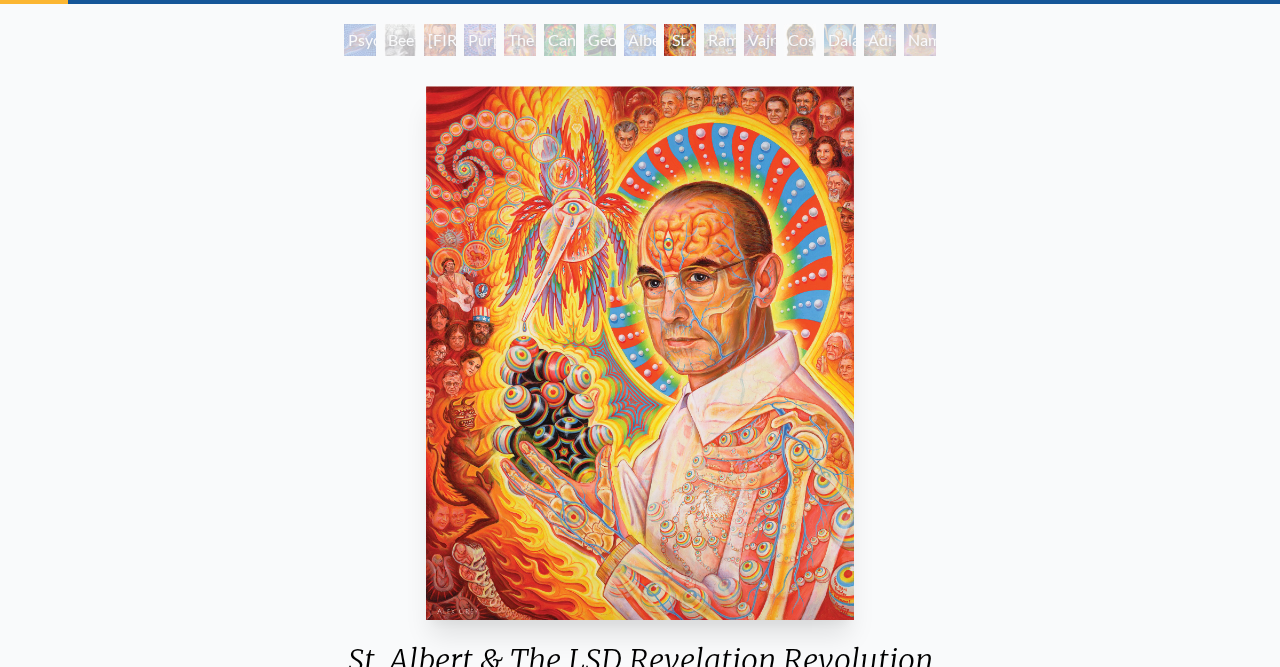 click on "Ram Dass" at bounding box center [720, 40] 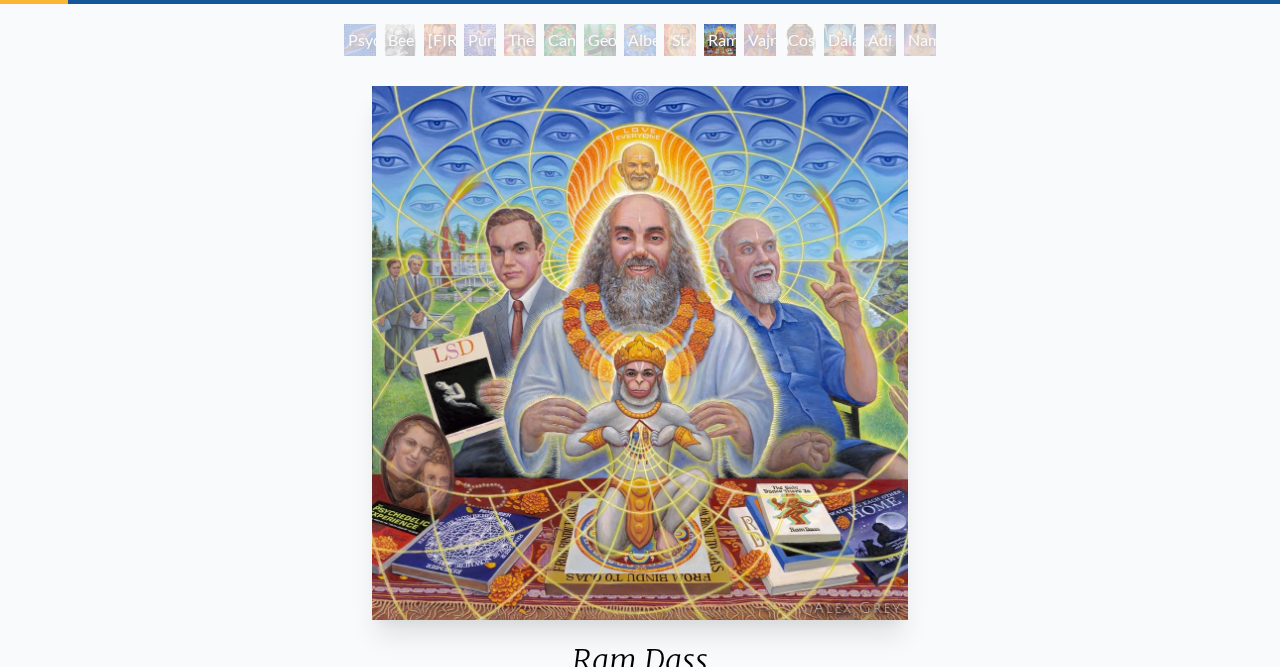 click on "Vajra Guru" at bounding box center (760, 40) 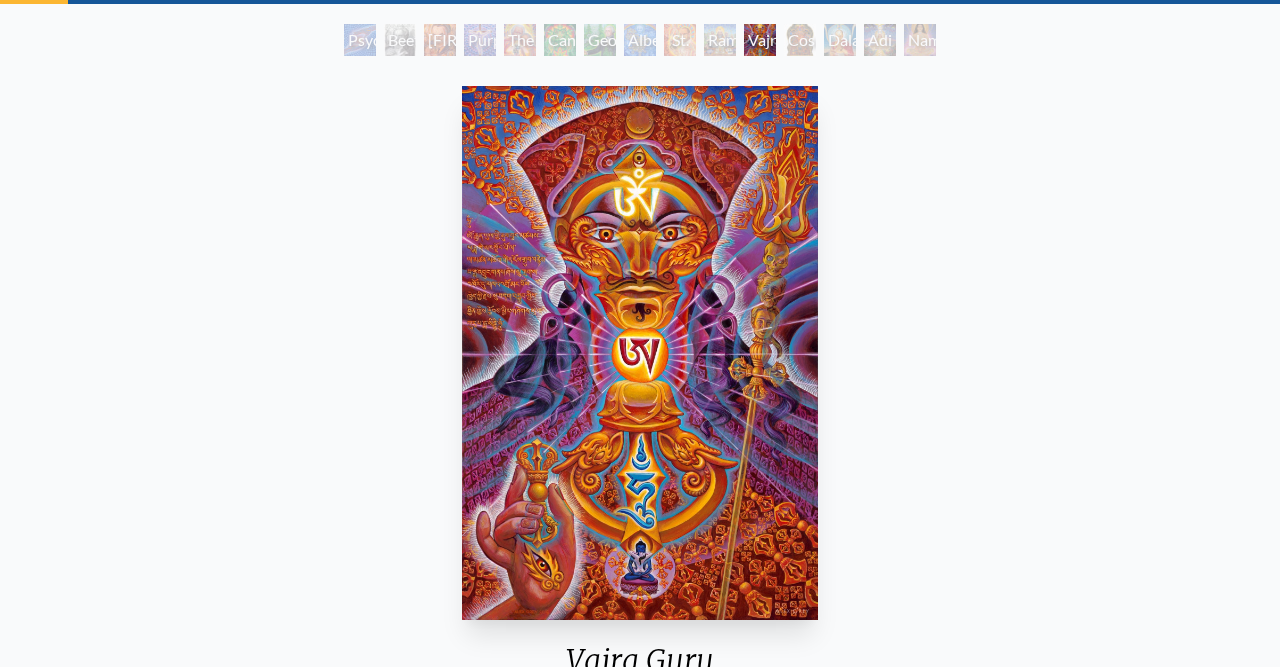click on "Cosmic Christ" at bounding box center (800, 40) 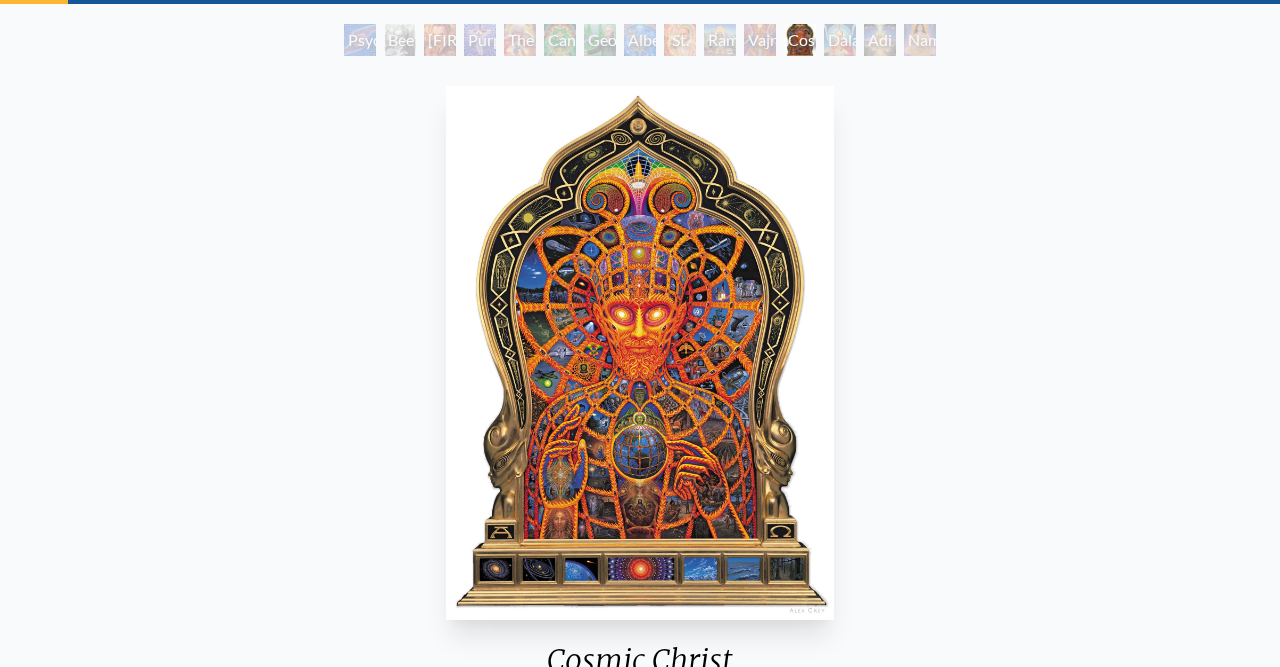 click on "Dalai Lama" at bounding box center [840, 40] 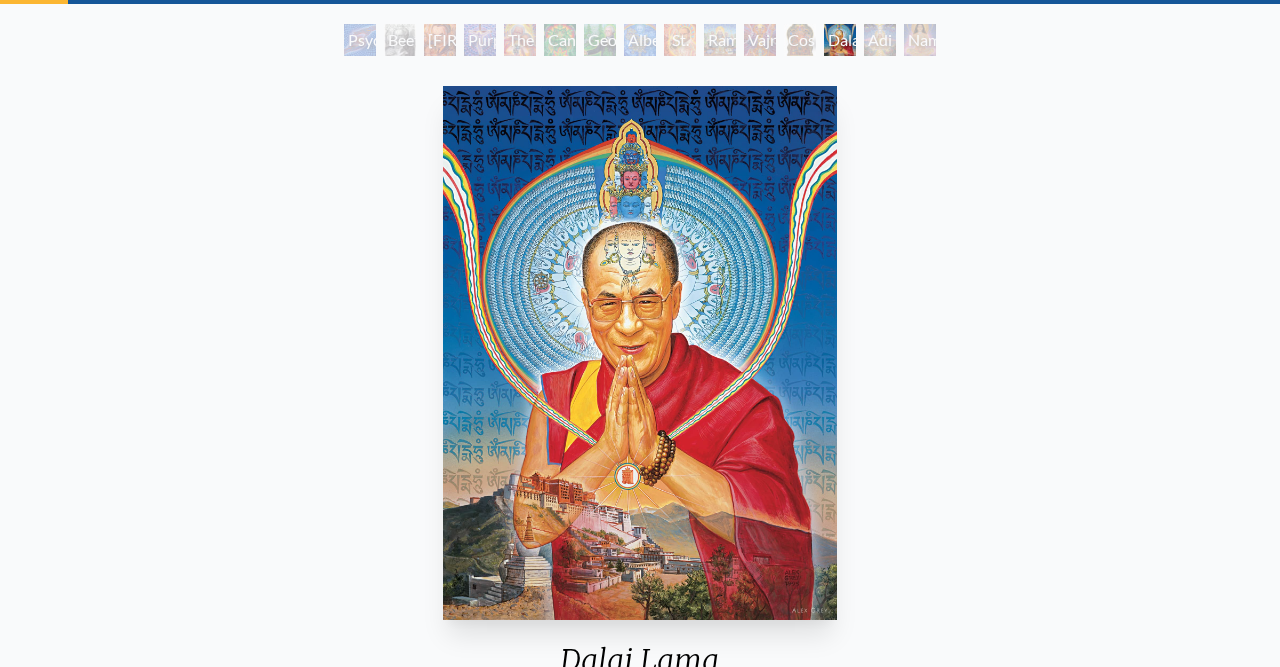click on "Adi Da" at bounding box center (880, 40) 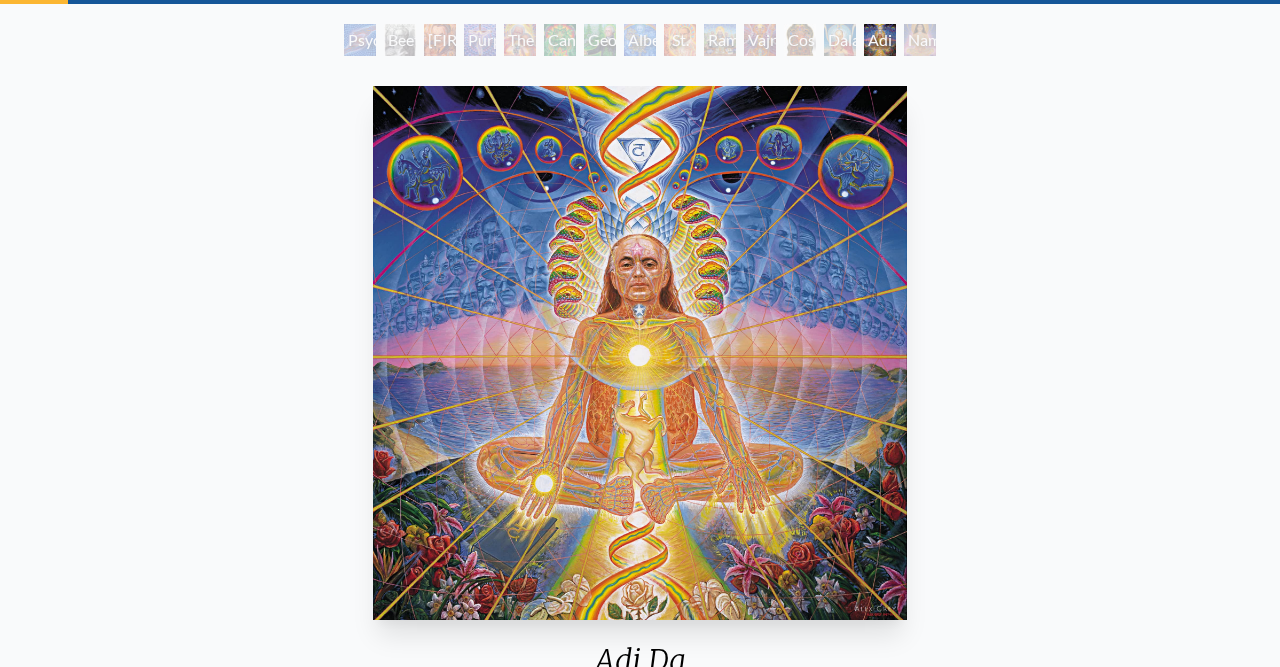 click on "Namaste" at bounding box center (920, 40) 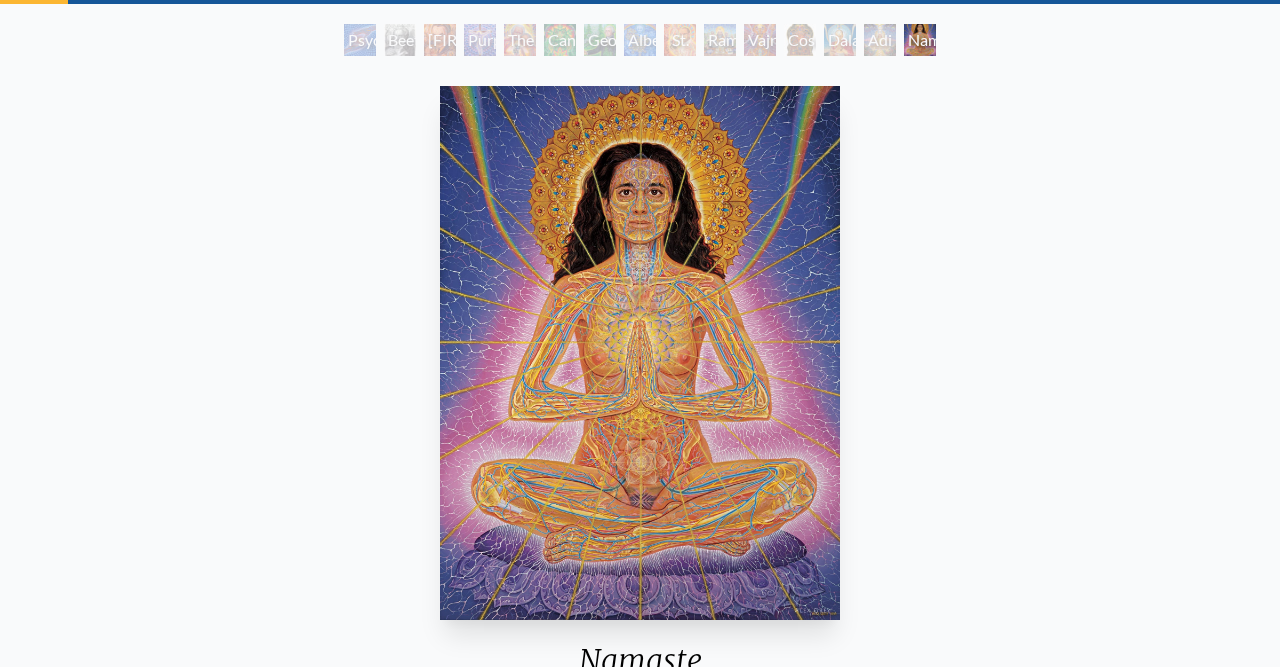 scroll, scrollTop: 0, scrollLeft: 0, axis: both 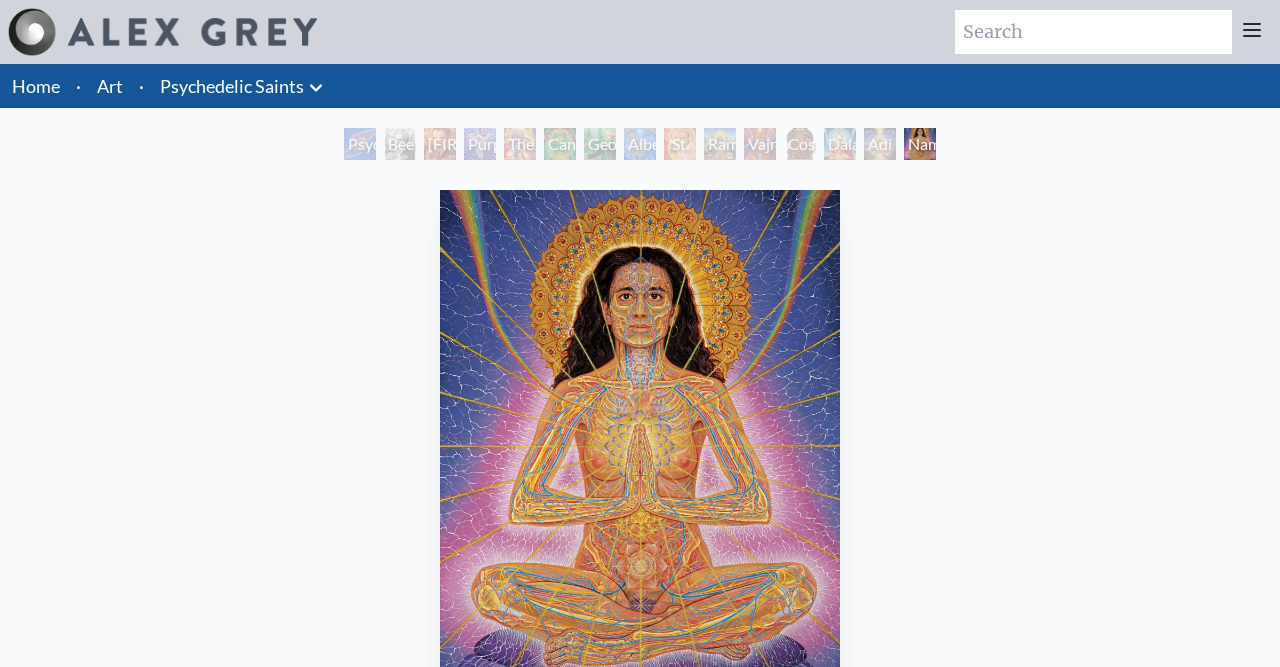 click on "Home" at bounding box center (36, 86) 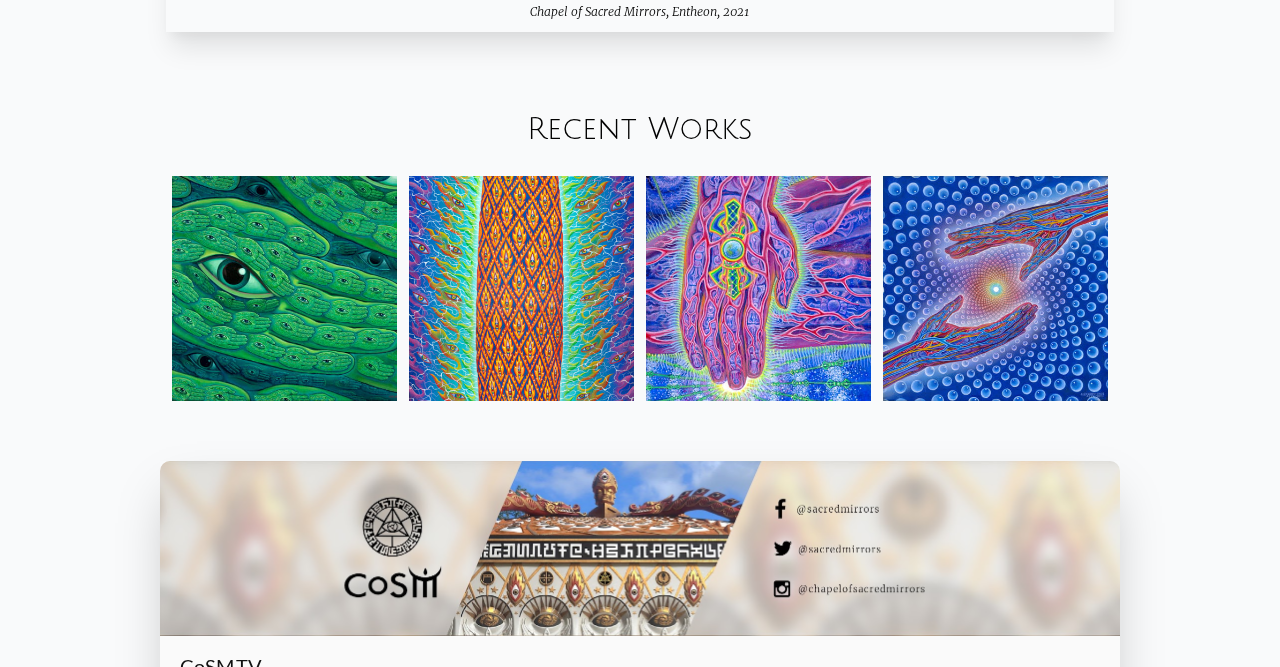scroll, scrollTop: 2184, scrollLeft: 0, axis: vertical 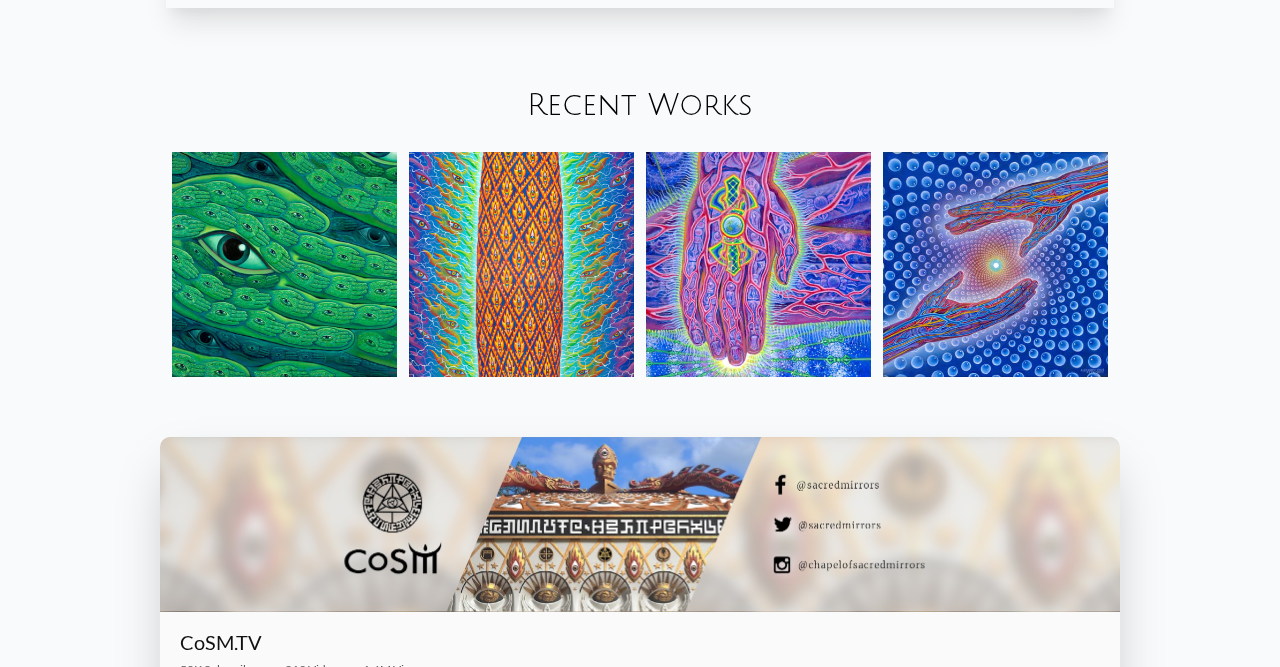 click at bounding box center [758, 264] 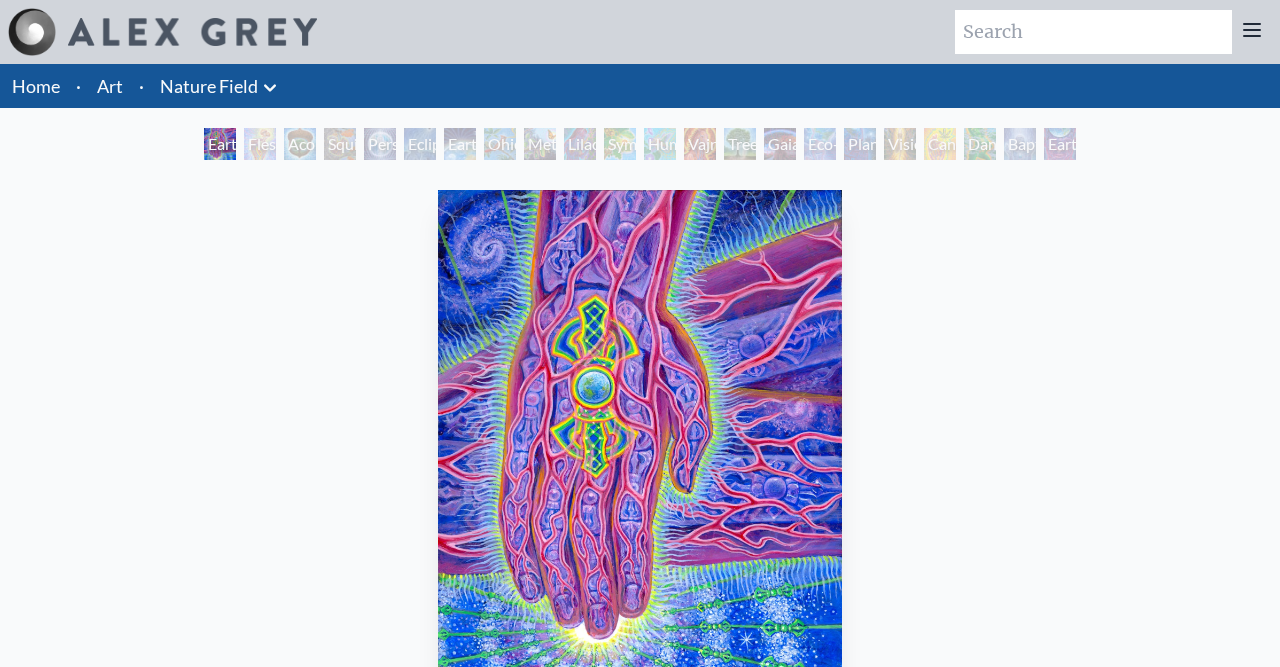 scroll, scrollTop: 0, scrollLeft: 0, axis: both 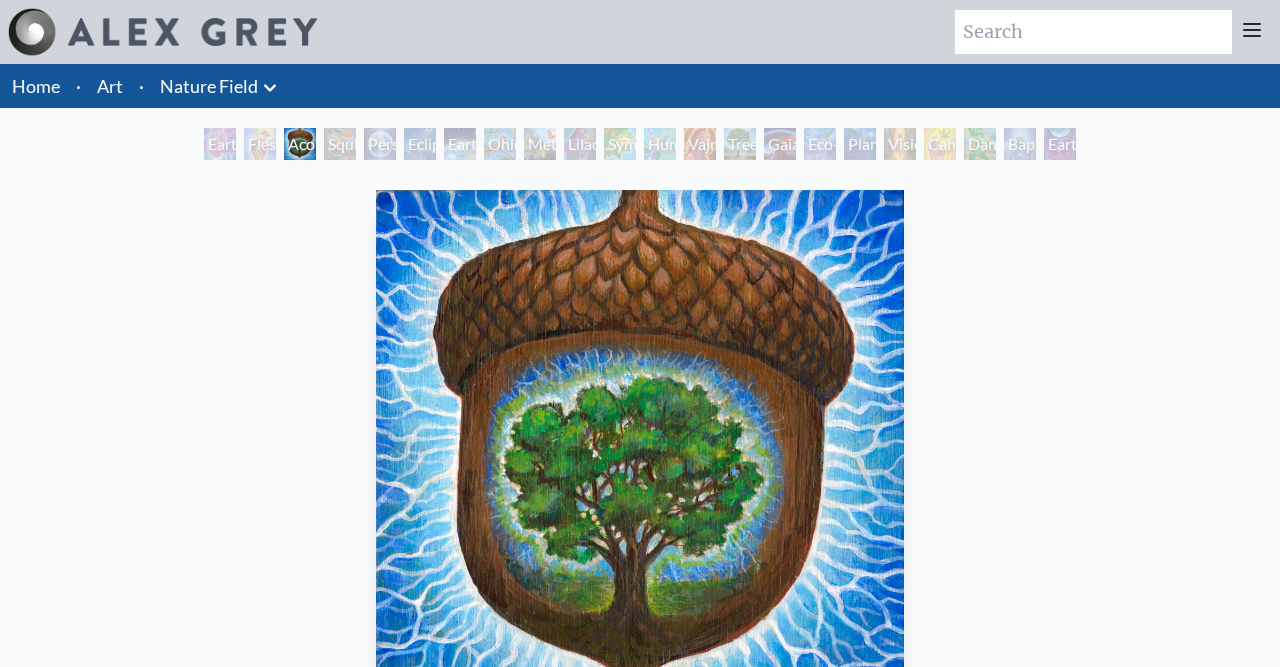 click on "Earth Energies" at bounding box center (460, 144) 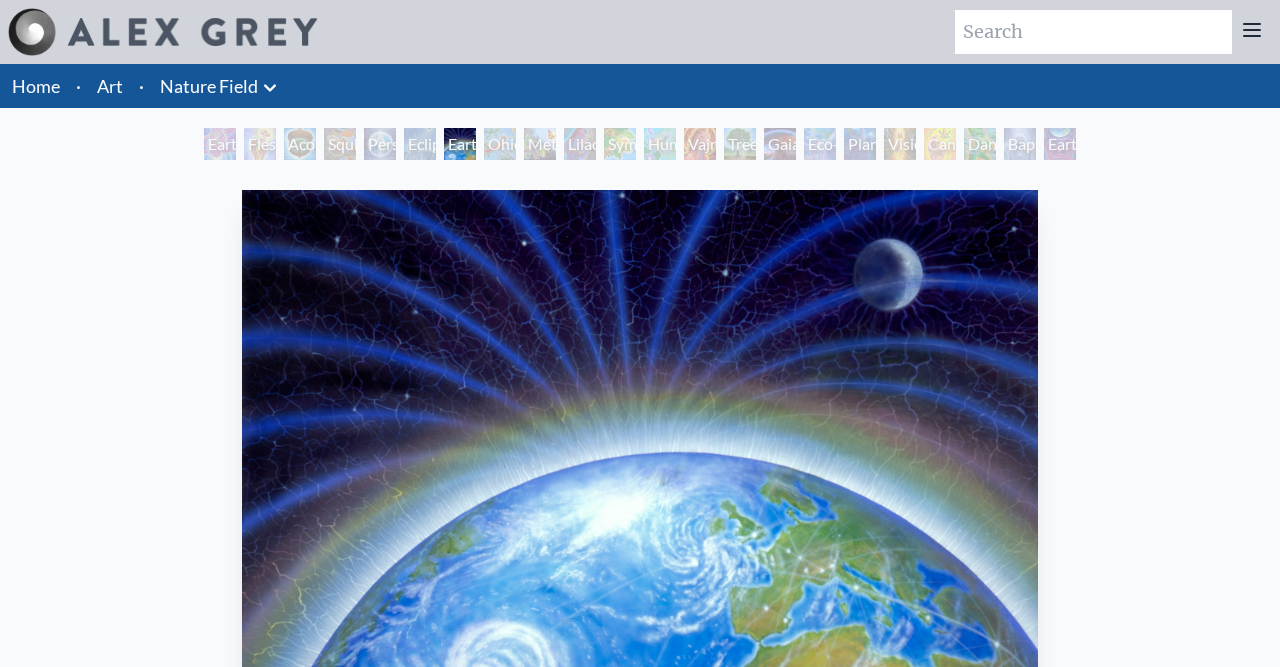 click on "Symbiosis: Gall Wasp & Oak Tree" at bounding box center [620, 144] 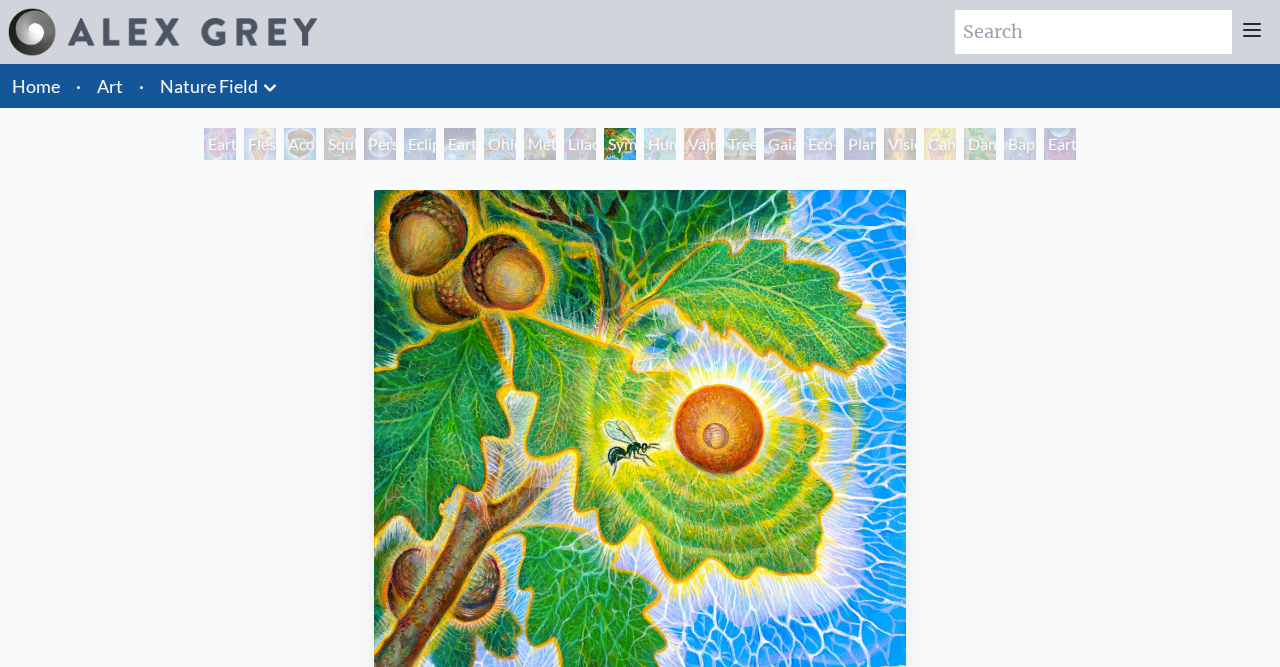 click on "Tree & Person" at bounding box center (740, 144) 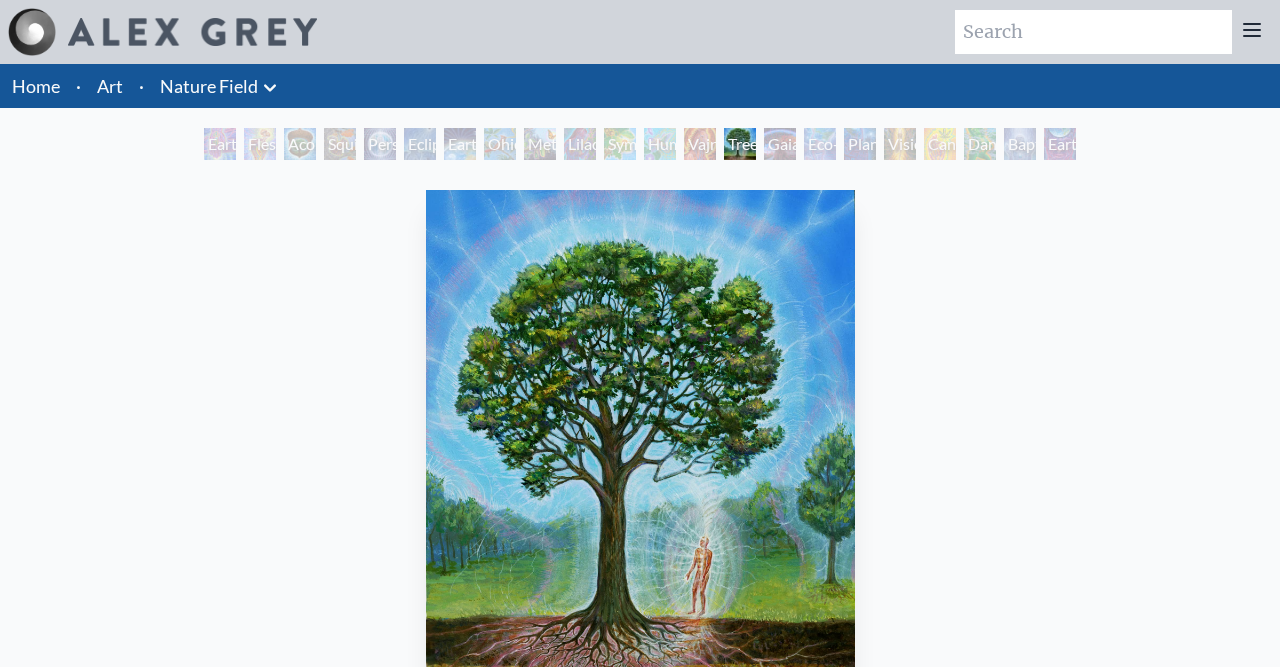 click on "Eco-Atlas" at bounding box center [820, 144] 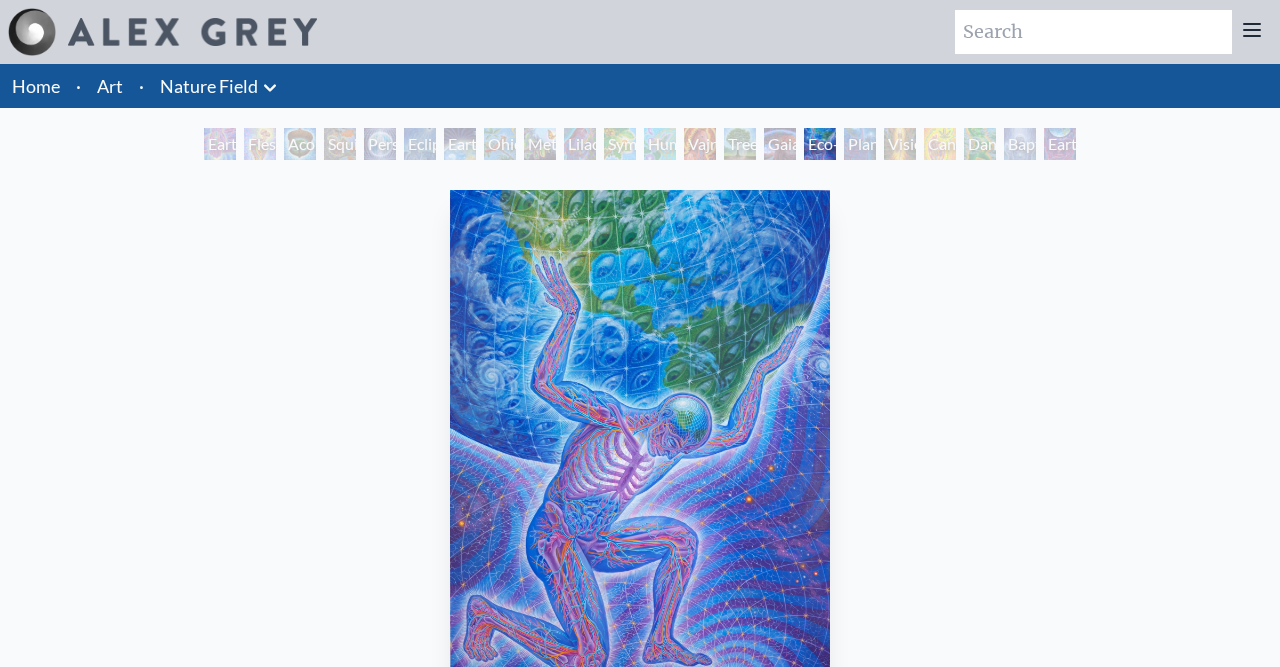 click on "Planetary Prayers" at bounding box center (860, 144) 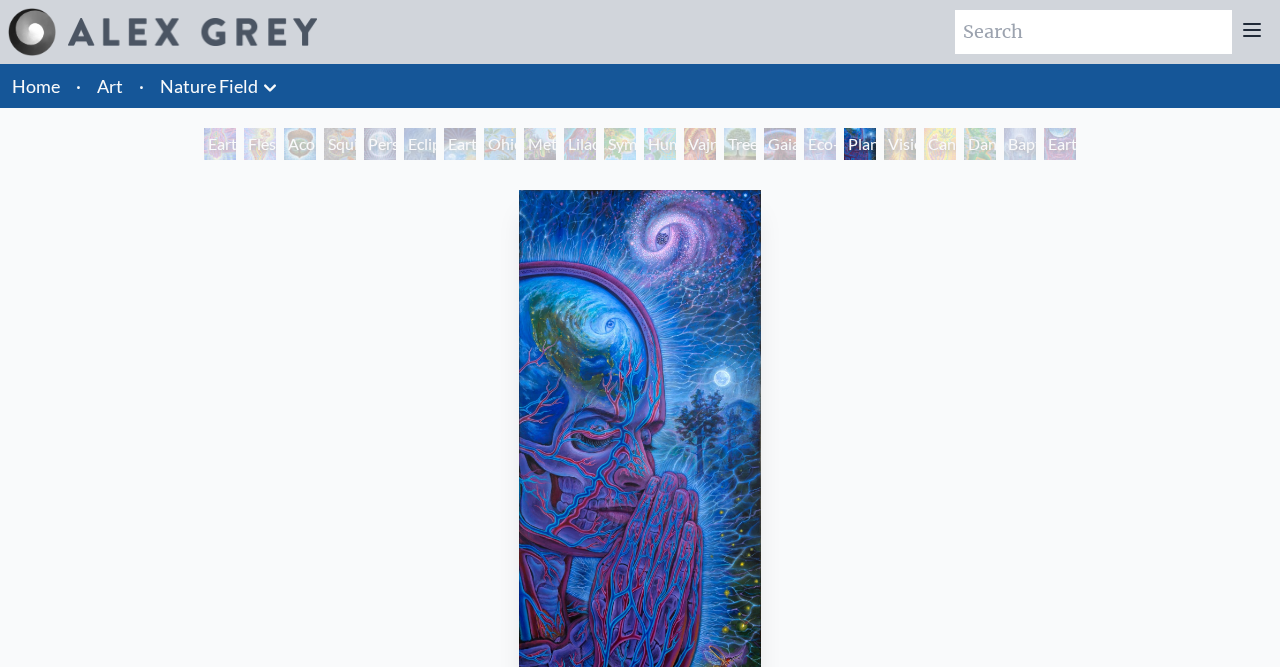 click on "Cannabis Mudra" at bounding box center [940, 144] 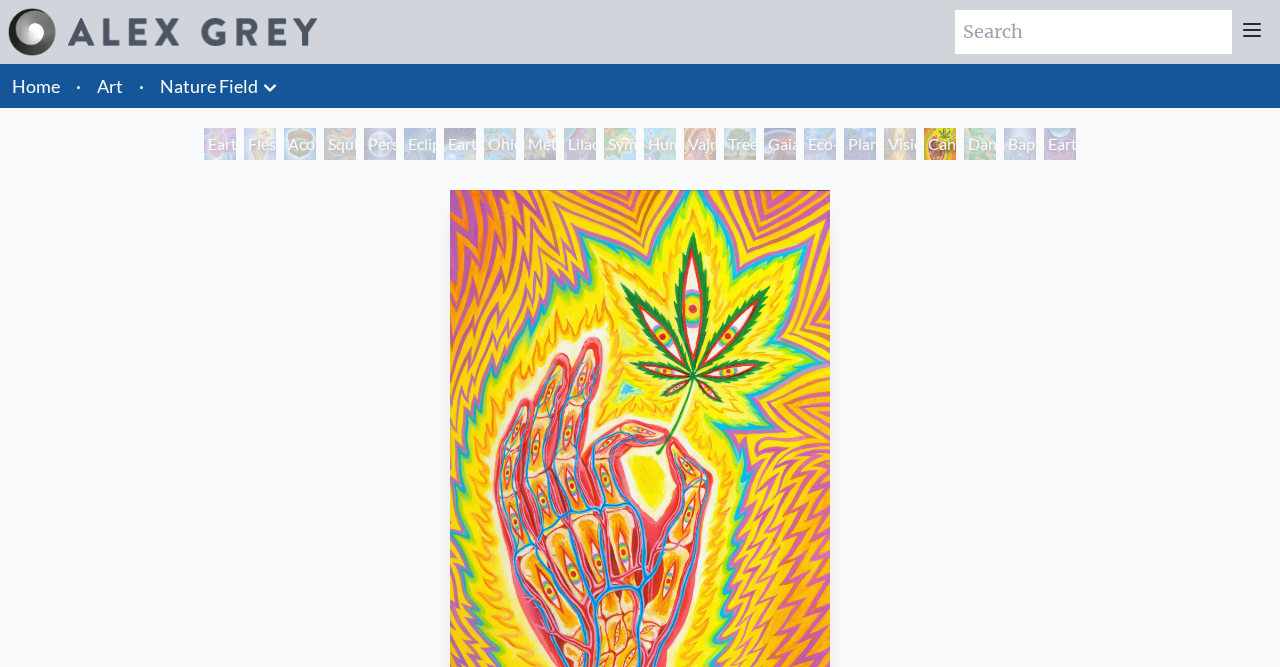 click on "Baptism in the Ocean of Awareness" at bounding box center (1020, 144) 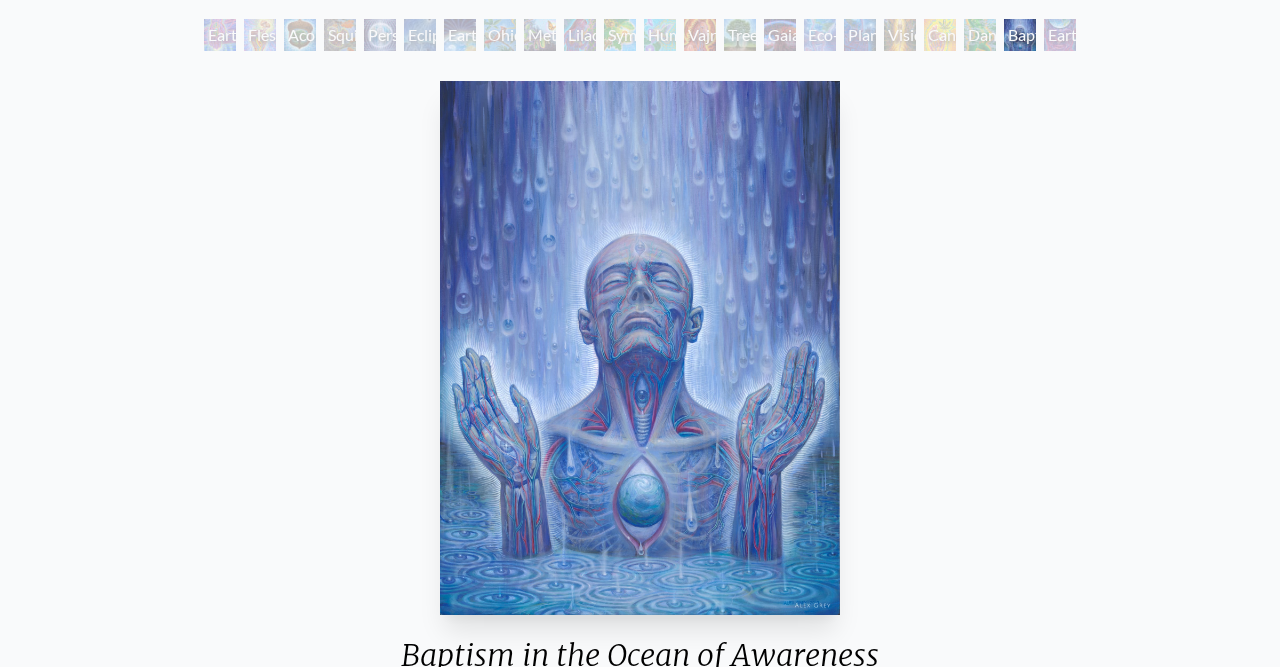 scroll, scrollTop: 104, scrollLeft: 0, axis: vertical 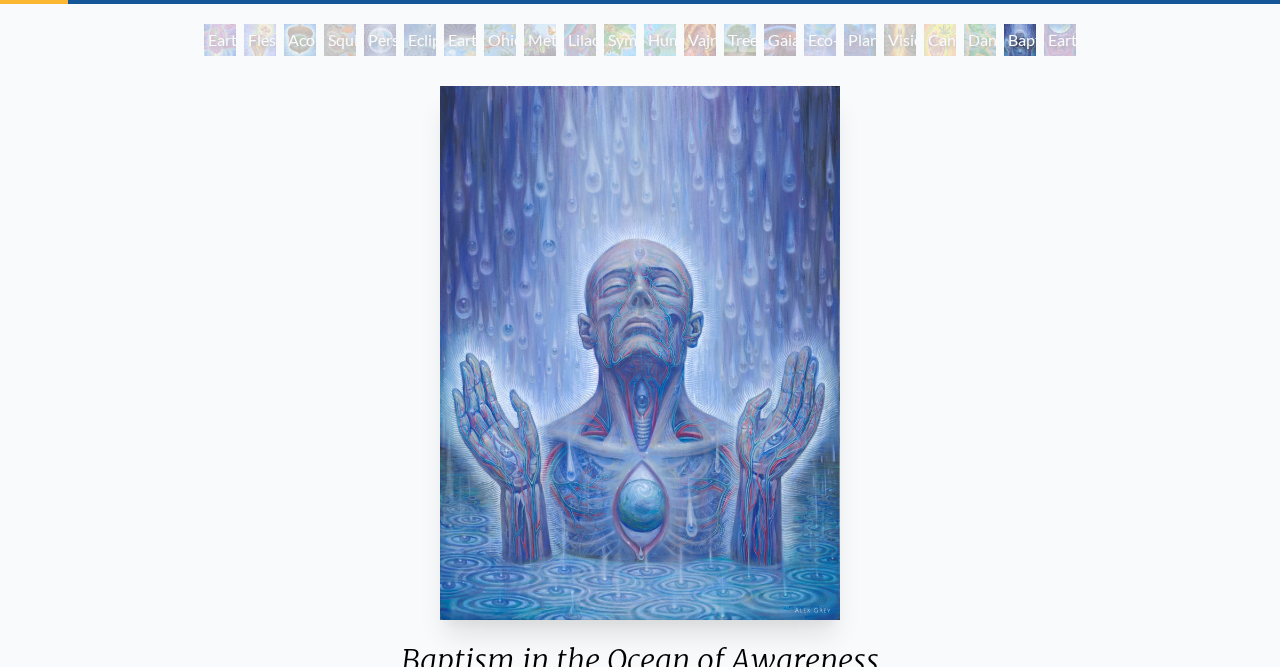 click on "Baptism in the Ocean of Awareness" at bounding box center (1020, 40) 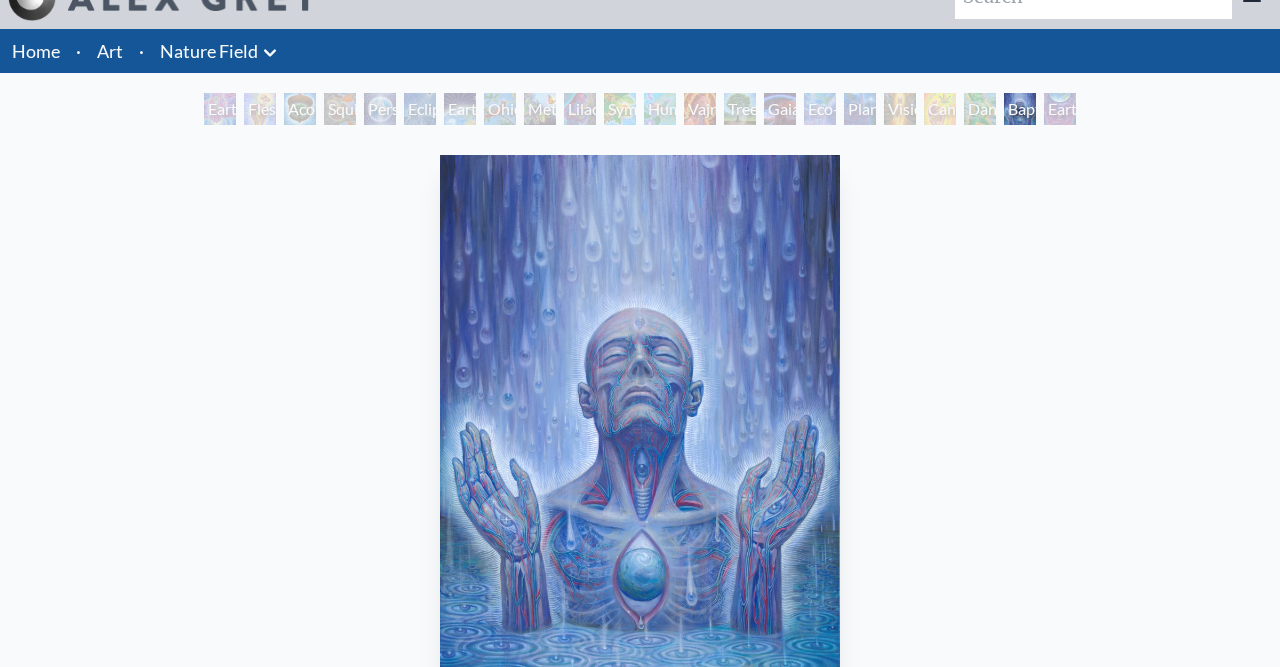 scroll, scrollTop: 0, scrollLeft: 0, axis: both 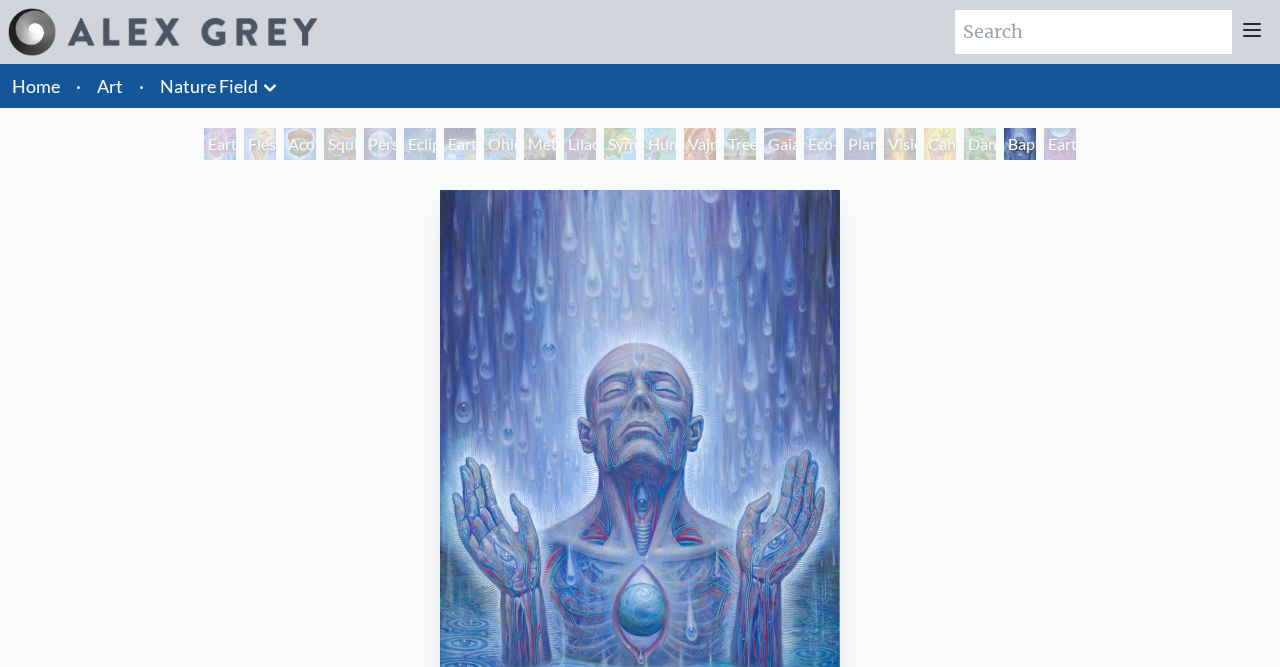 click on "Home" at bounding box center [36, 86] 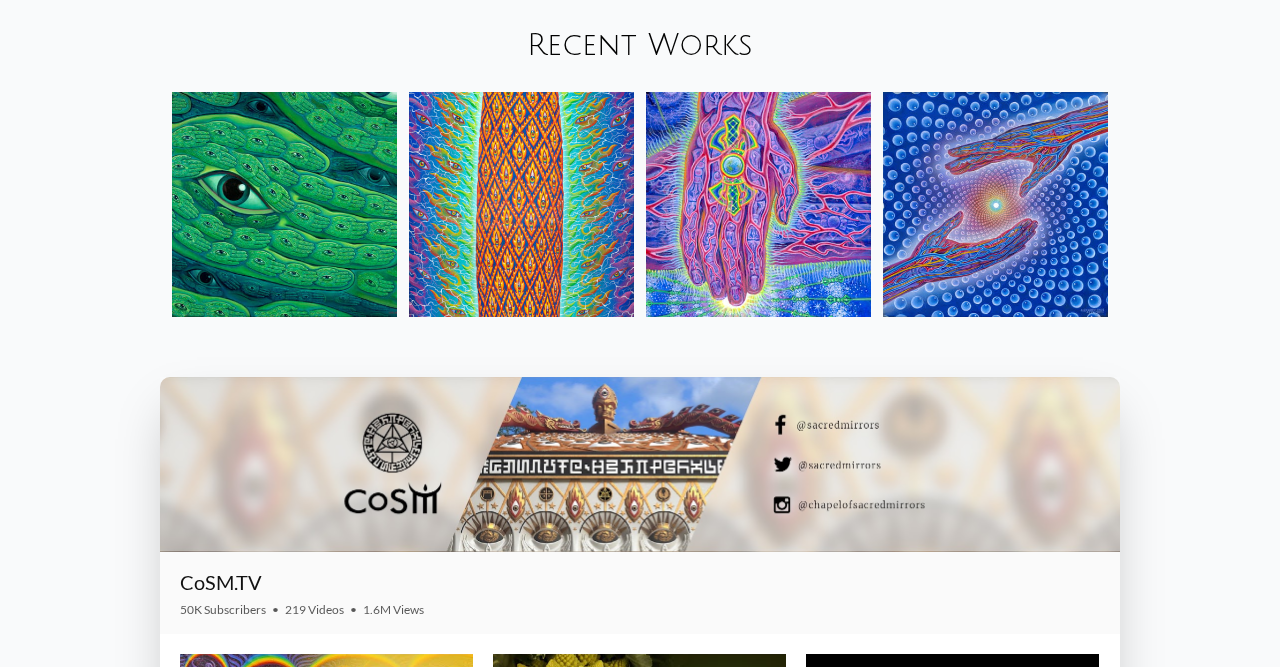 scroll, scrollTop: 2288, scrollLeft: 0, axis: vertical 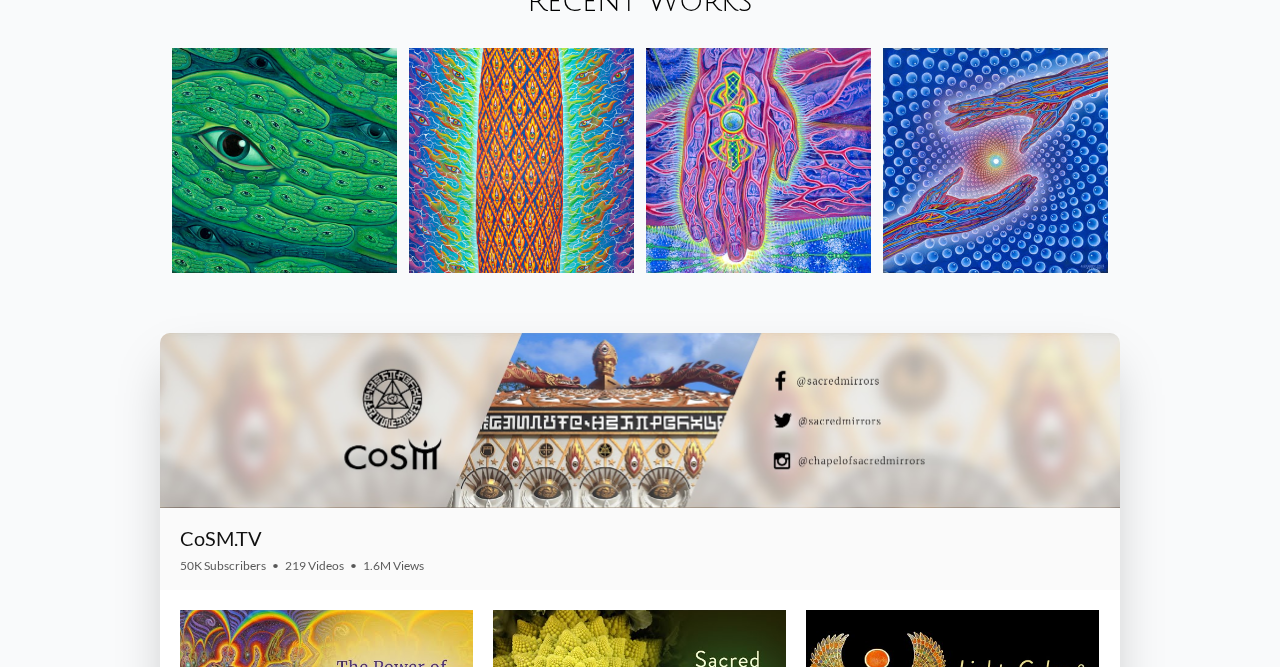 click at bounding box center [284, 160] 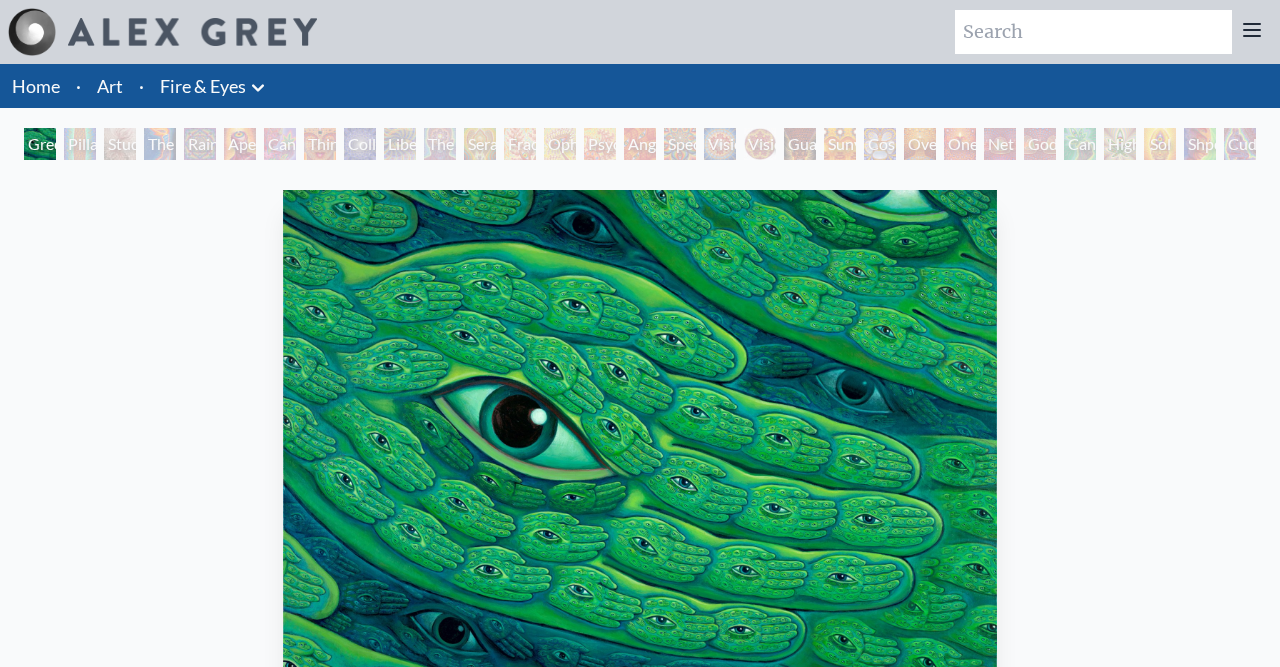 scroll, scrollTop: 0, scrollLeft: 0, axis: both 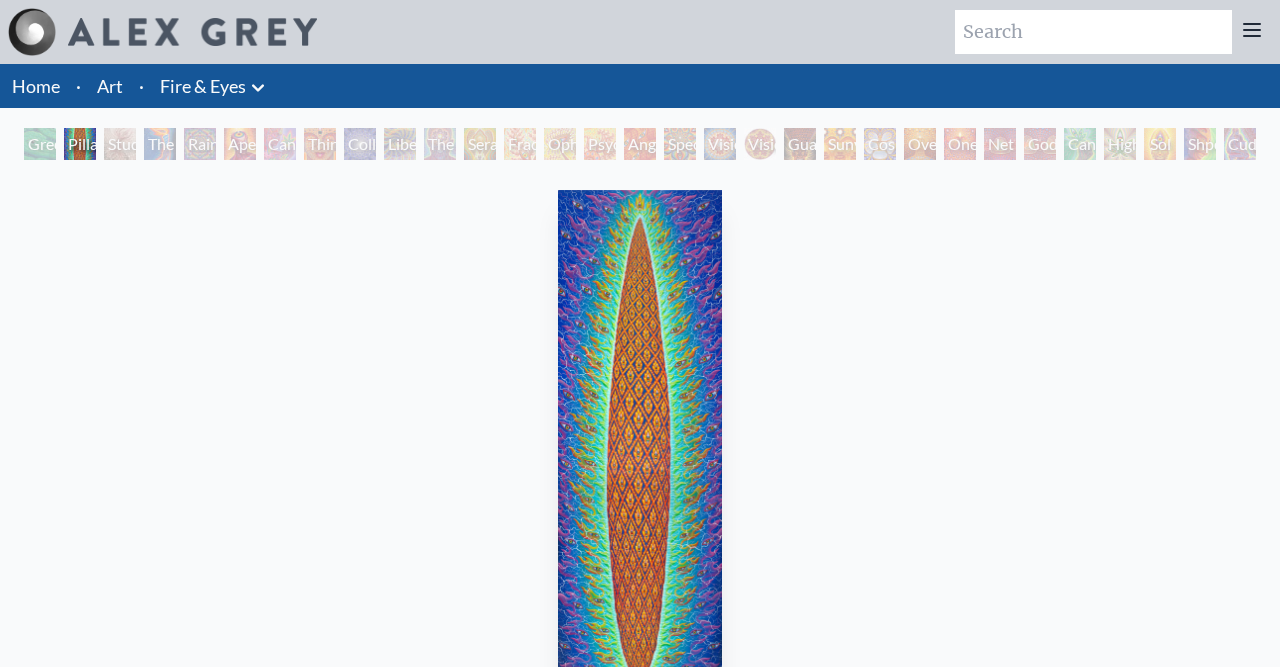 click on "The Torch" at bounding box center [160, 144] 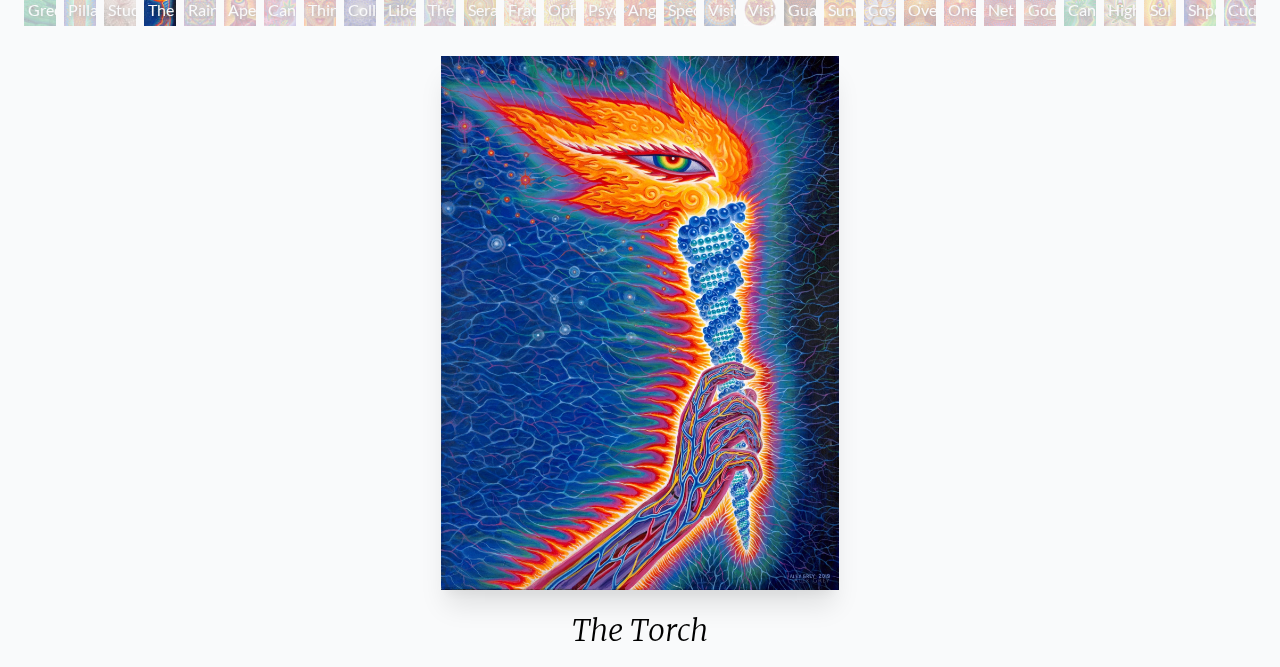 scroll, scrollTop: 104, scrollLeft: 0, axis: vertical 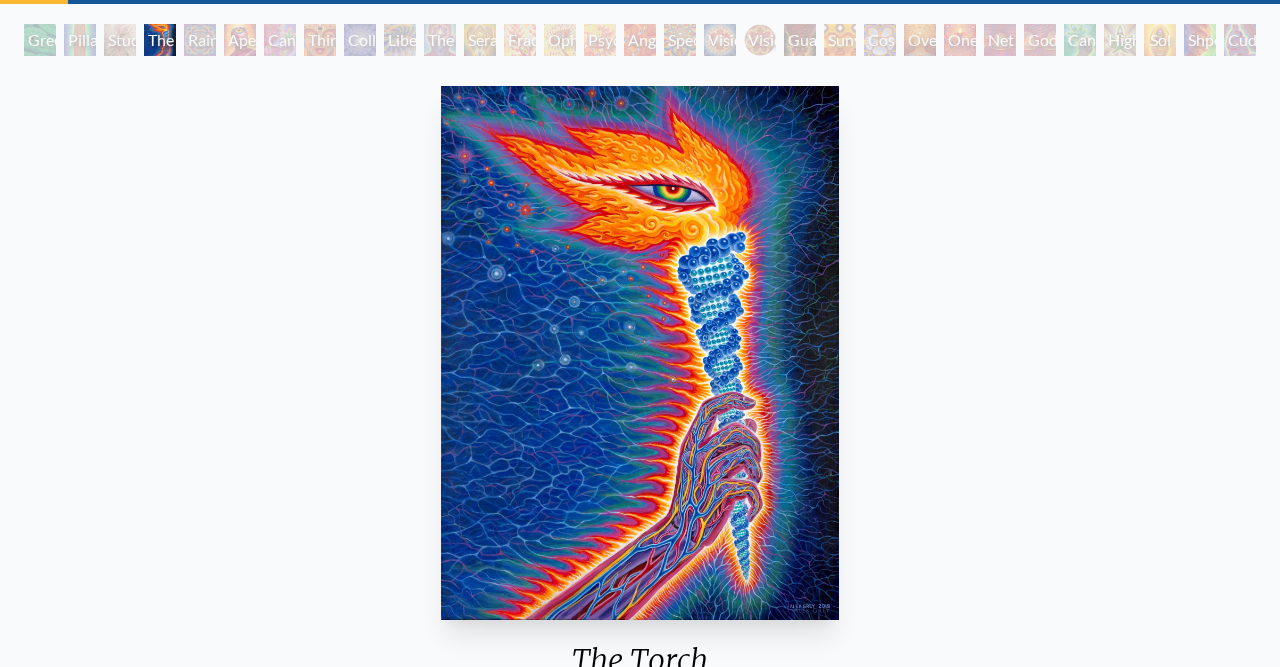 click on "Rainbow Eye Ripple" at bounding box center (200, 40) 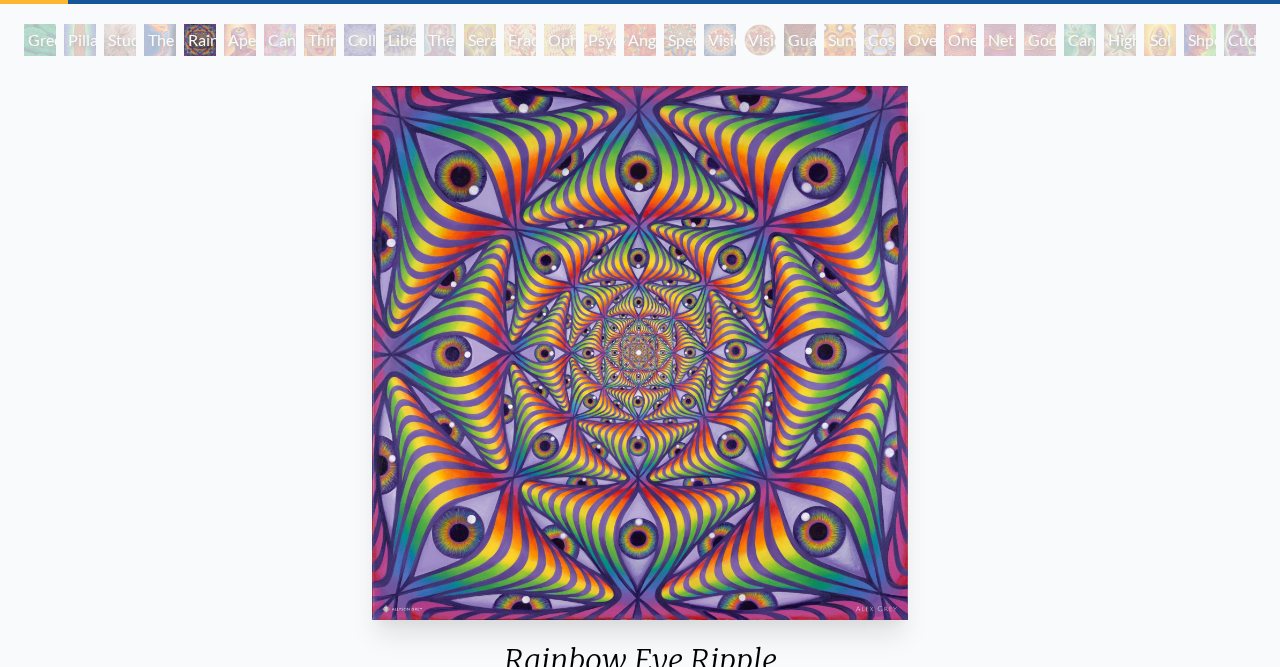 click on "Green Hand      Pillar of Awareness      Study for the Great Turn      The Torch      Rainbow Eye Ripple      Aperture      Cannabis Sutra      Third Eye Tears of Joy      Collective Vision      Liberation Through Seeing      The Seer      Seraphic Transport Docking on the Third Eye      Fractal Eyes      Ophanic Eyelash      Psychomicrograph of a Fractal Paisley Cherub Feather Tip      Angel Skin      Spectral Lotus      Vision Crystal      Vision Crystal Tondo      Guardian of Infinite Vision      Sunyata      Cosmic Elf      Oversoul      One      Net of Being      Godself      Cannafist      Higher Vision      Sol Invictus      Shpongled      Cuddle" at bounding box center [640, 43] 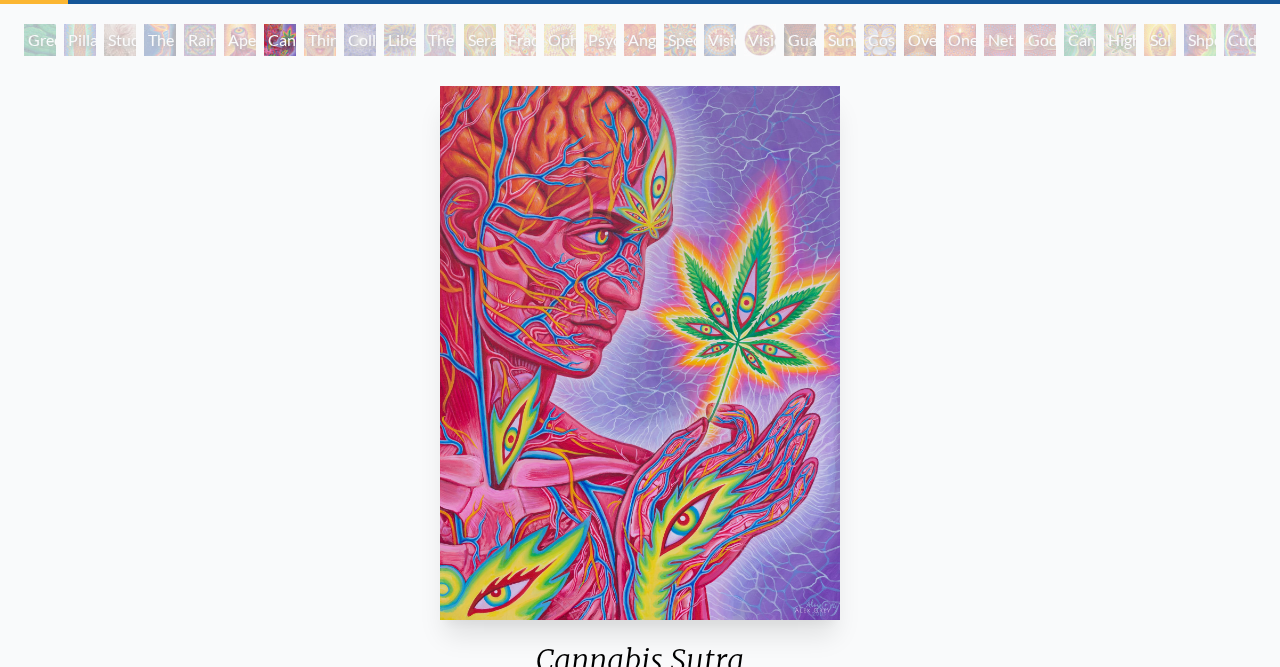 click on "Third Eye Tears of Joy" at bounding box center (320, 40) 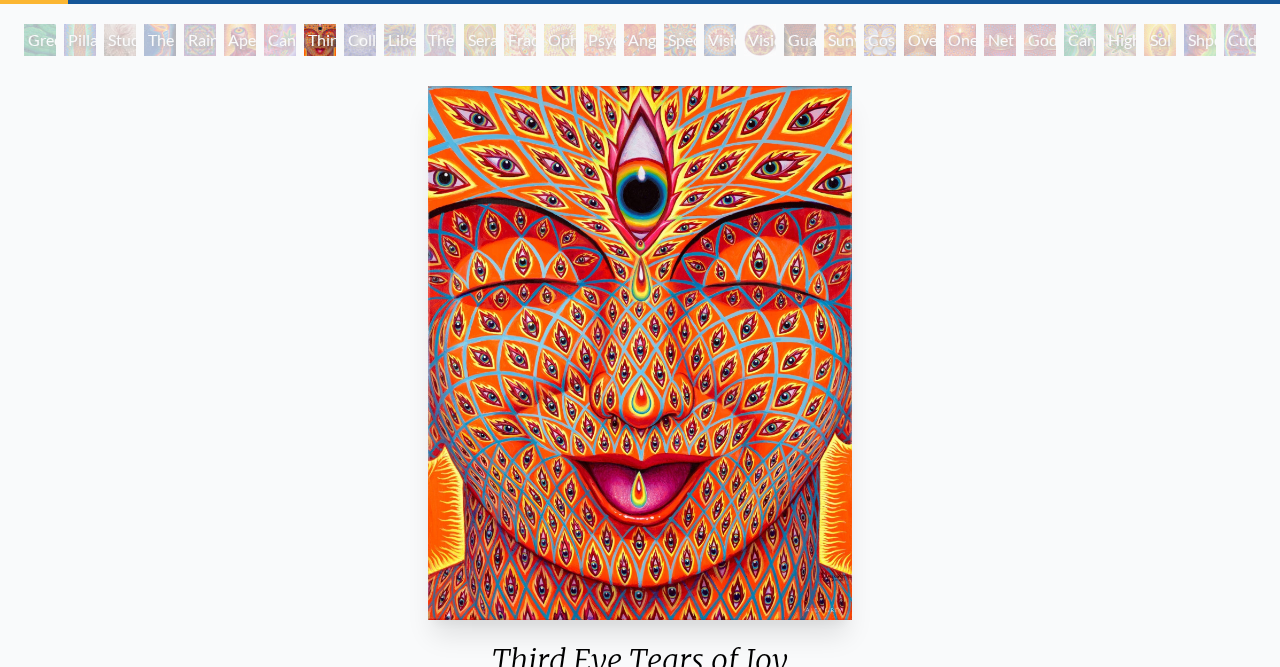 click on "Green Hand      Pillar of Awareness      Study for the Great Turn      The Torch      Rainbow Eye Ripple      Aperture      Cannabis Sutra      Third Eye Tears of Joy      Collective Vision      Liberation Through Seeing      The Seer      Seraphic Transport Docking on the Third Eye      Fractal Eyes      Ophanic Eyelash      Psychomicrograph of a Fractal Paisley Cherub Feather Tip      Angel Skin      Spectral Lotus      Vision Crystal      Vision Crystal Tondo      Guardian of Infinite Vision      Sunyata      Cosmic Elf      Oversoul      One      Net of Being      Godself      Cannafist      Higher Vision      Sol Invictus      Shpongled      Cuddle" at bounding box center [640, 43] 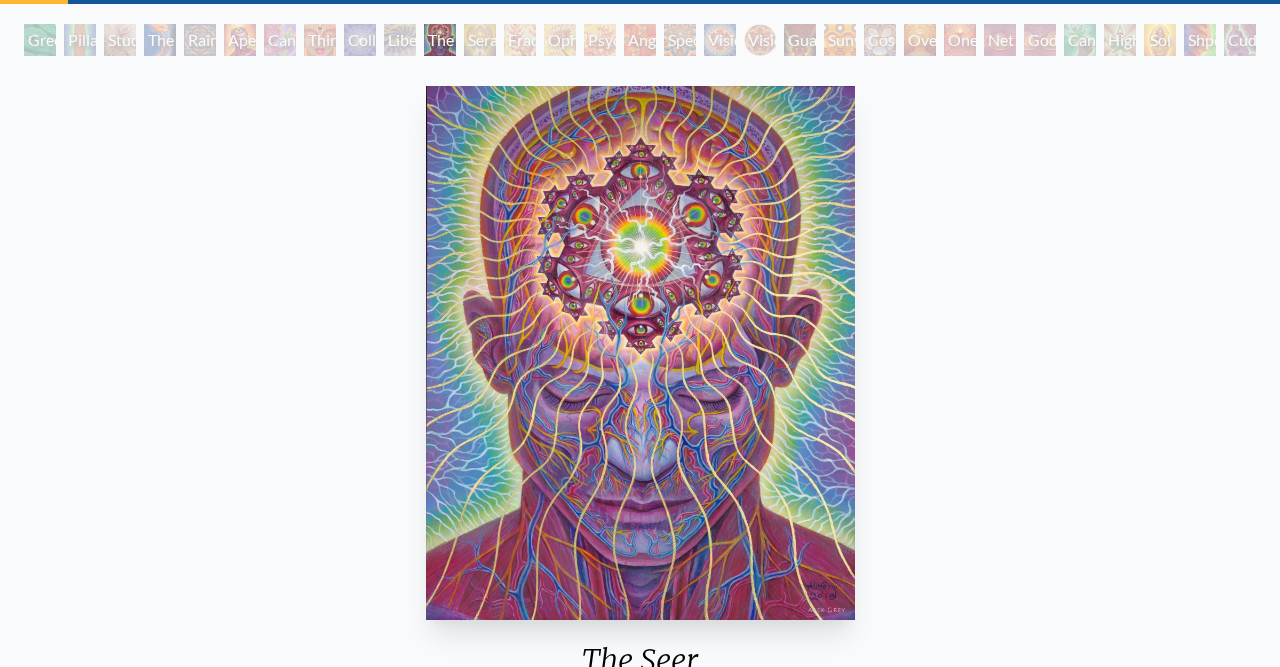 click on "Seraphic Transport Docking on the Third Eye" at bounding box center (480, 40) 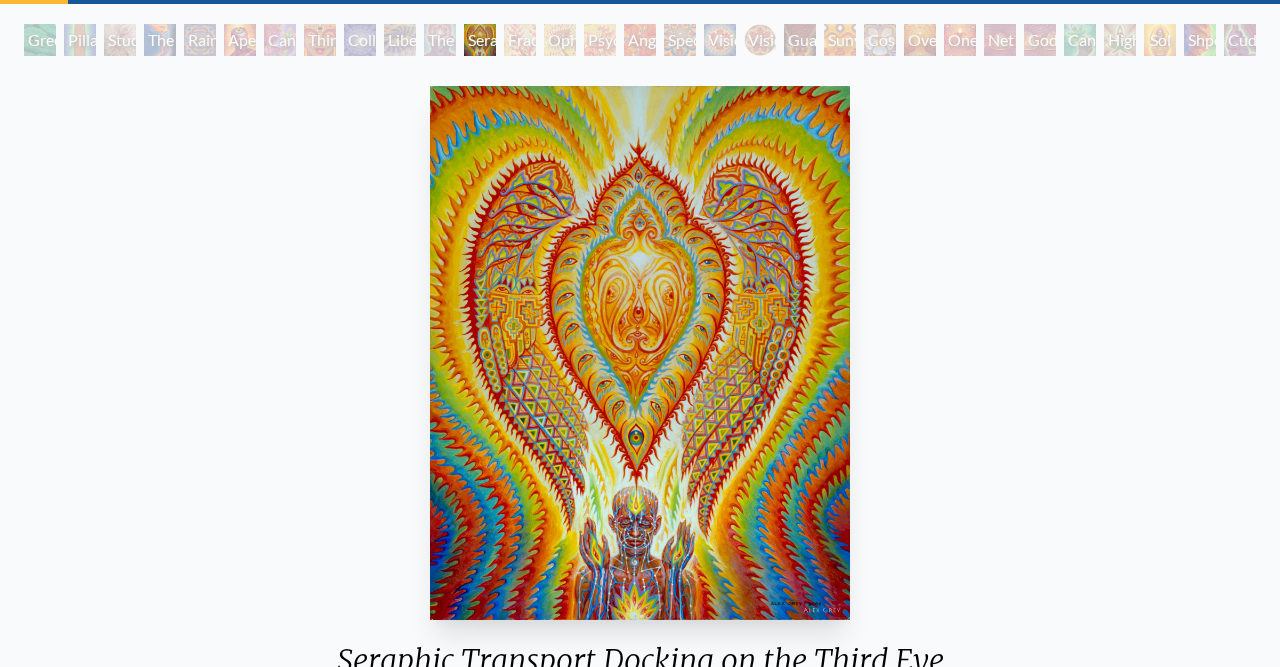 click on "Fractal Eyes" at bounding box center [520, 40] 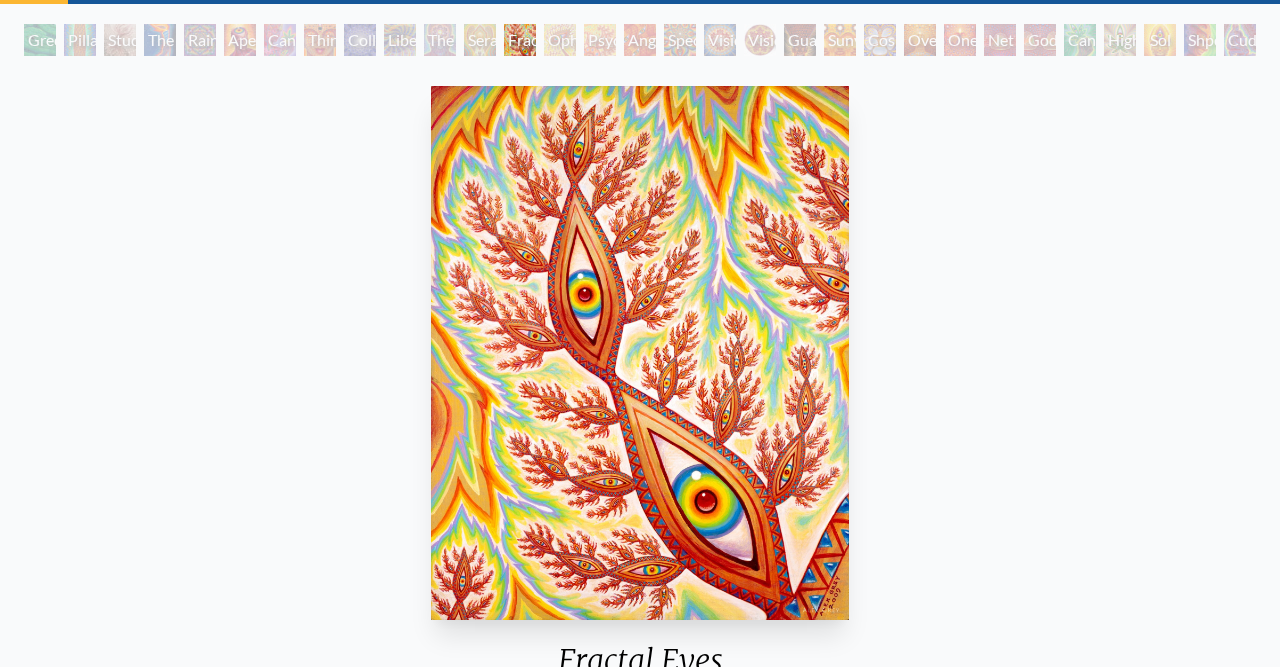 click on "Psychomicrograph of a Fractal Paisley Cherub Feather Tip" at bounding box center [600, 40] 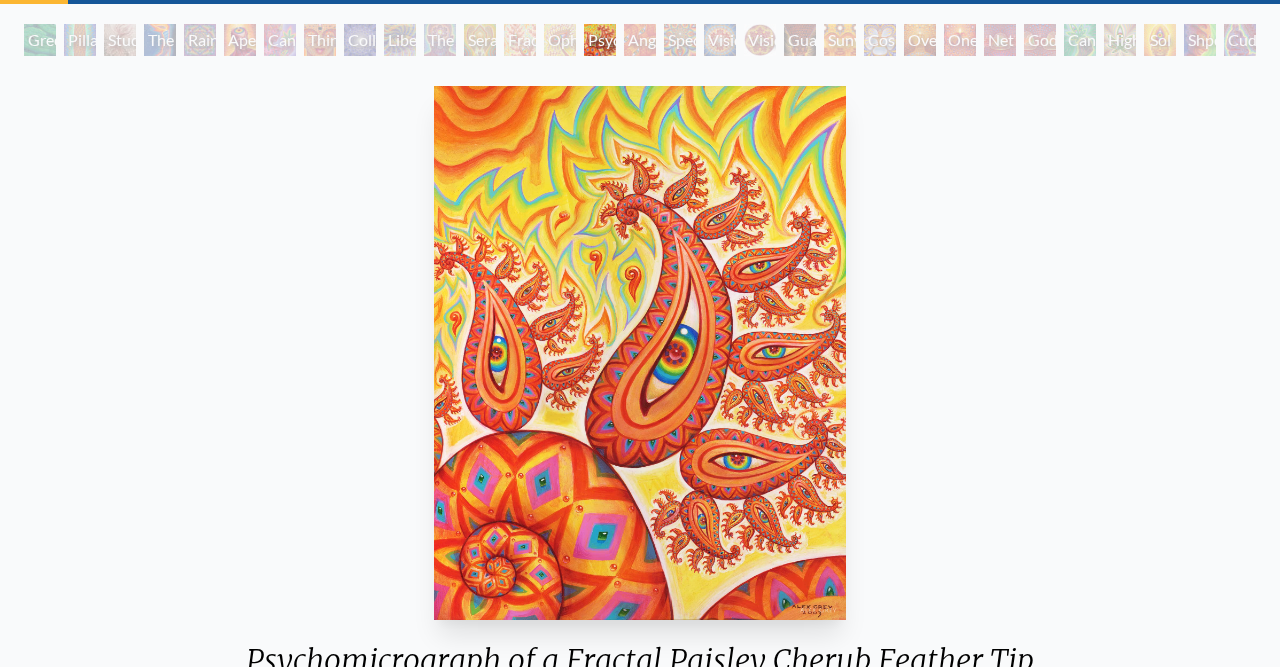 click on "Spectral Lotus" at bounding box center (680, 40) 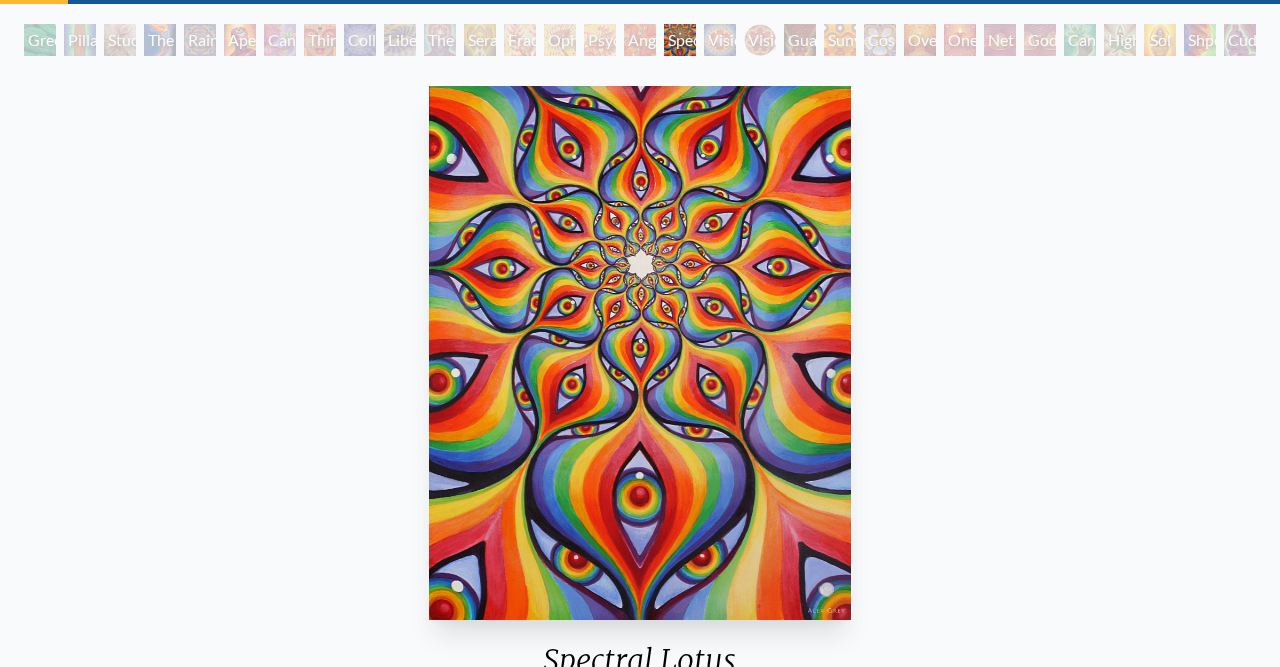 click on "Angel Skin" at bounding box center (640, 40) 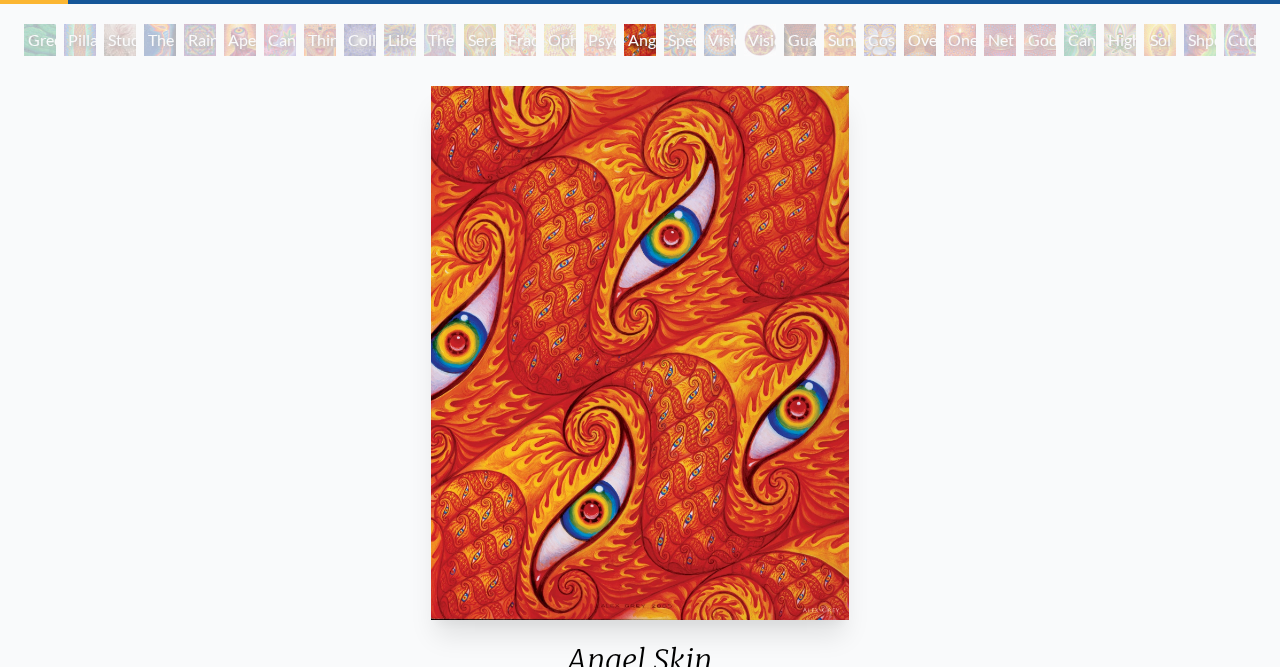 click on "Spectral Lotus" at bounding box center [680, 40] 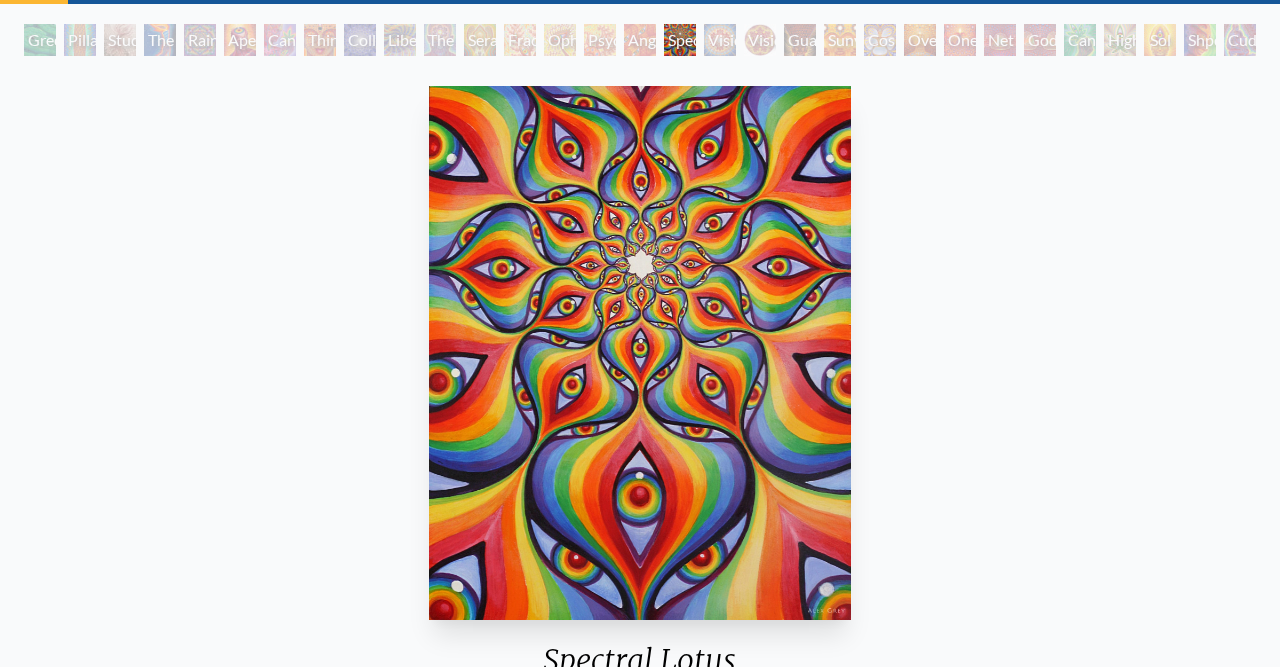click on "Vision Crystal" at bounding box center [720, 40] 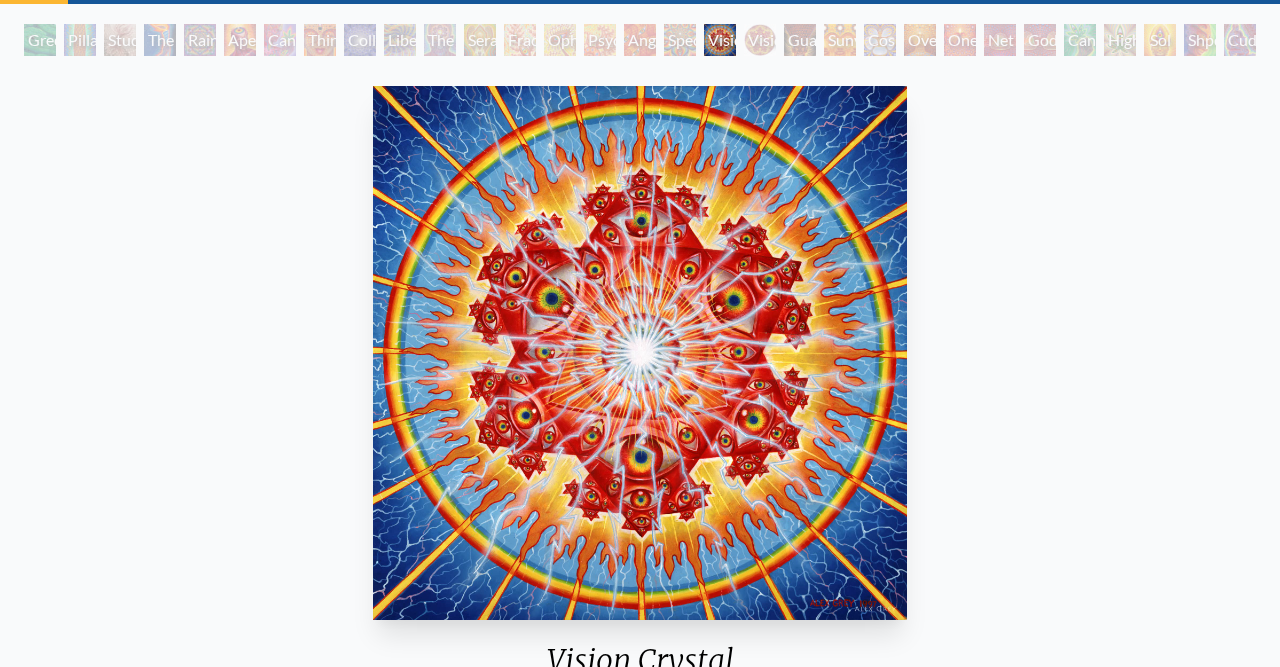 click on "Vision Crystal Tondo" at bounding box center [760, 40] 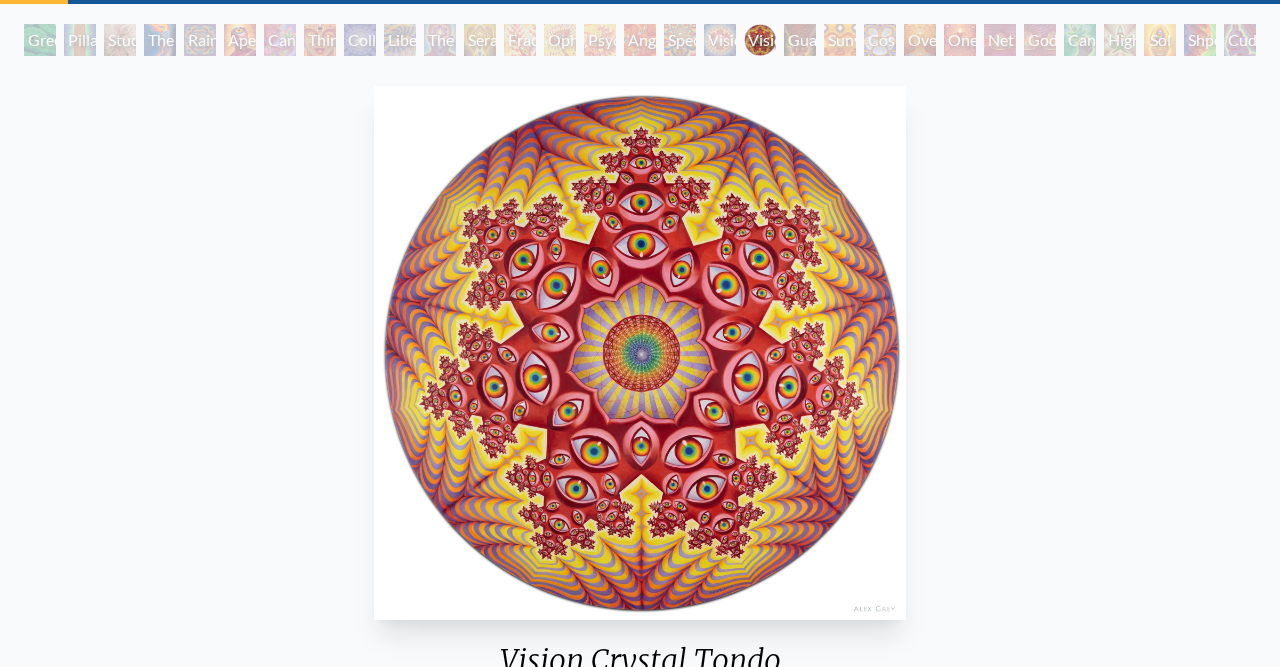 click on "Vision Crystal Tondo" at bounding box center (760, 40) 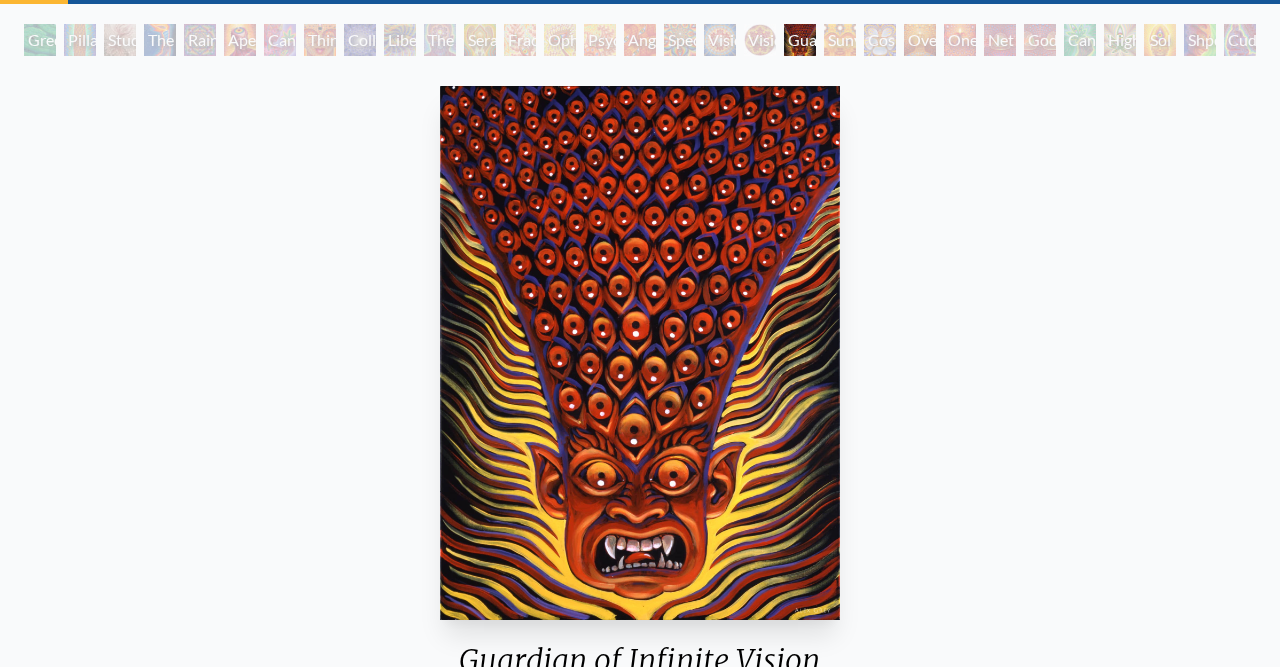 click on "Sunyata" at bounding box center (840, 40) 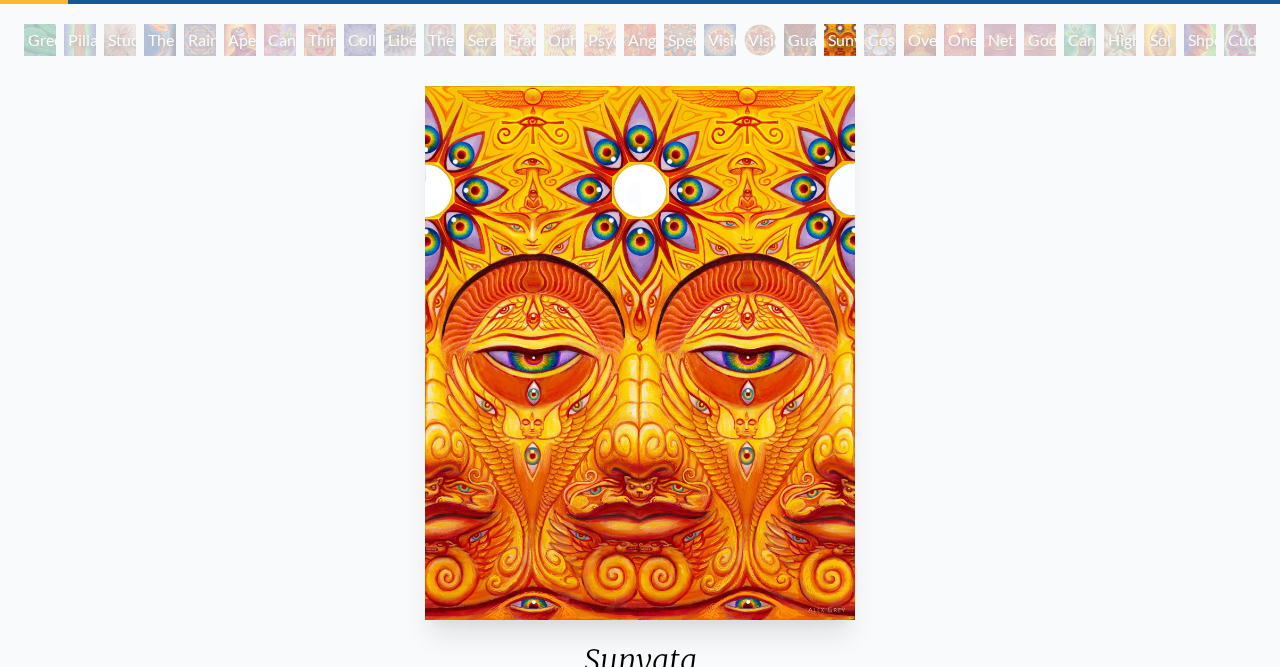 click on "Green Hand      Pillar of Awareness      Study for the Great Turn      The Torch      Rainbow Eye Ripple      Aperture      Cannabis Sutra      Third Eye Tears of Joy      Collective Vision      Liberation Through Seeing      The Seer      Seraphic Transport Docking on the Third Eye      Fractal Eyes      Ophanic Eyelash      Psychomicrograph of a Fractal Paisley Cherub Feather Tip      Angel Skin      Spectral Lotus      Vision Crystal      Vision Crystal Tondo      Guardian of Infinite Vision      Sunyata      Cosmic Elf      Oversoul      One      Net of Being      Godself      Cannafist      Higher Vision      Sol Invictus      Shpongled      Cuddle" at bounding box center [640, 43] 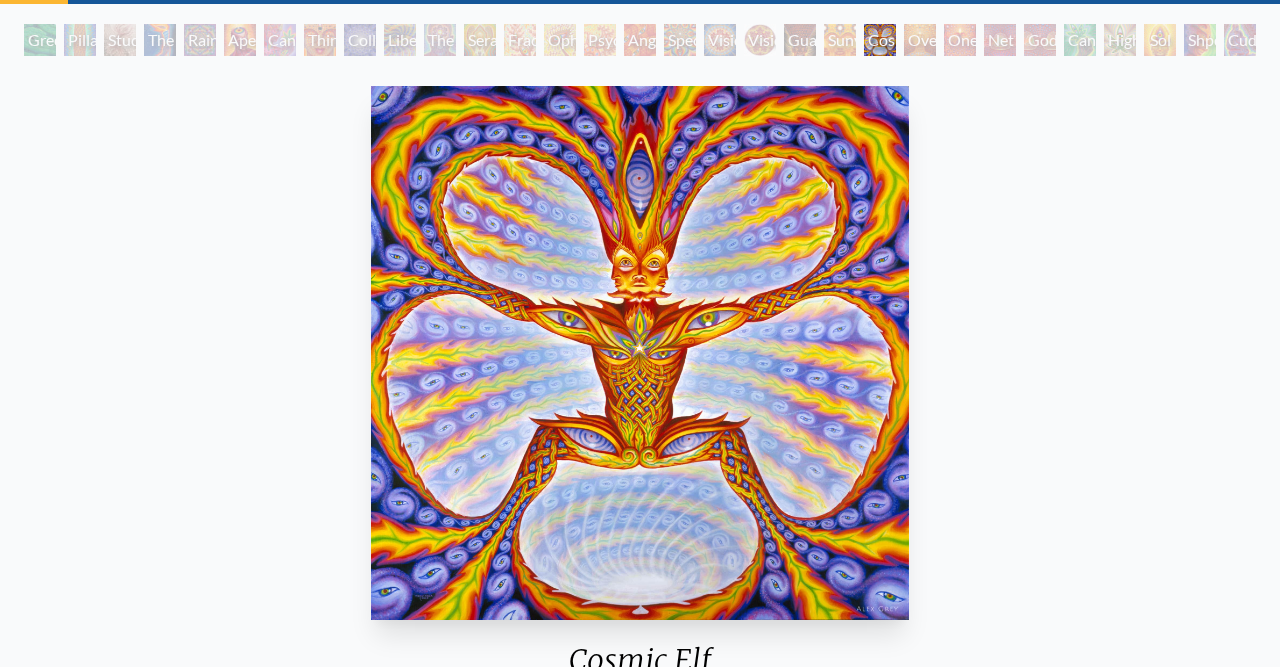 click on "Oversoul" at bounding box center [920, 40] 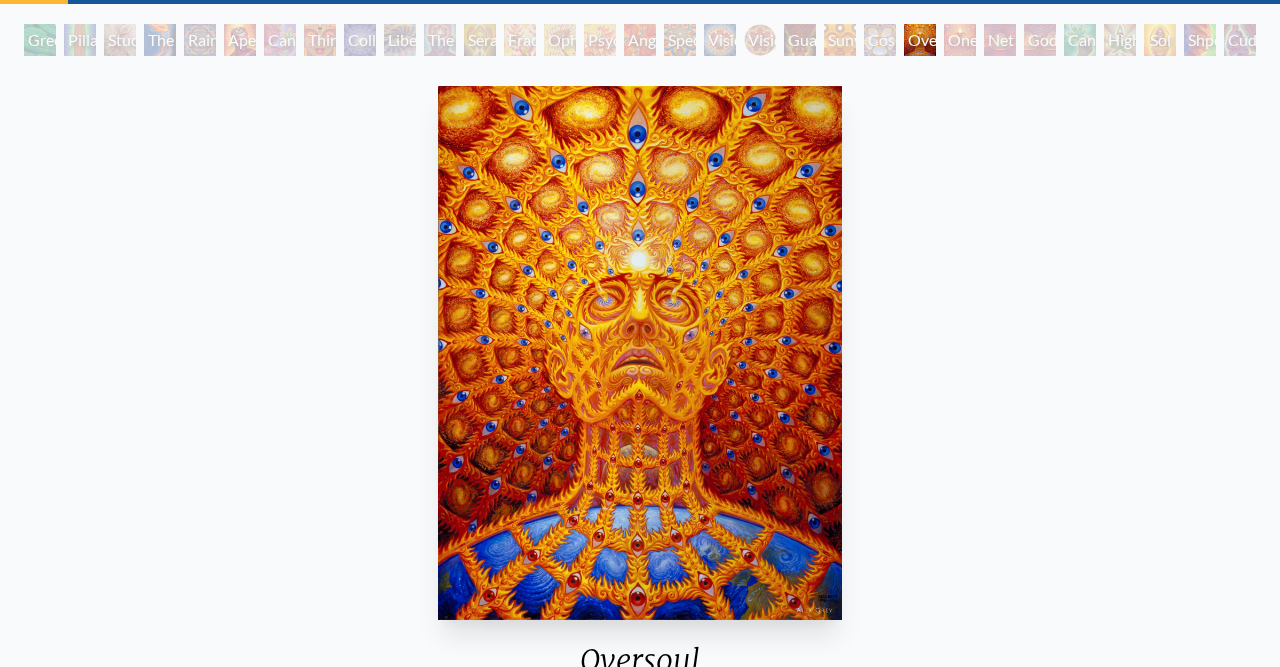 click on "One" at bounding box center [960, 40] 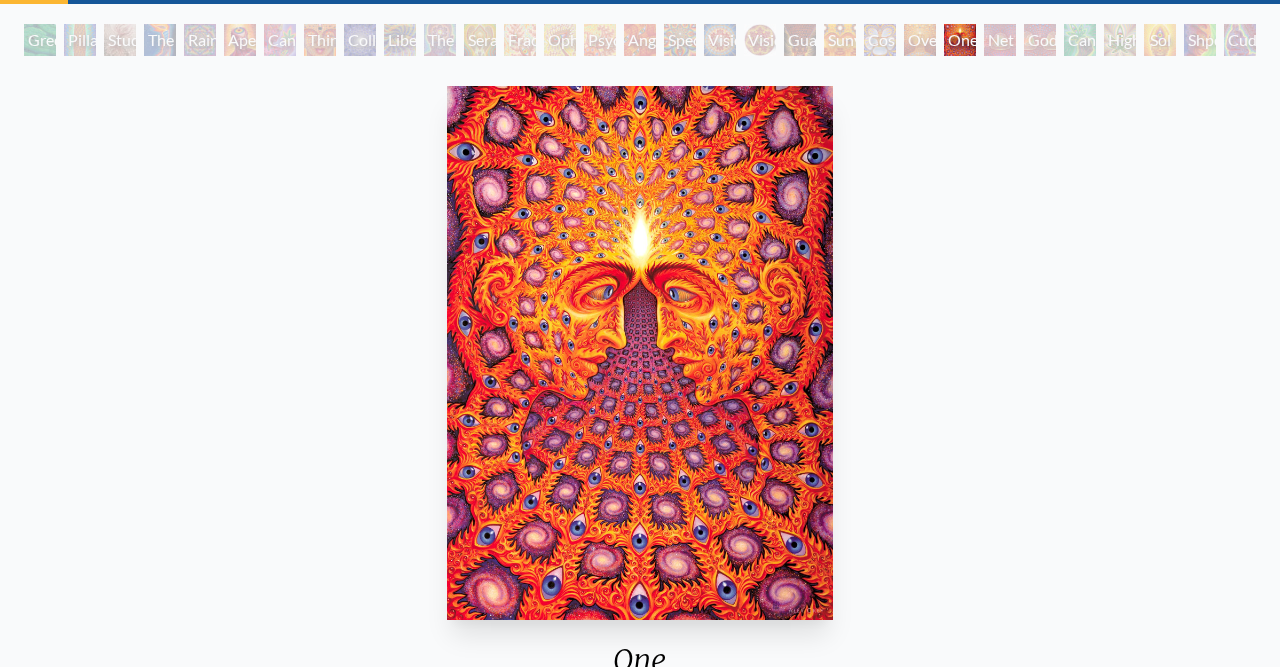 click on "Net of Being" at bounding box center (1000, 40) 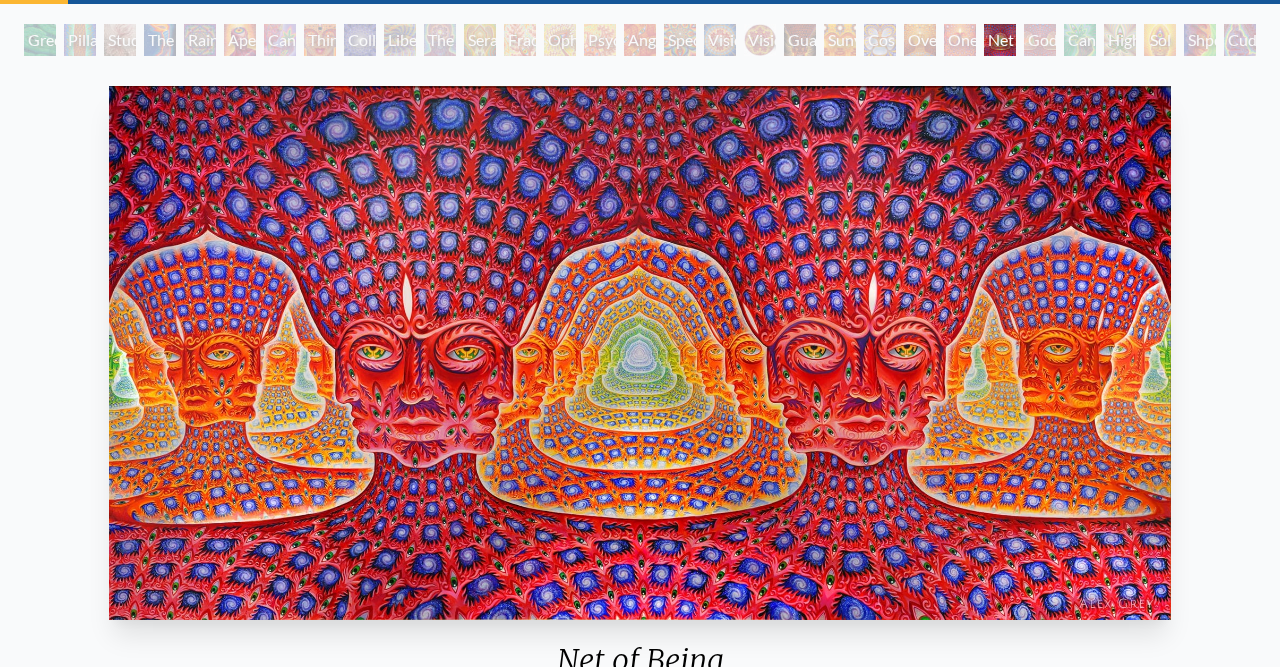 click on "Godself" at bounding box center (1040, 40) 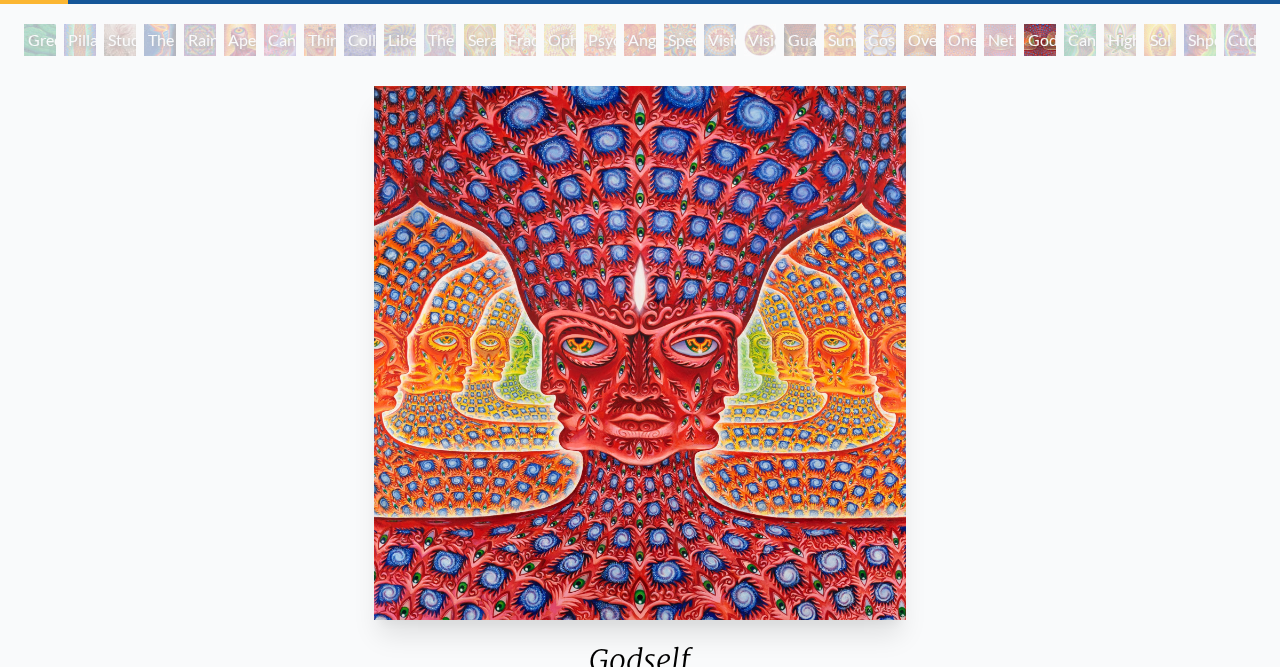 click on "Cannafist" at bounding box center (1080, 40) 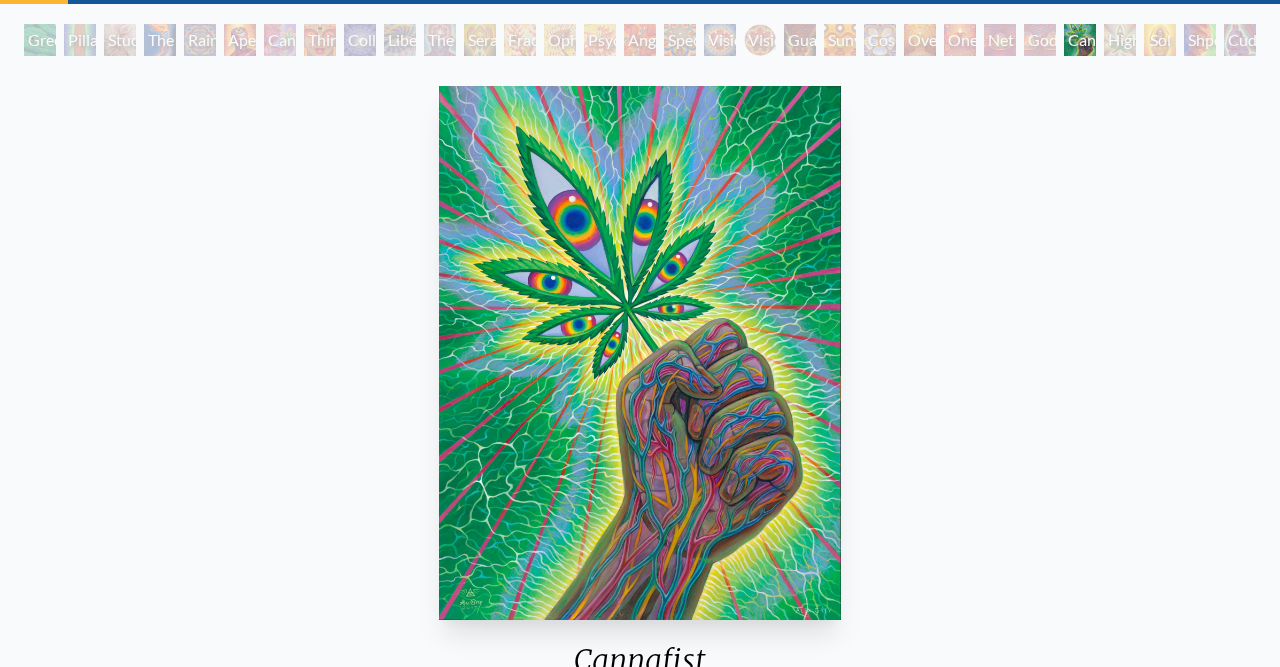 click on "Higher Vision" at bounding box center [1120, 40] 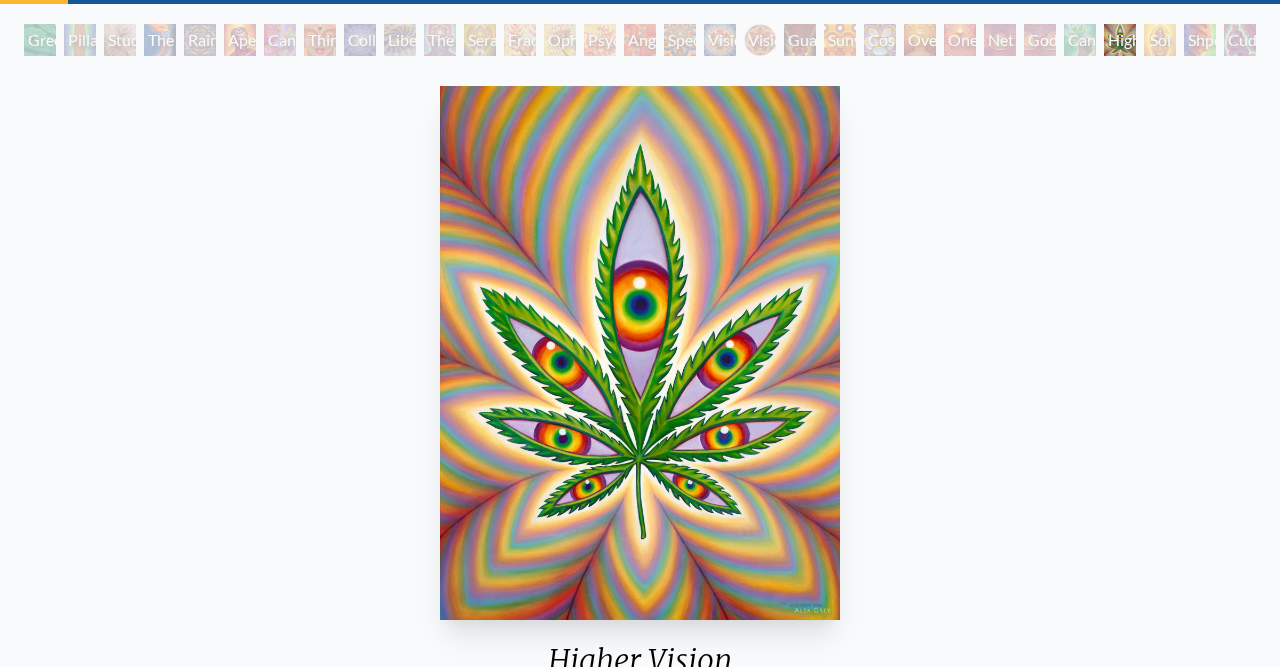 click on "Sol Invictus" at bounding box center [1160, 40] 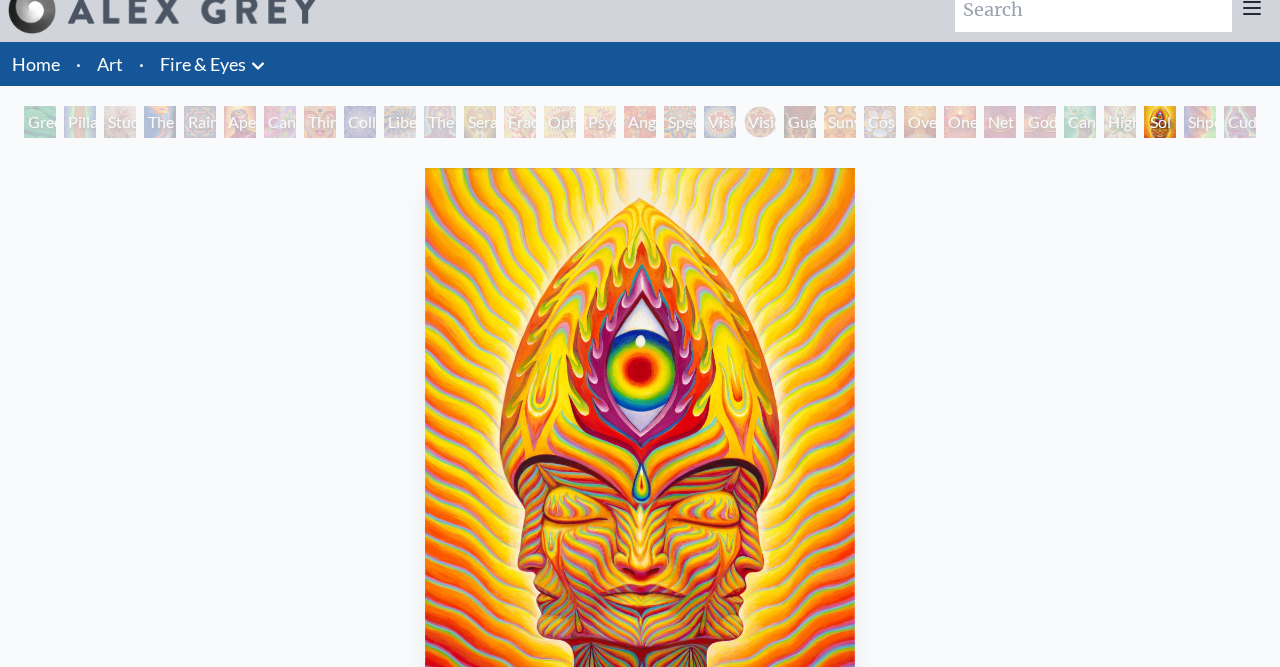 scroll, scrollTop: 0, scrollLeft: 0, axis: both 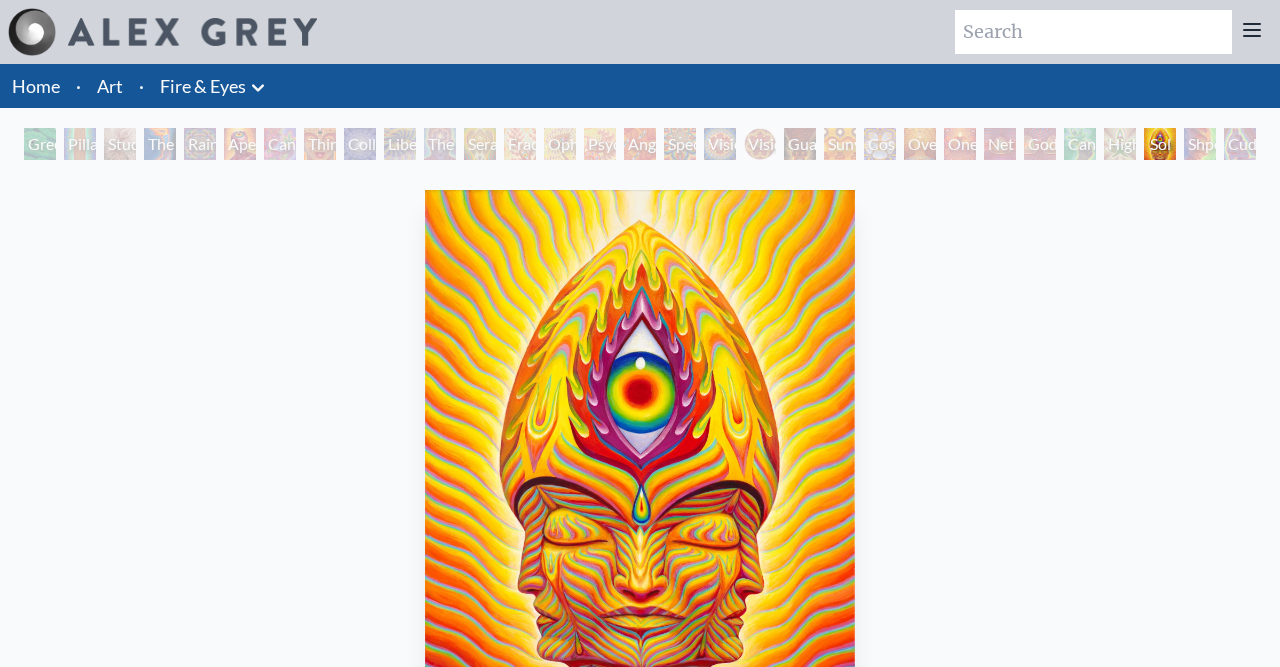 click on "Home" at bounding box center [34, 86] 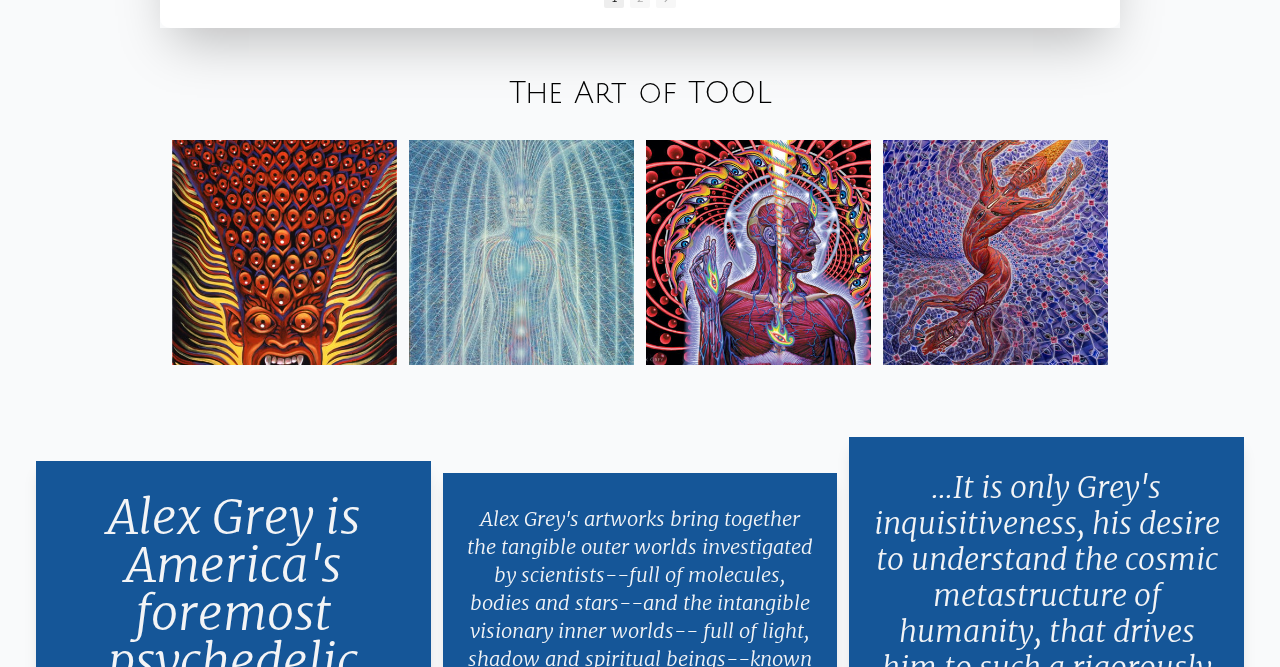 scroll, scrollTop: 3224, scrollLeft: 0, axis: vertical 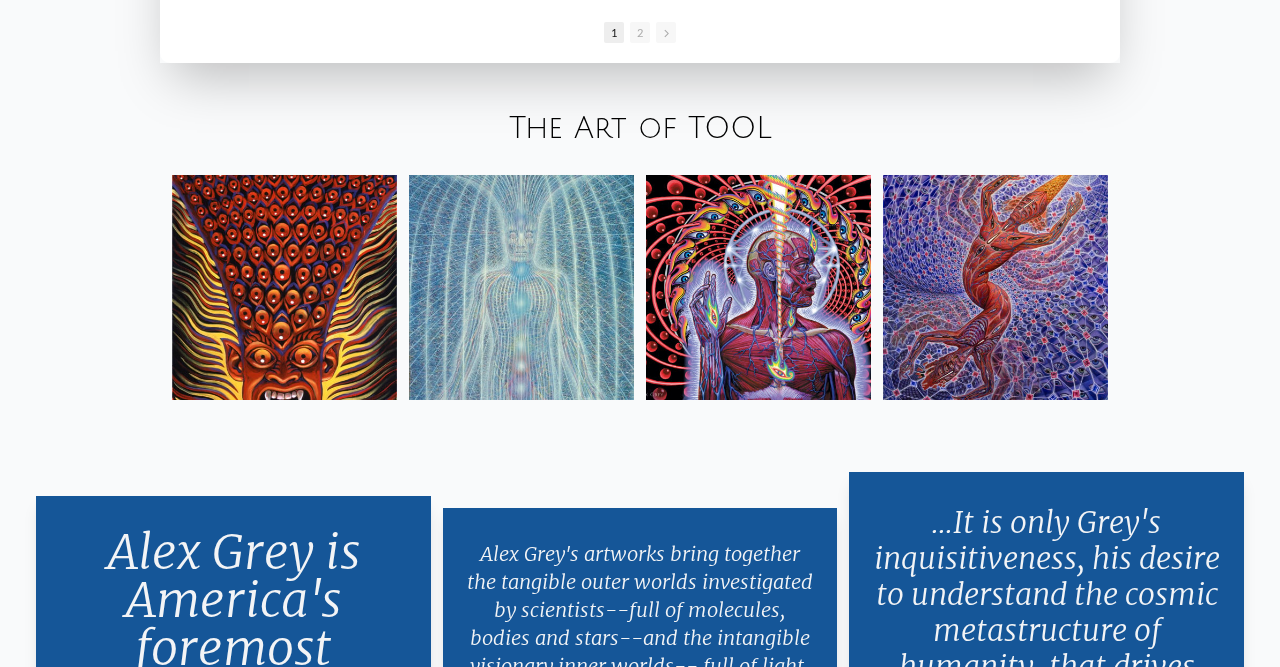 click at bounding box center [995, 287] 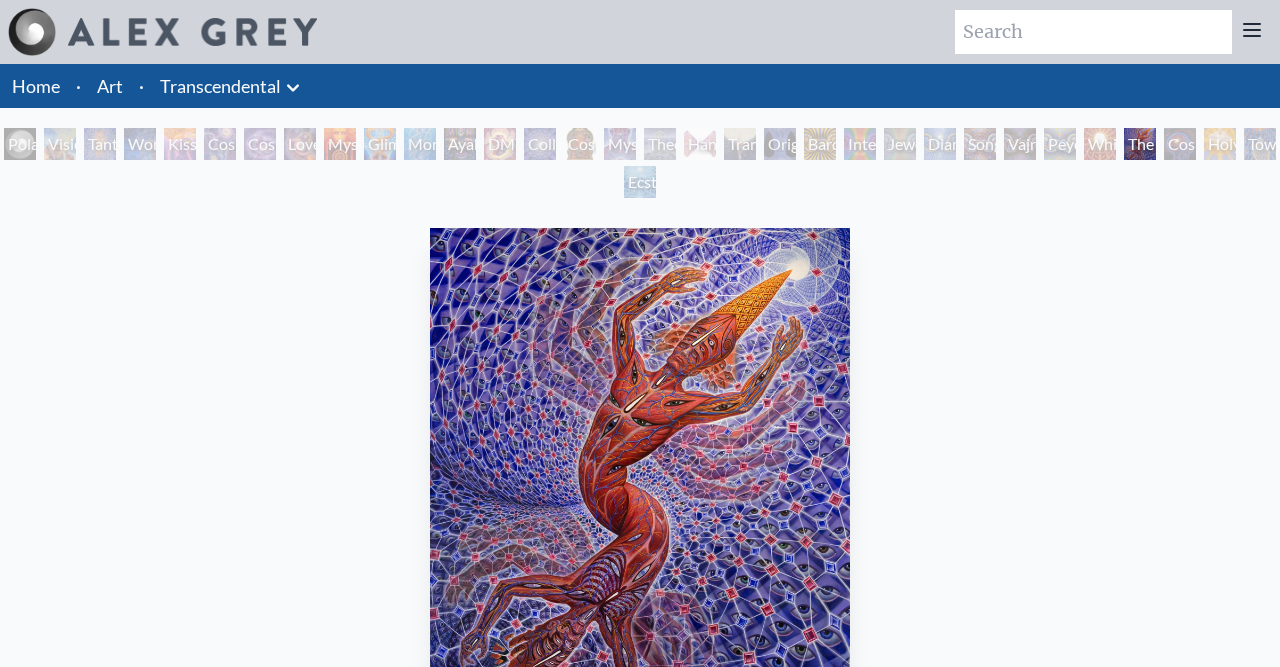 scroll, scrollTop: 0, scrollLeft: 0, axis: both 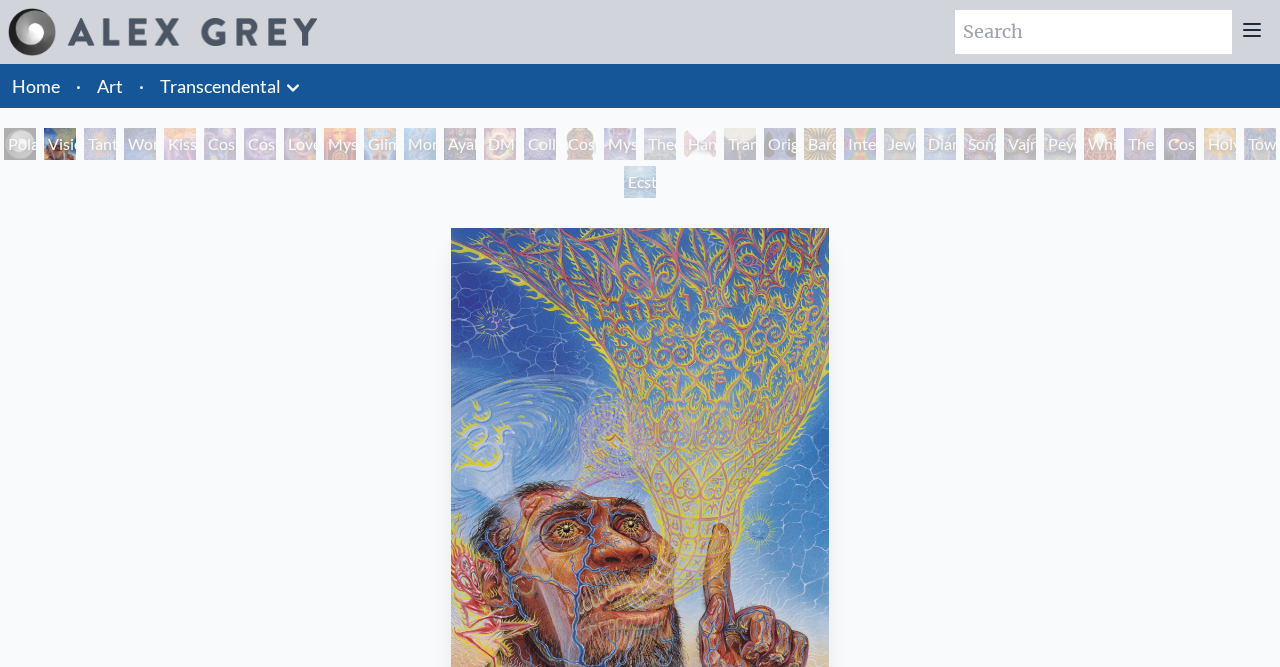click on "Tantra" at bounding box center (100, 144) 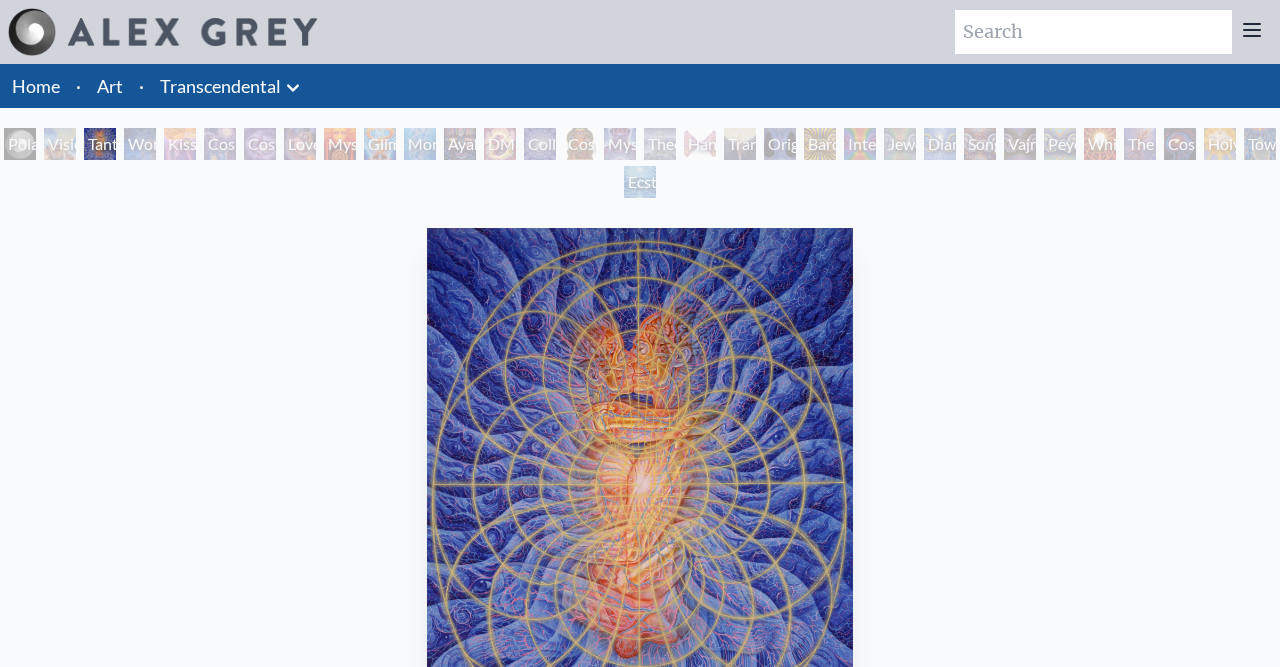 click on "Wonder" at bounding box center [140, 144] 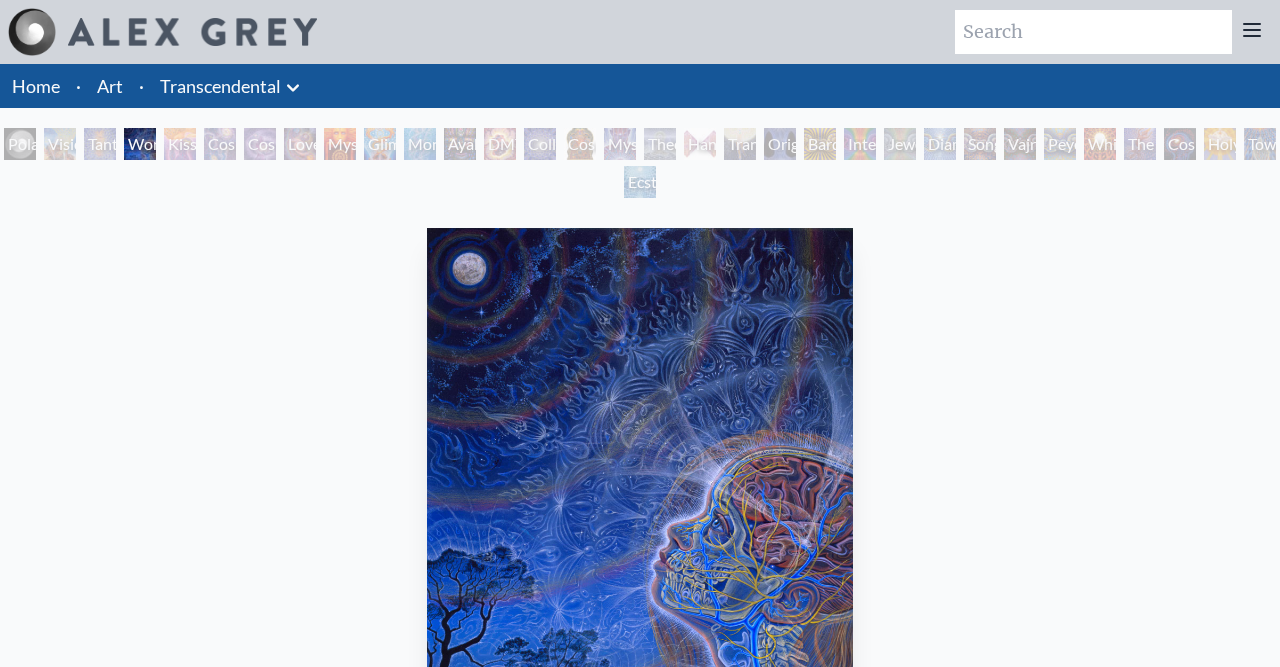 click on "Love is a Cosmic Force" at bounding box center (300, 144) 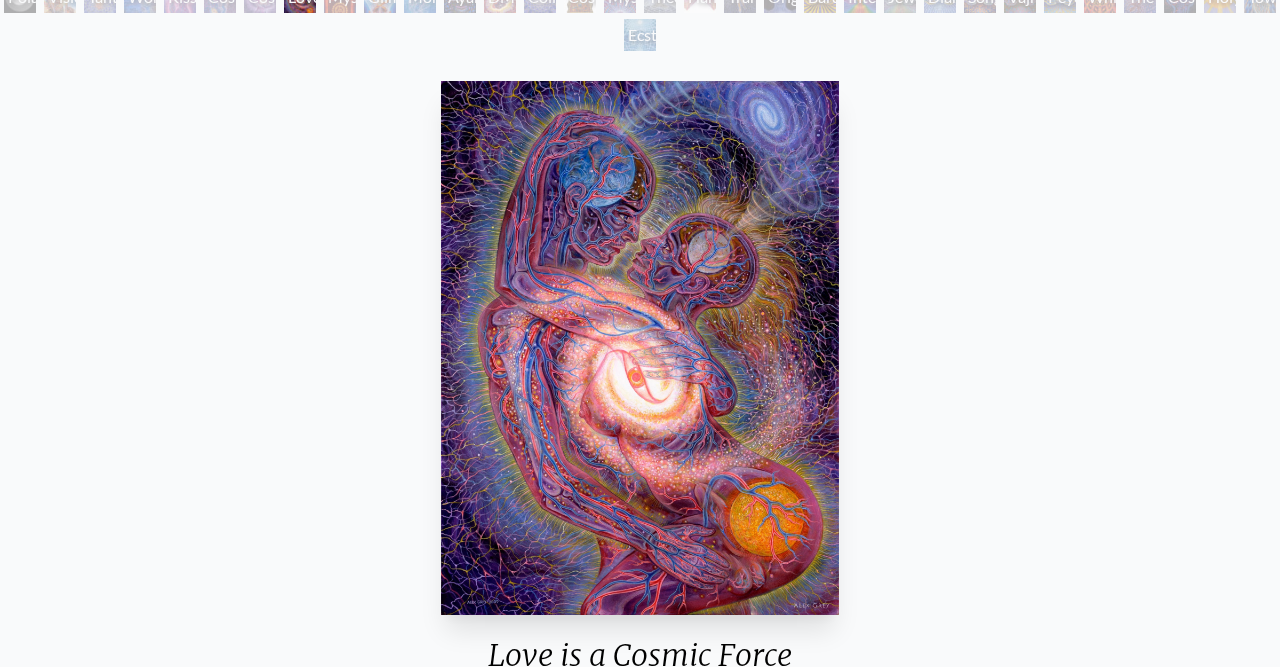 scroll, scrollTop: 104, scrollLeft: 0, axis: vertical 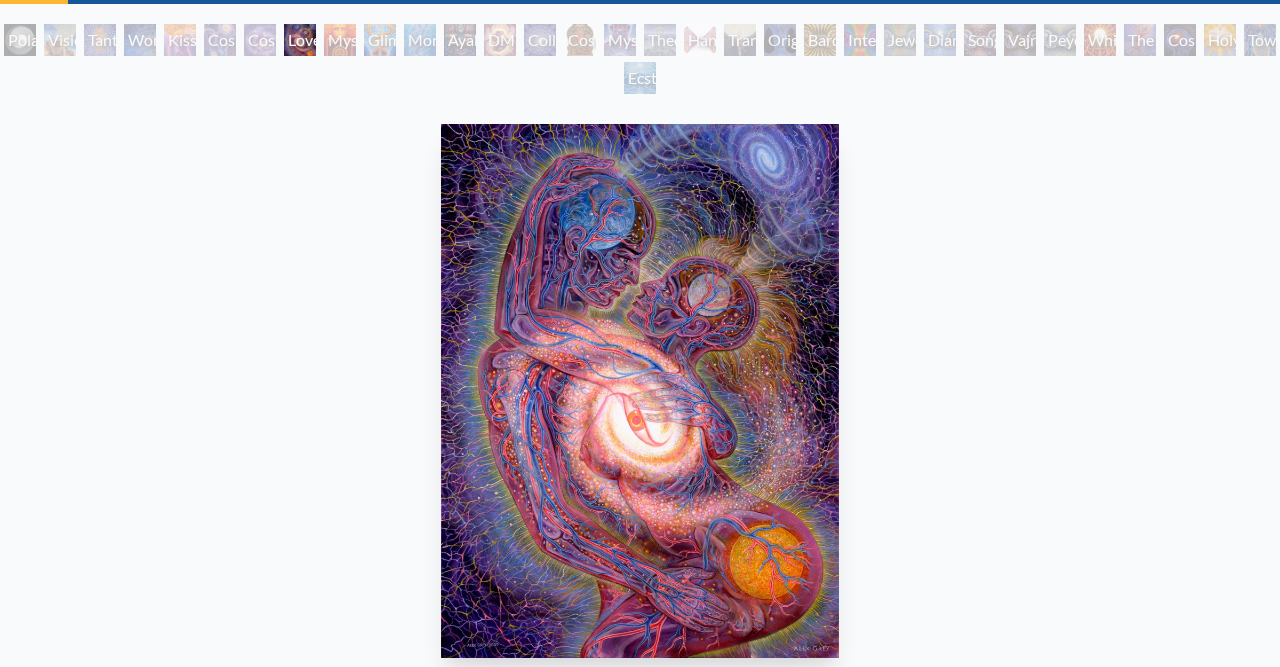 click on "Home
·
Art
·
Transcendental
Anatomical
Drawings" at bounding box center (640, 661) 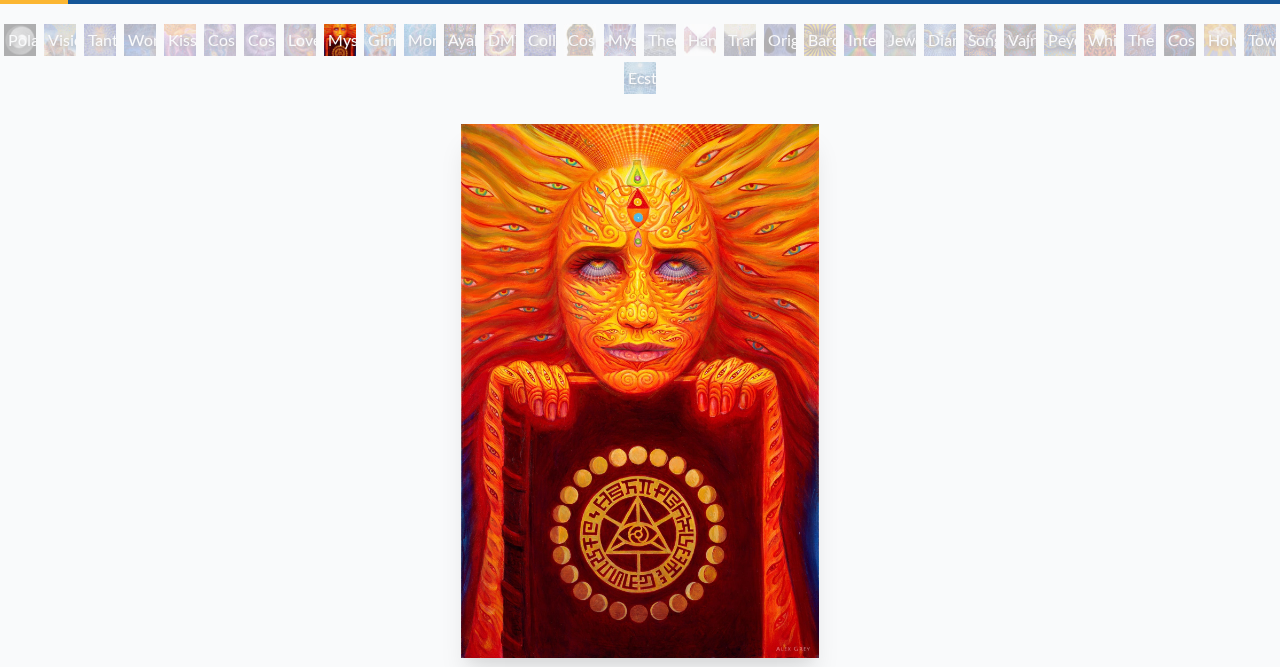 click on "Mysteriosa 2" at bounding box center [340, 40] 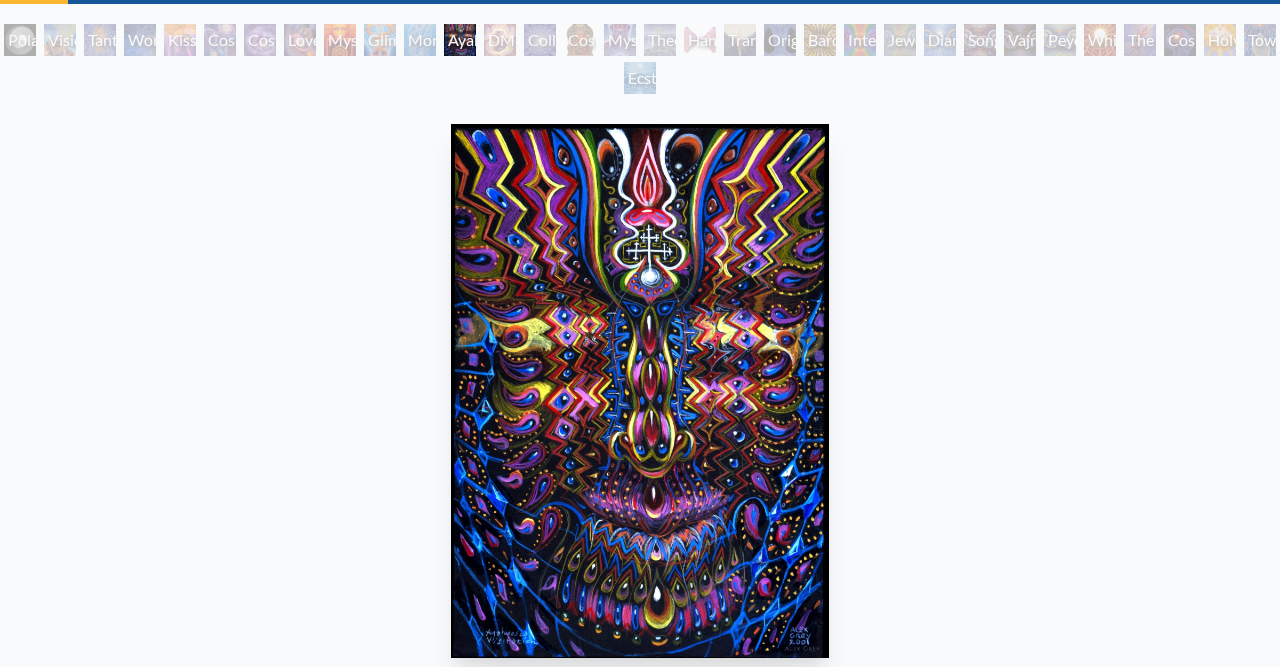 click on "DMT - The Spirit Molecule" at bounding box center [500, 40] 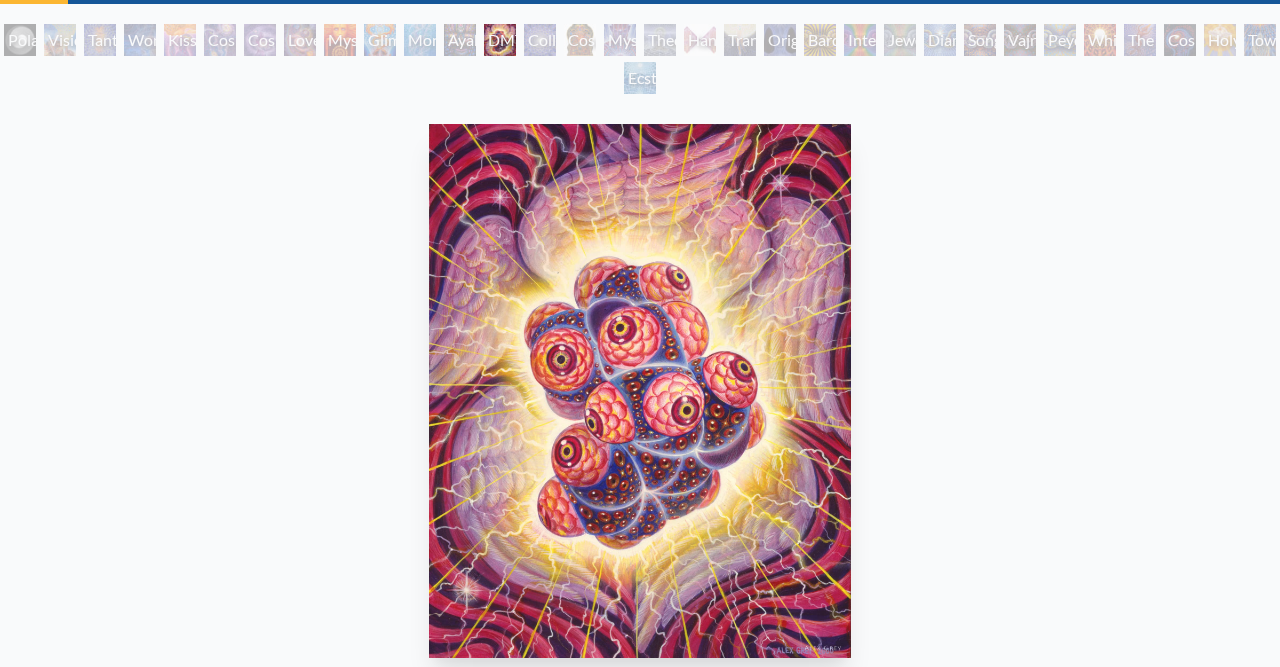 click on "Collective Vision" at bounding box center (540, 40) 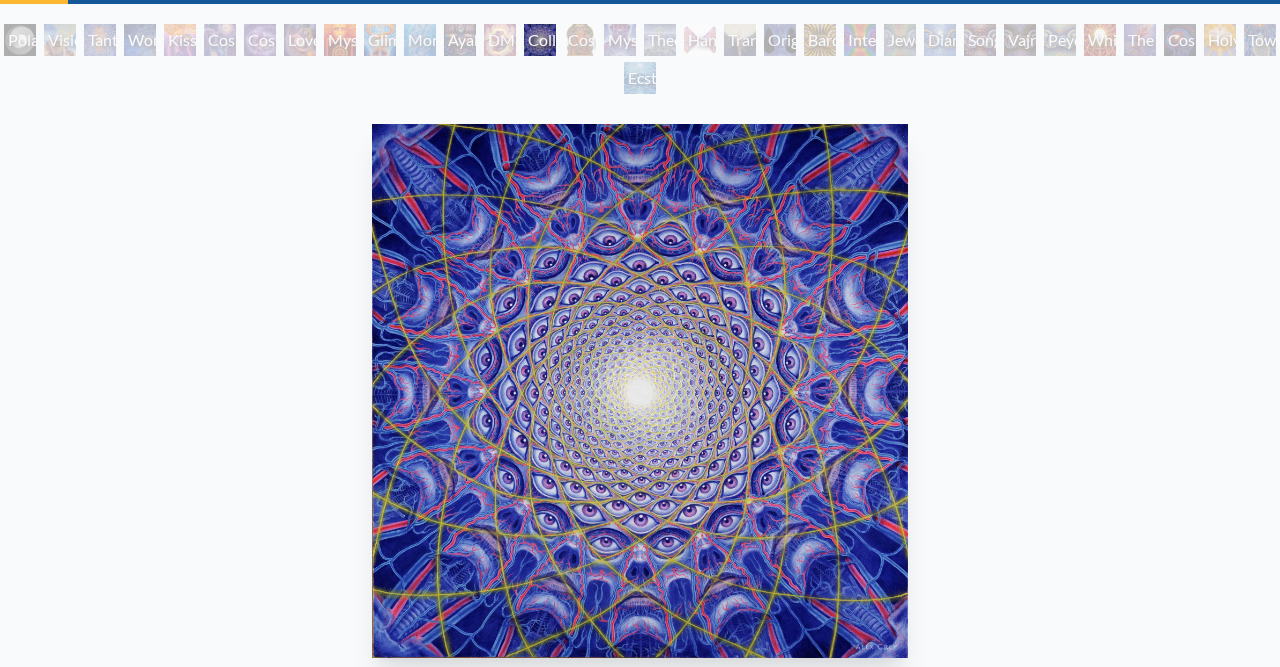 click on "Cosmic Christ" at bounding box center [580, 40] 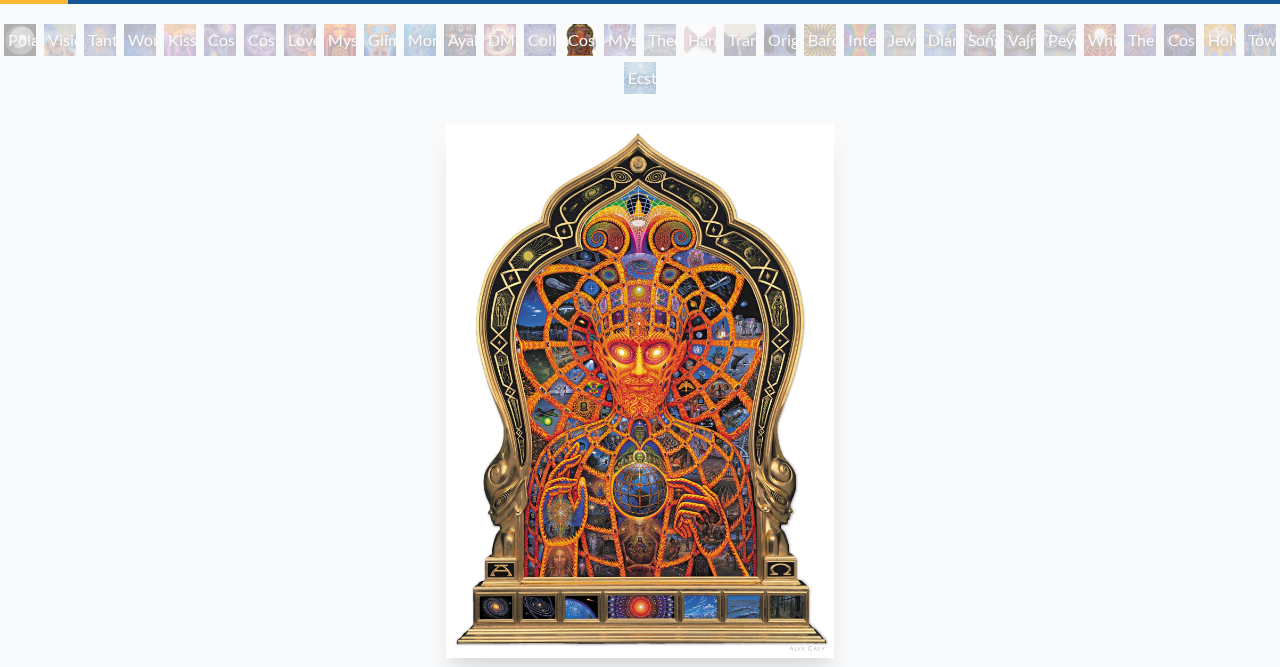 click on "Hands that See" at bounding box center (700, 40) 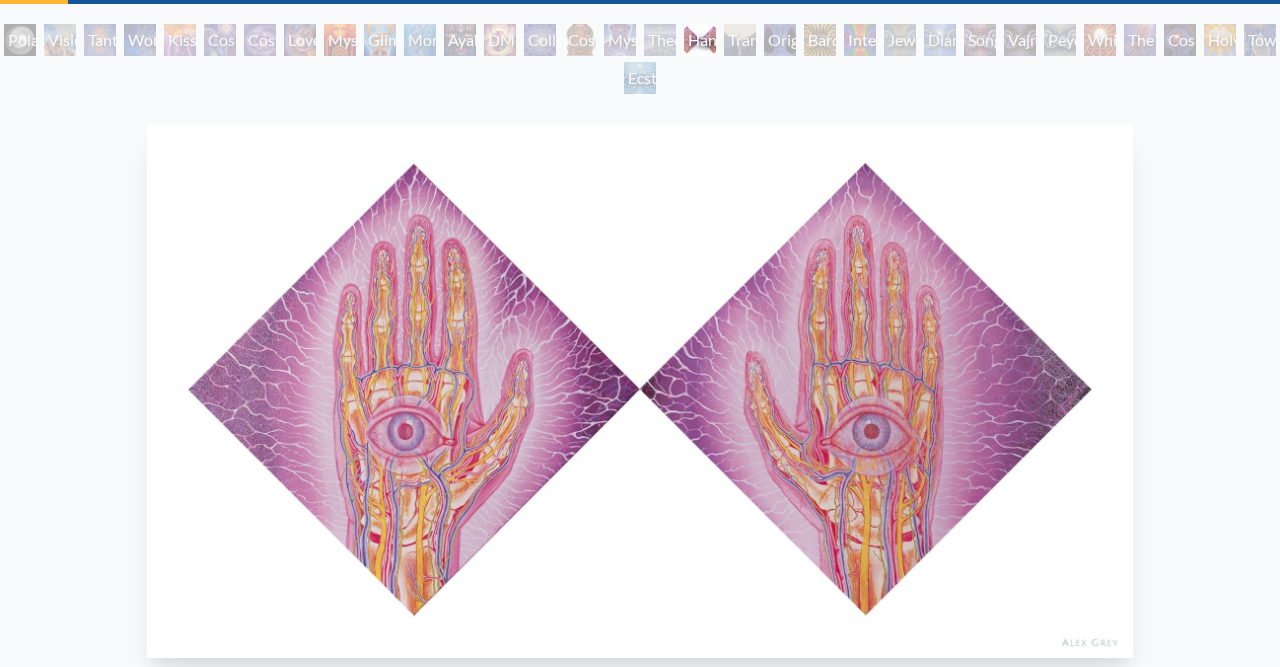 click on "Theologue" at bounding box center (660, 40) 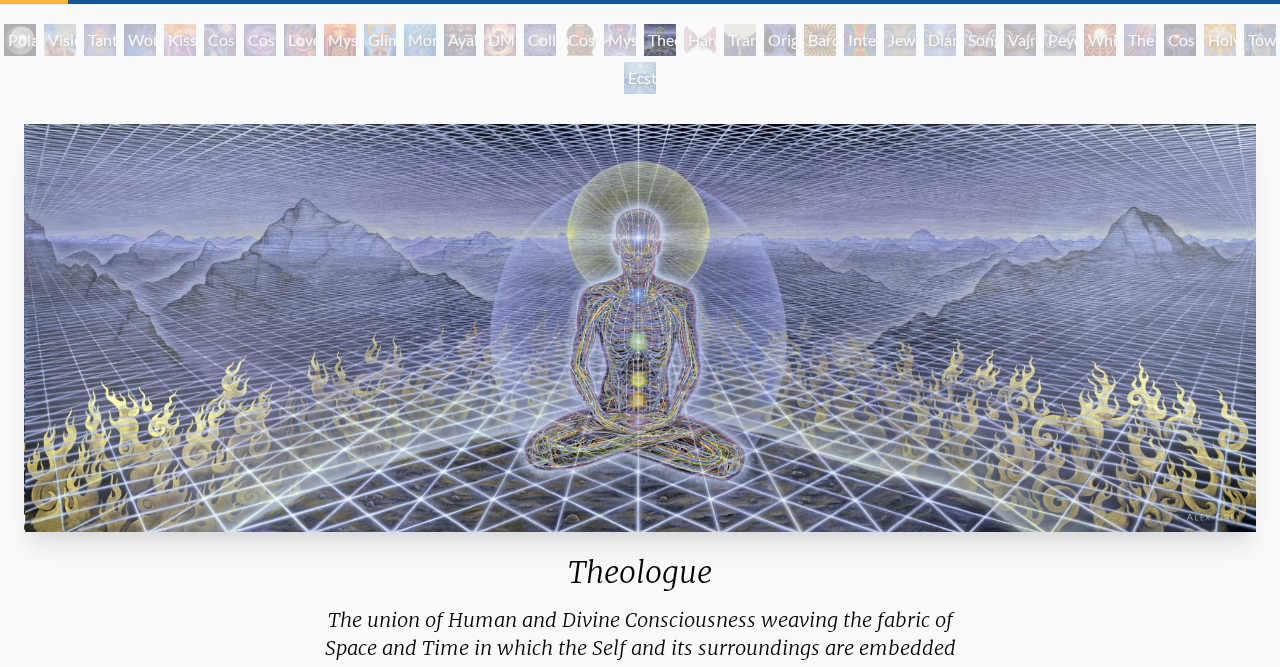 click on "Mystic Eye" at bounding box center [620, 40] 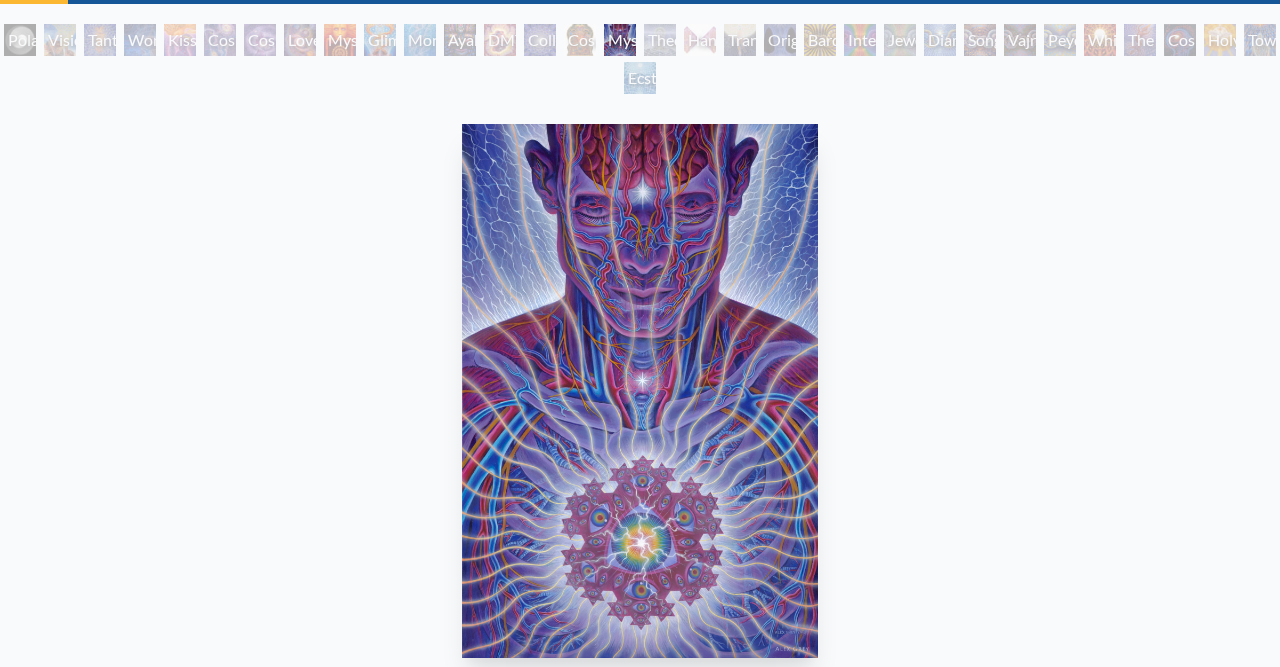 click on "Transfiguration" at bounding box center (740, 40) 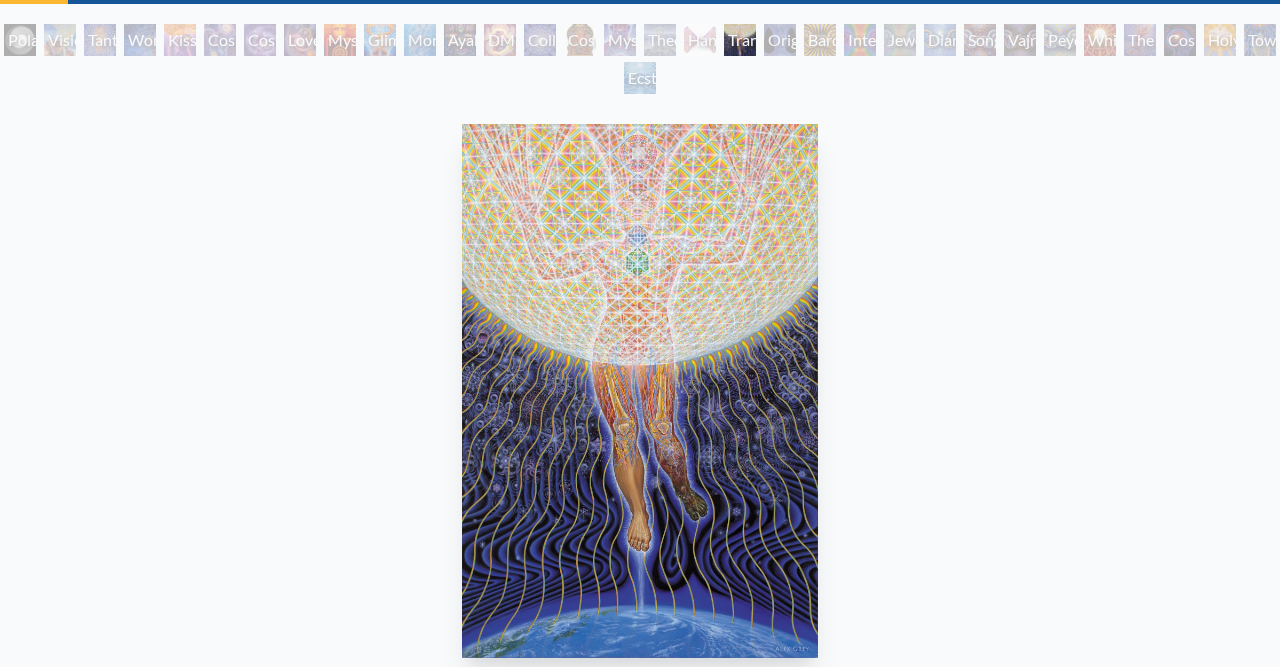 click on "Interbeing" at bounding box center [860, 40] 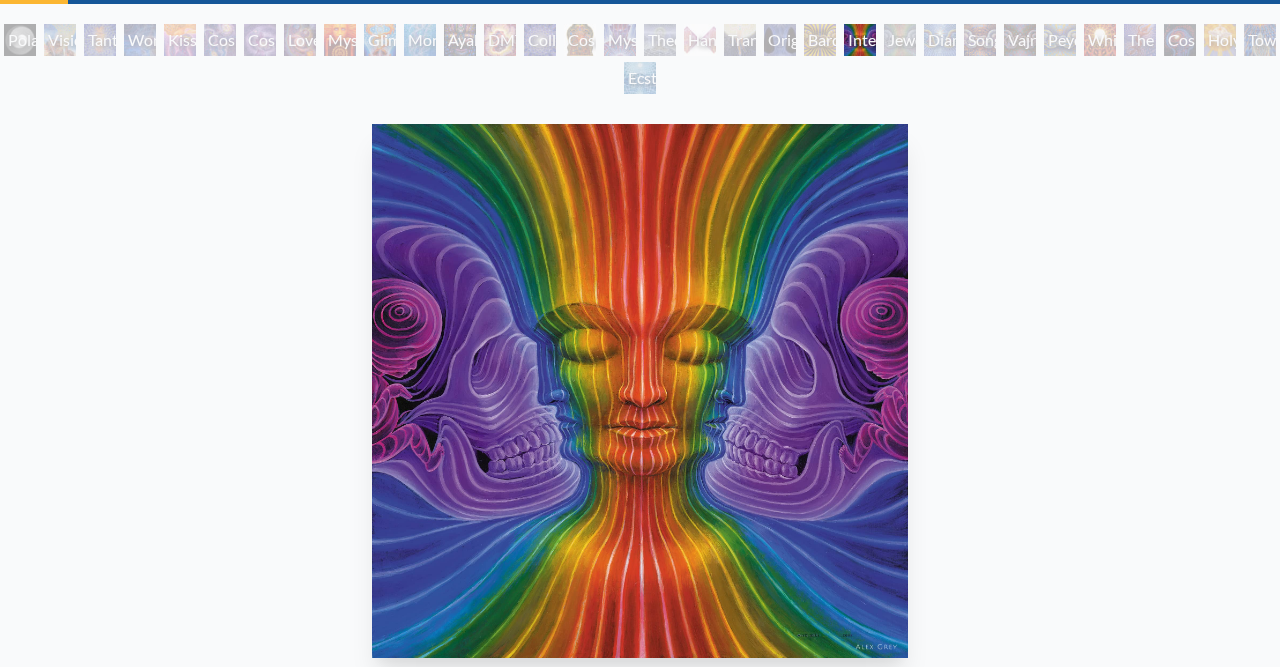 click on "Jewel Being" at bounding box center [900, 40] 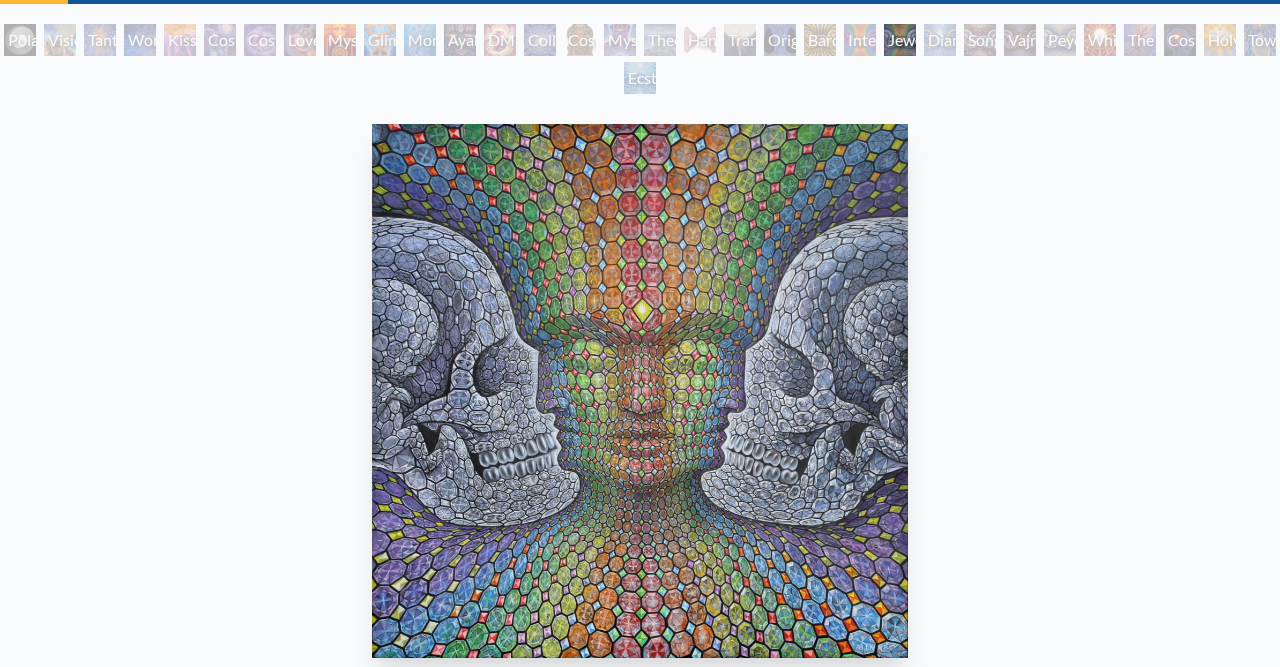 click on "Diamond Being" at bounding box center [940, 40] 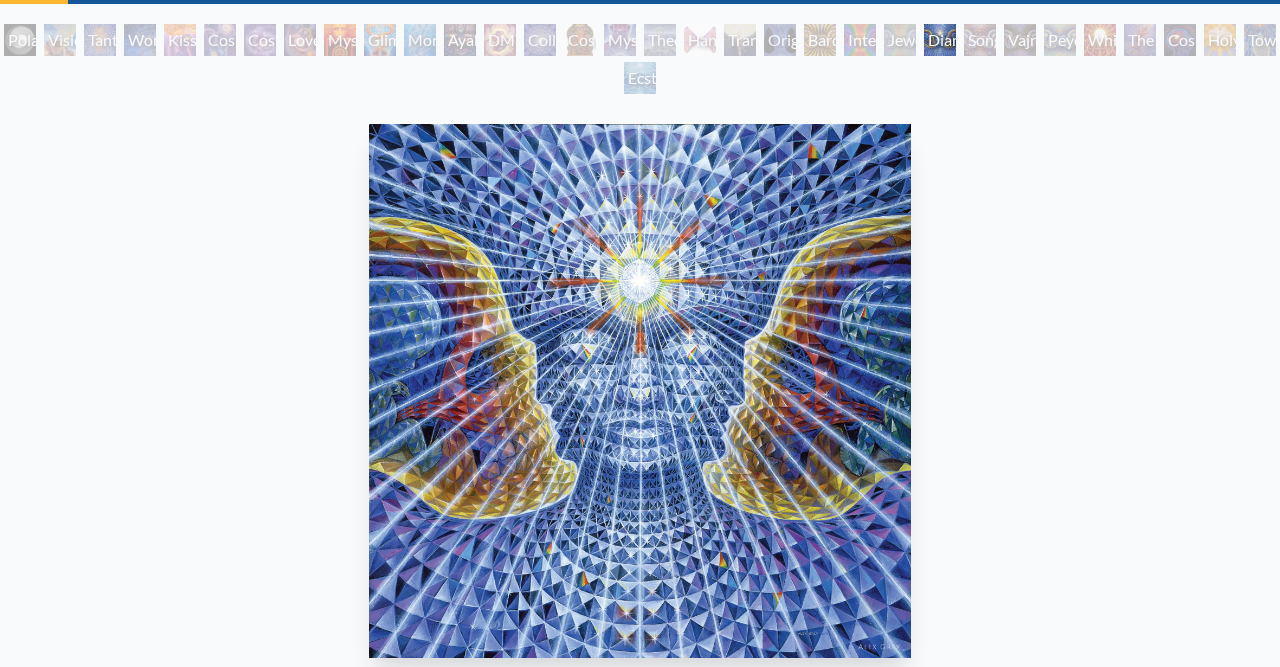 click on "Song of Vajra Being" at bounding box center (980, 40) 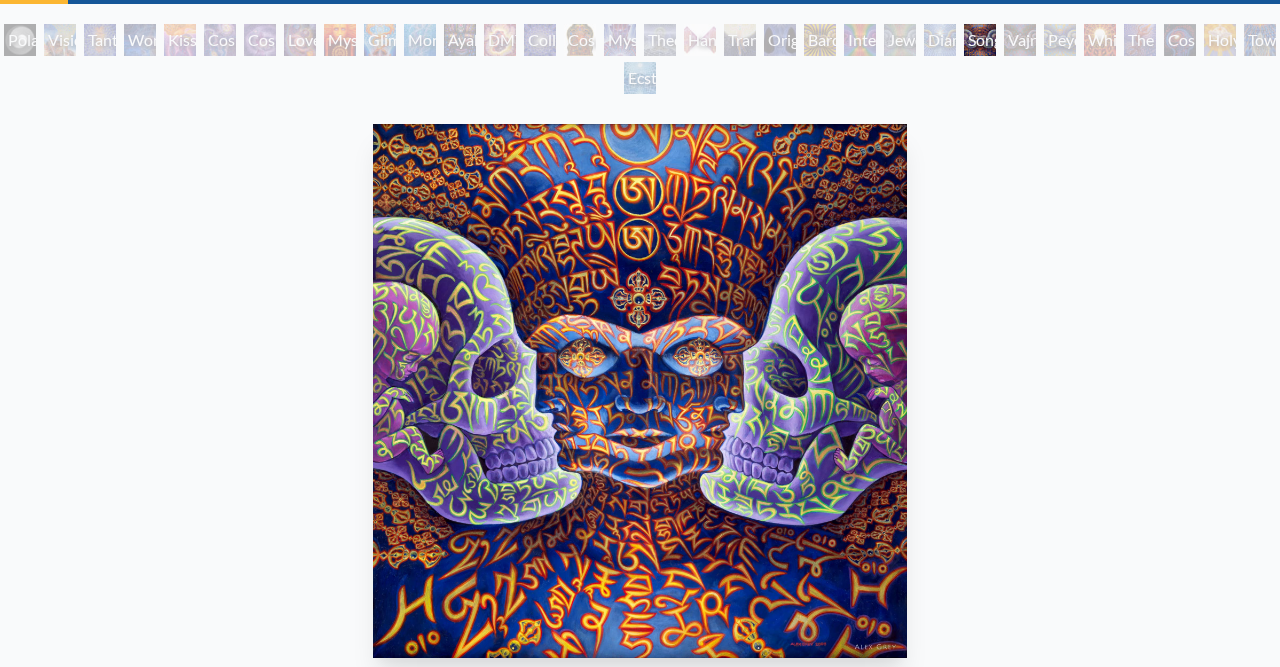 click on "Vajra Being" at bounding box center (1020, 40) 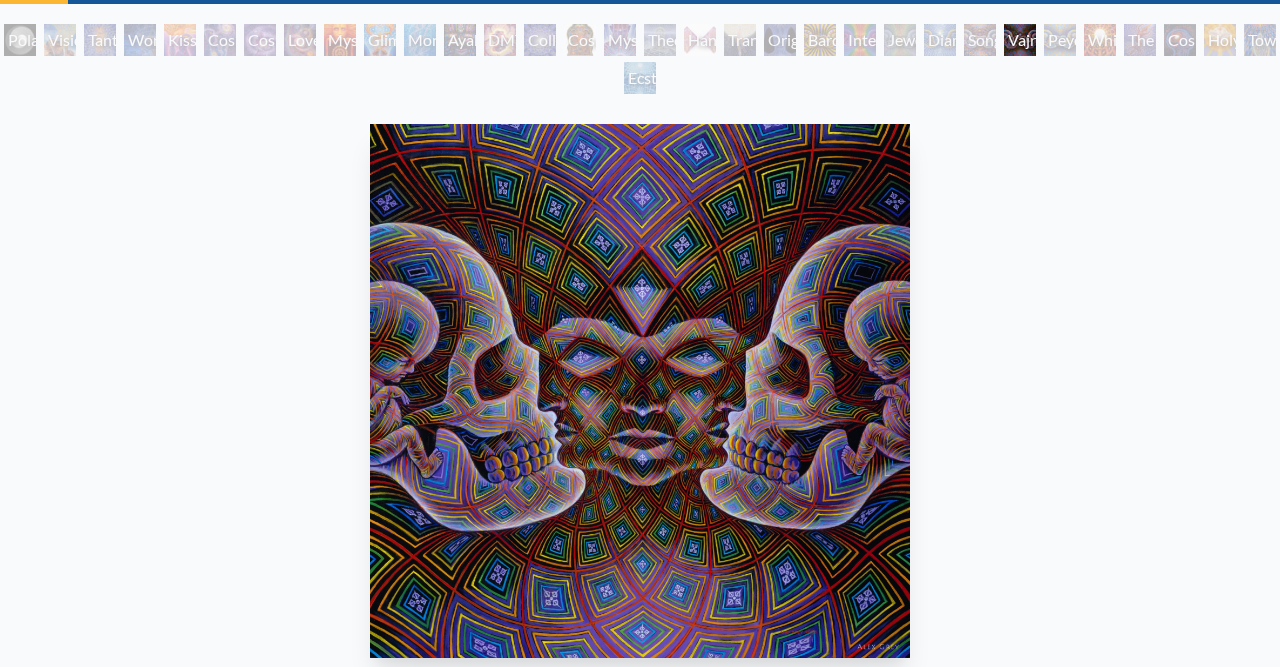 click on "White Light" at bounding box center (1100, 40) 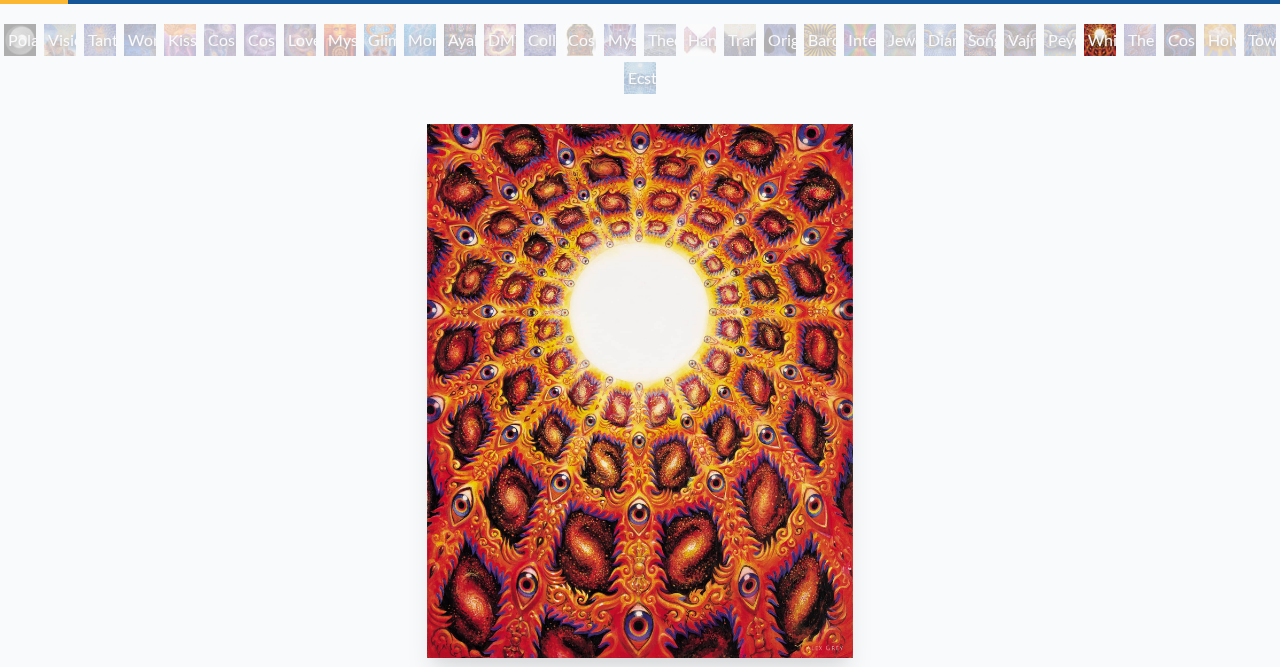 click on "The Great Turn" at bounding box center (1140, 40) 